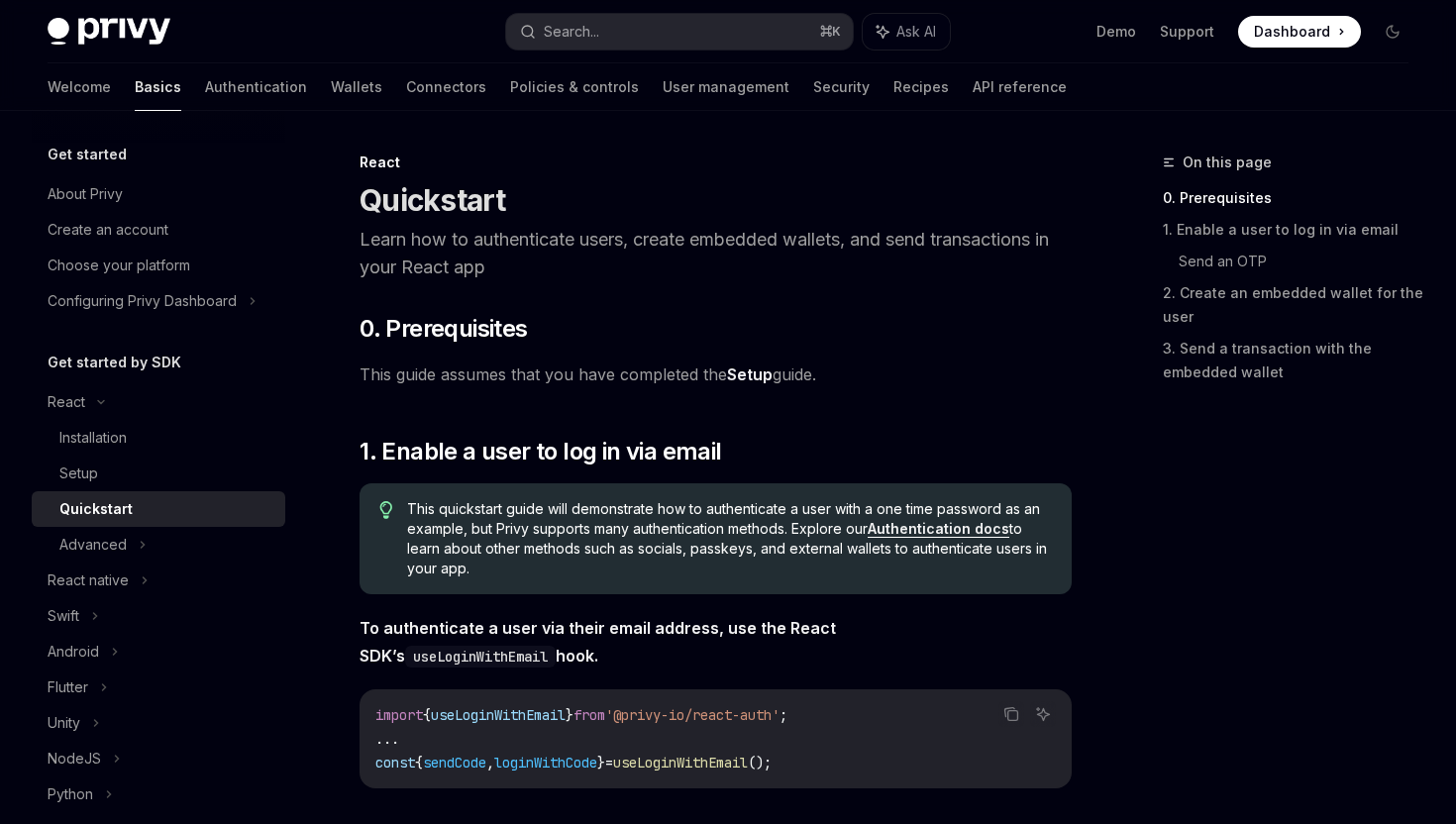 scroll, scrollTop: 0, scrollLeft: 0, axis: both 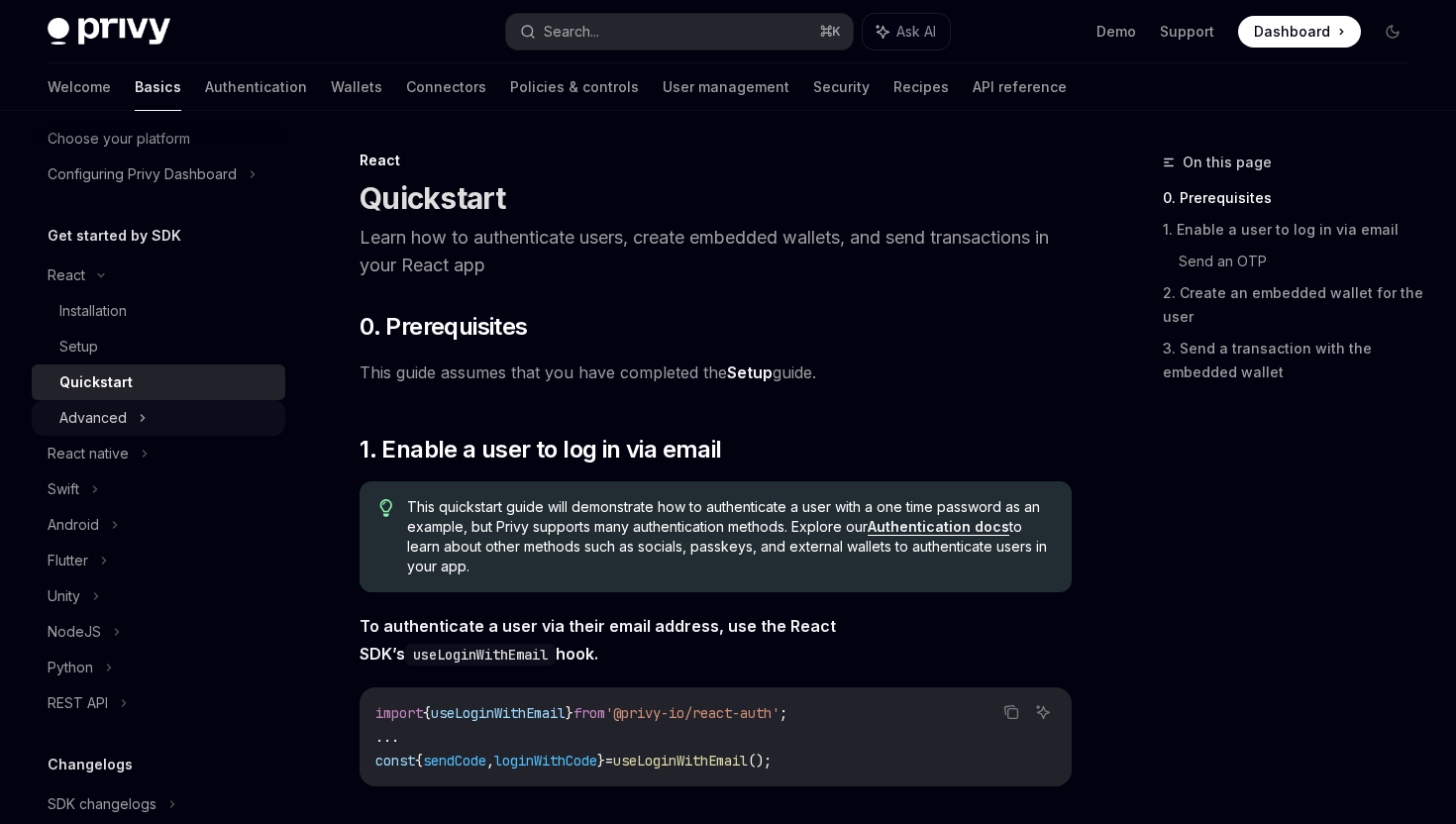 click on "Advanced" at bounding box center [93, 418] 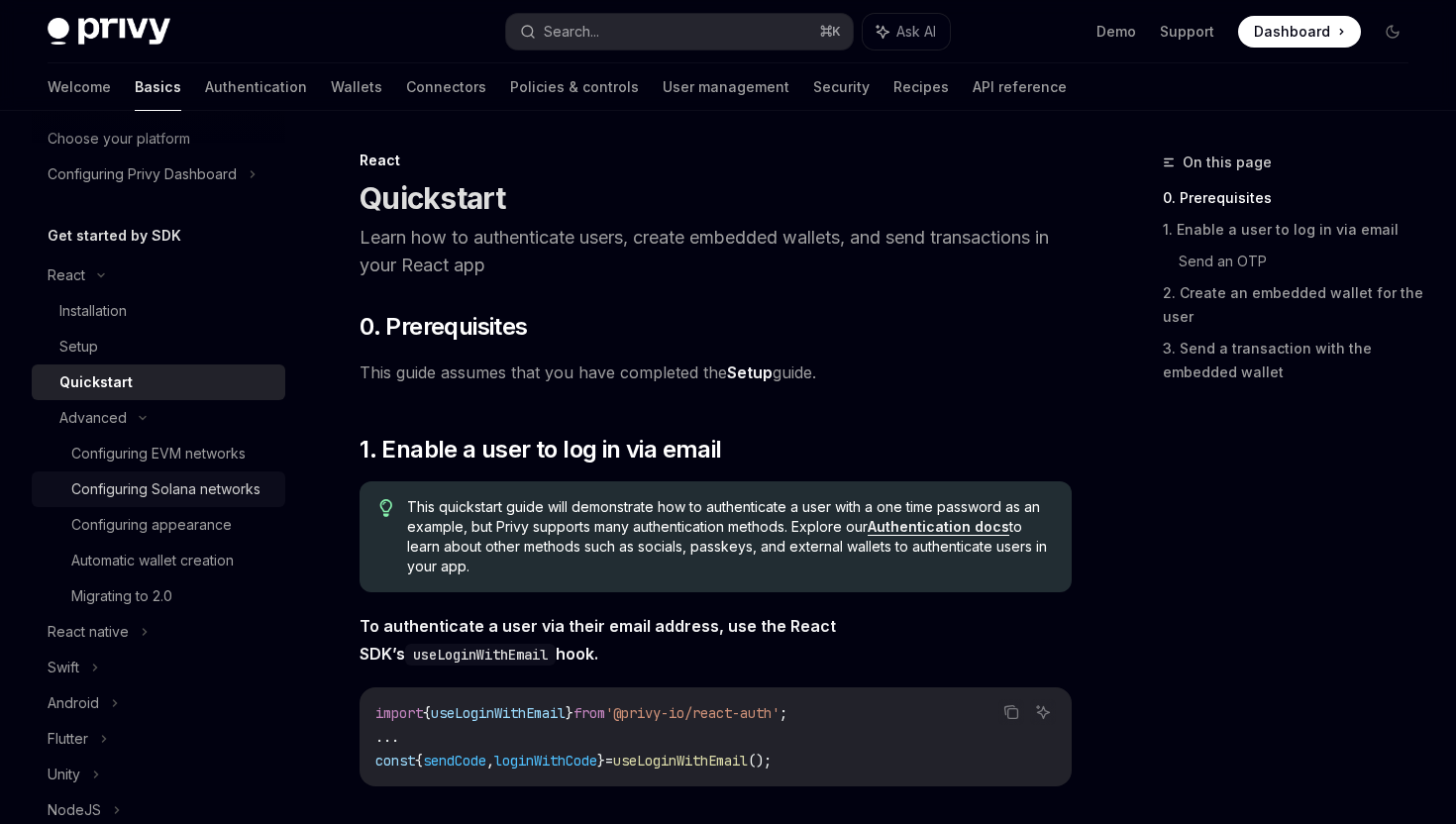 scroll, scrollTop: 0, scrollLeft: 0, axis: both 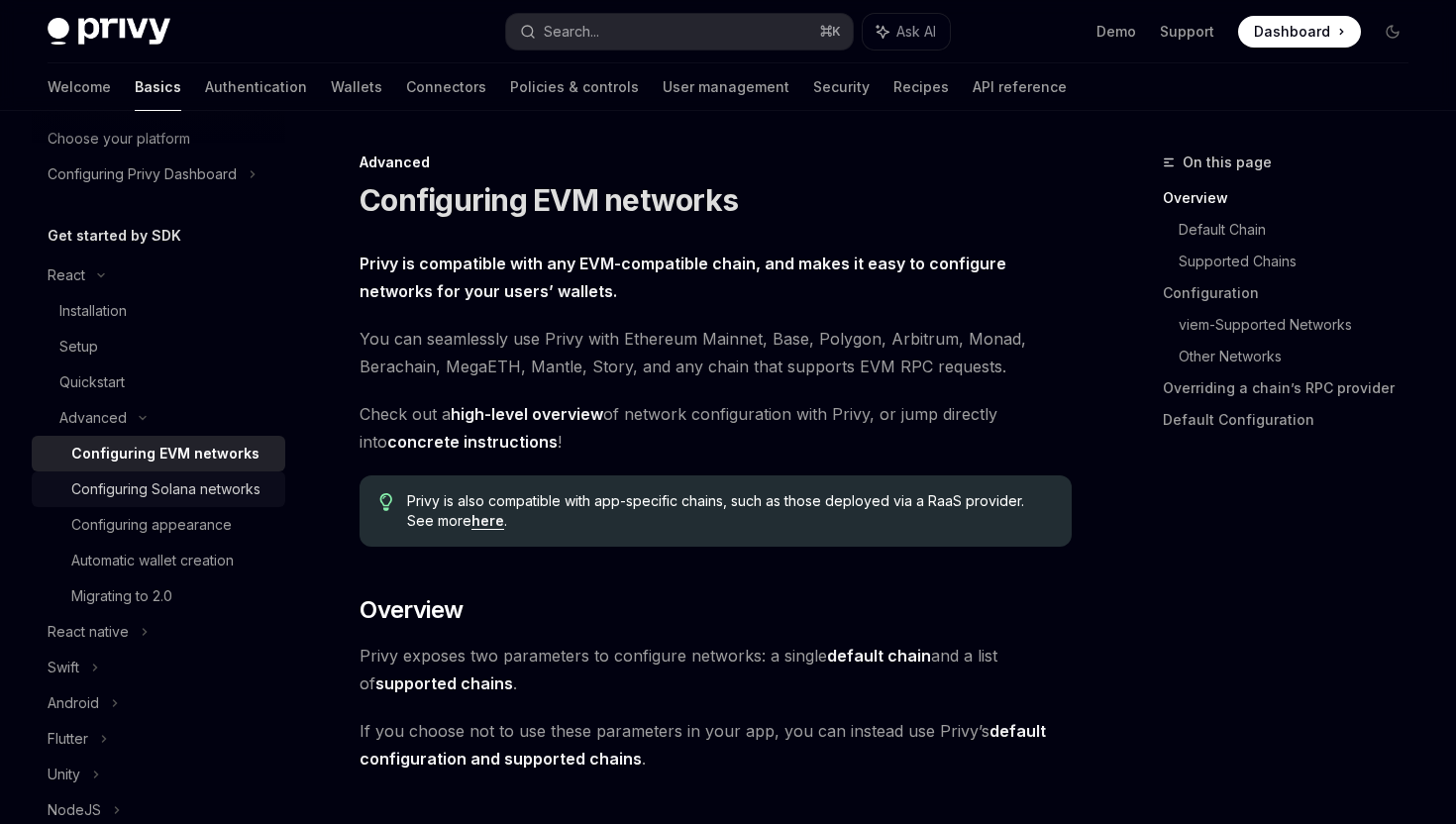 click on "Configuring Solana networks" at bounding box center [158, 489] 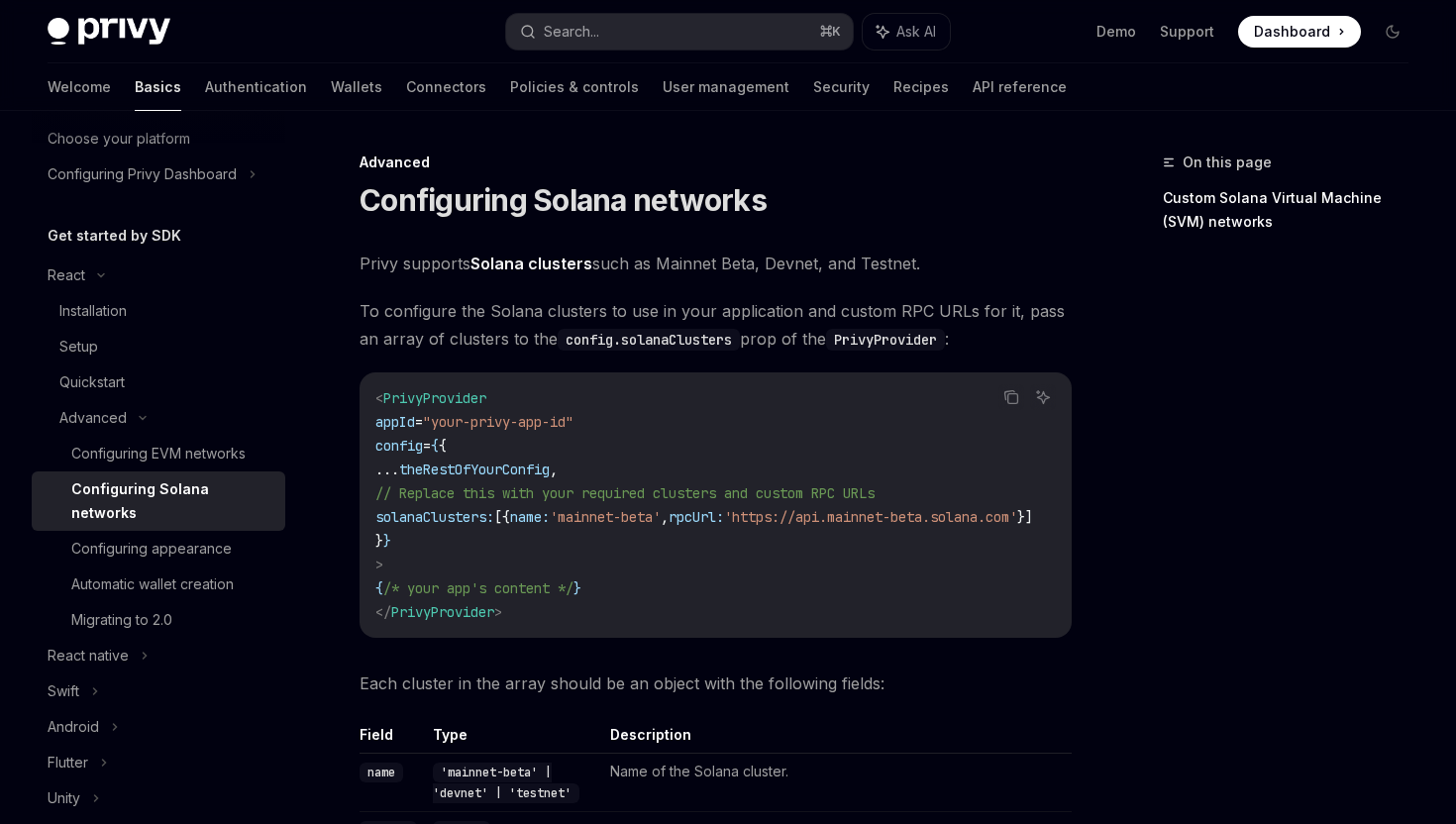 click on "Solana clusters" at bounding box center (531, 263) 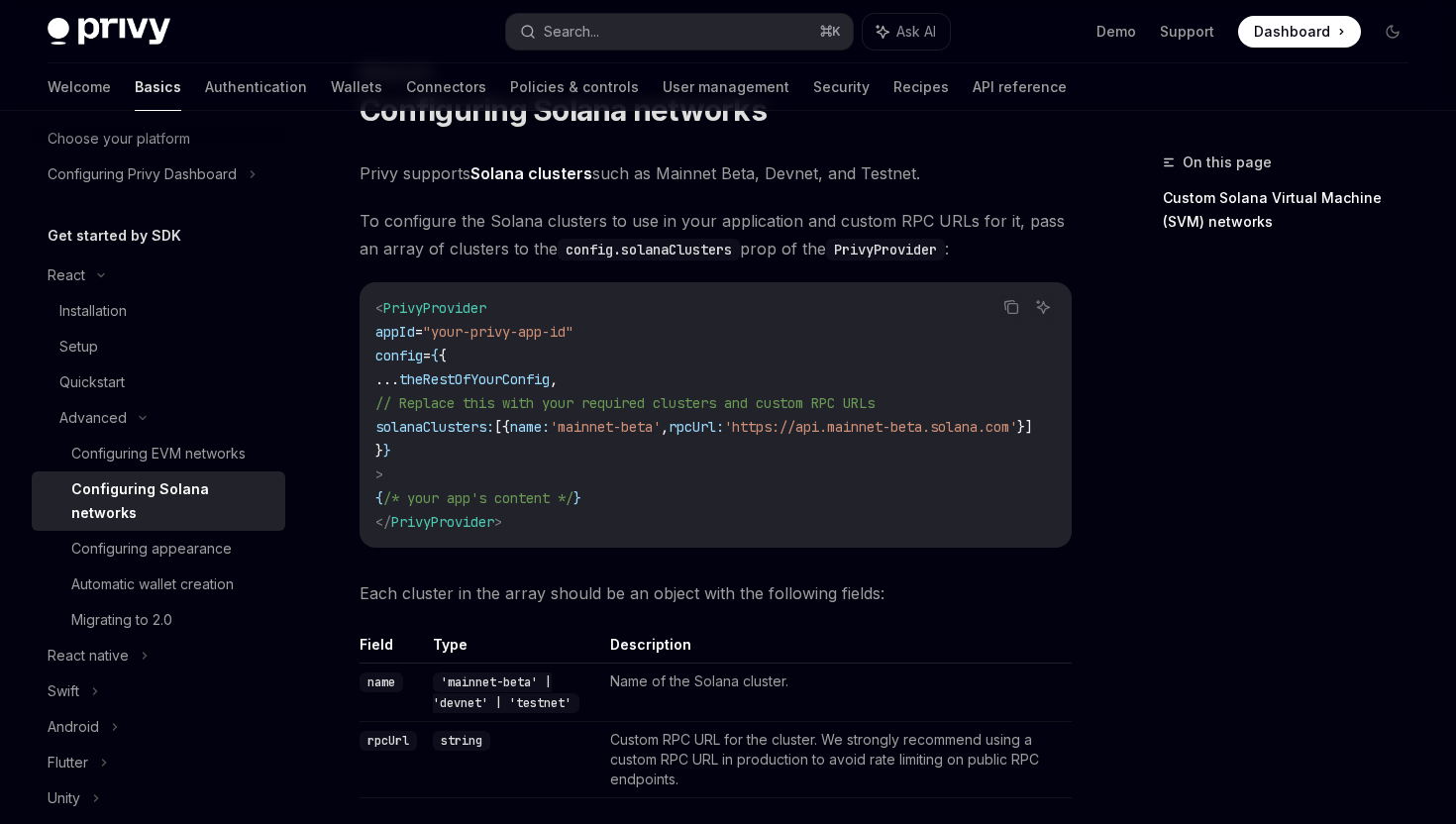 scroll, scrollTop: 99, scrollLeft: 0, axis: vertical 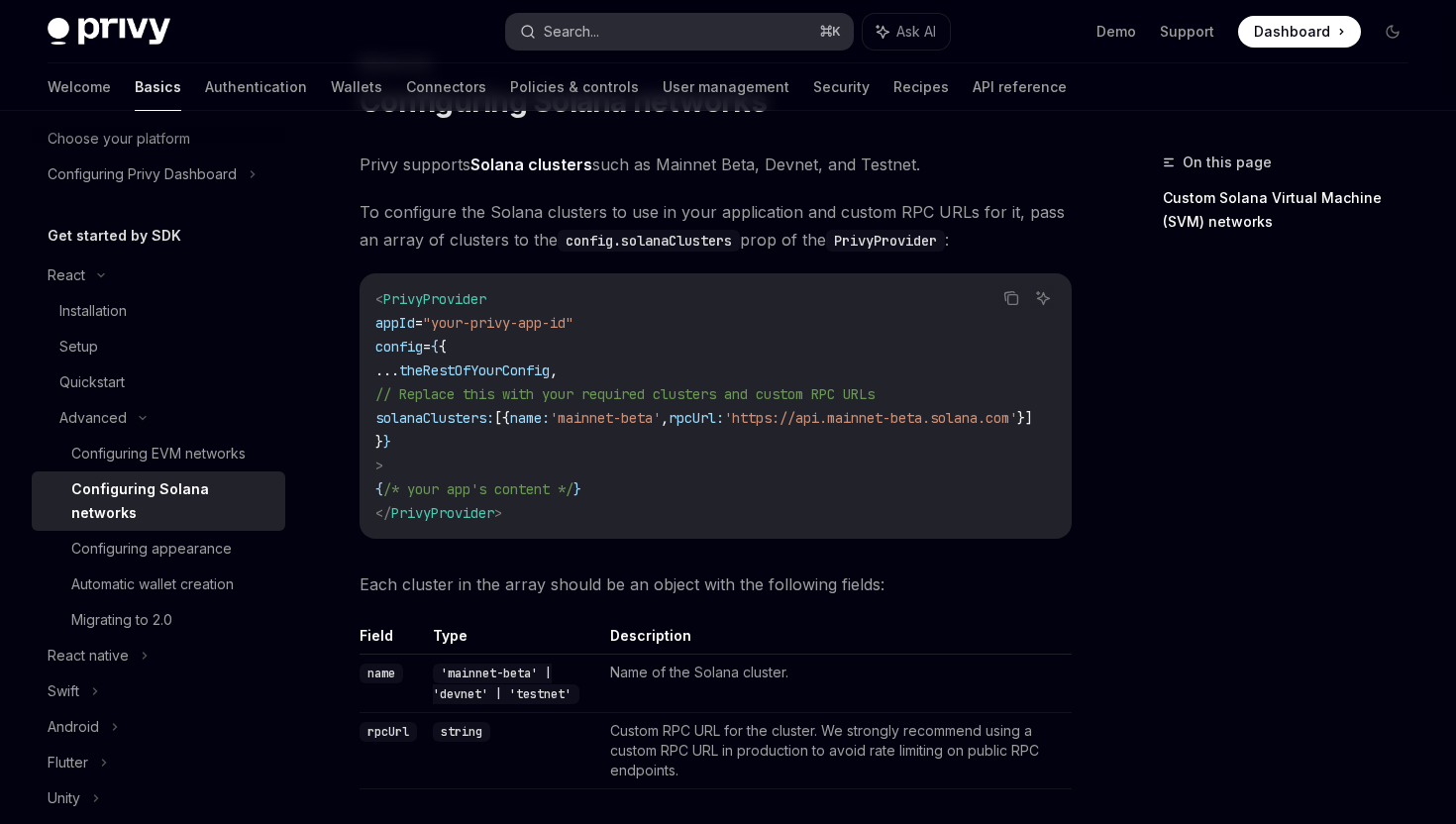 click on "Search... ⌘ K" at bounding box center [678, 32] 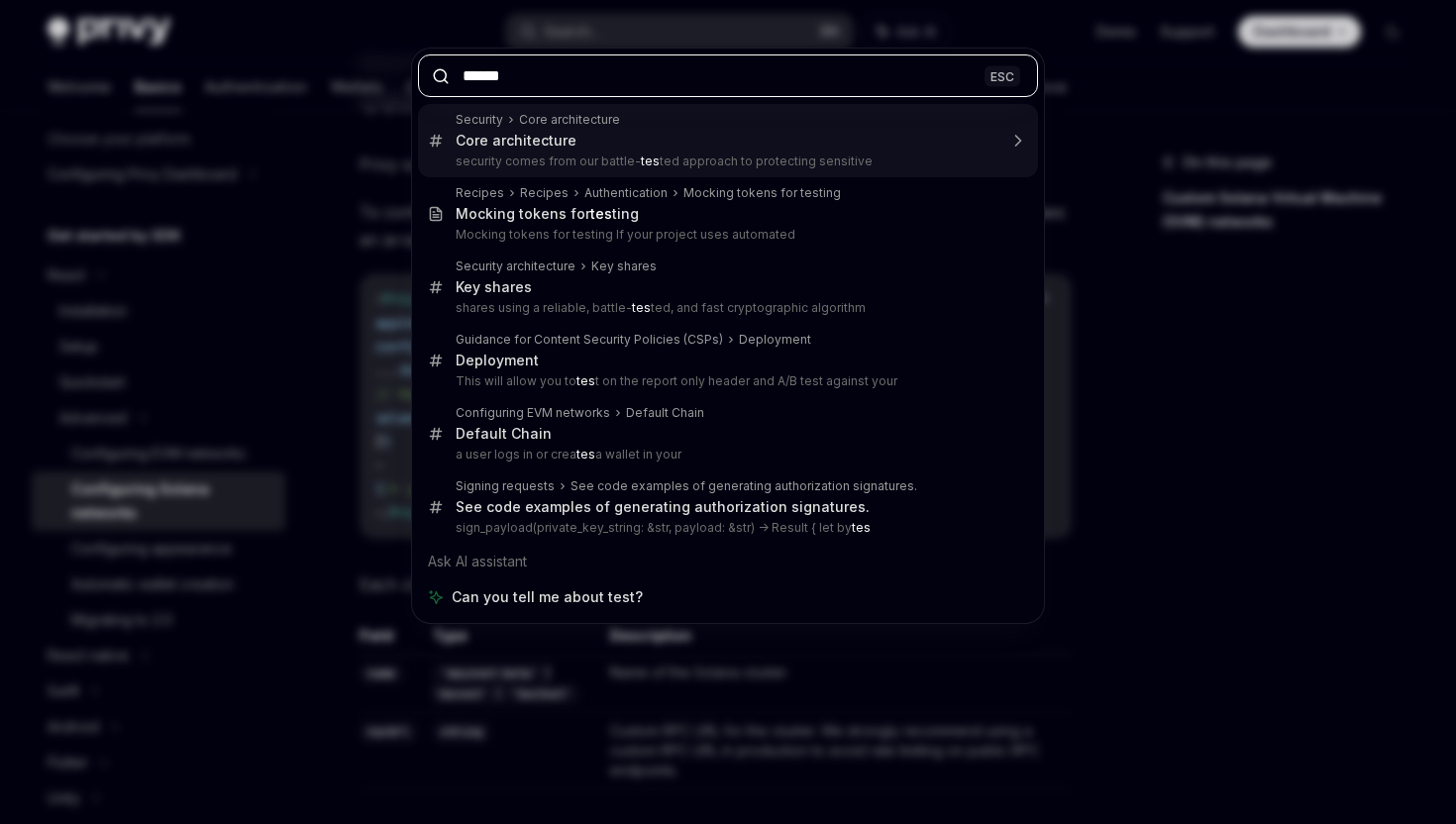 type on "*******" 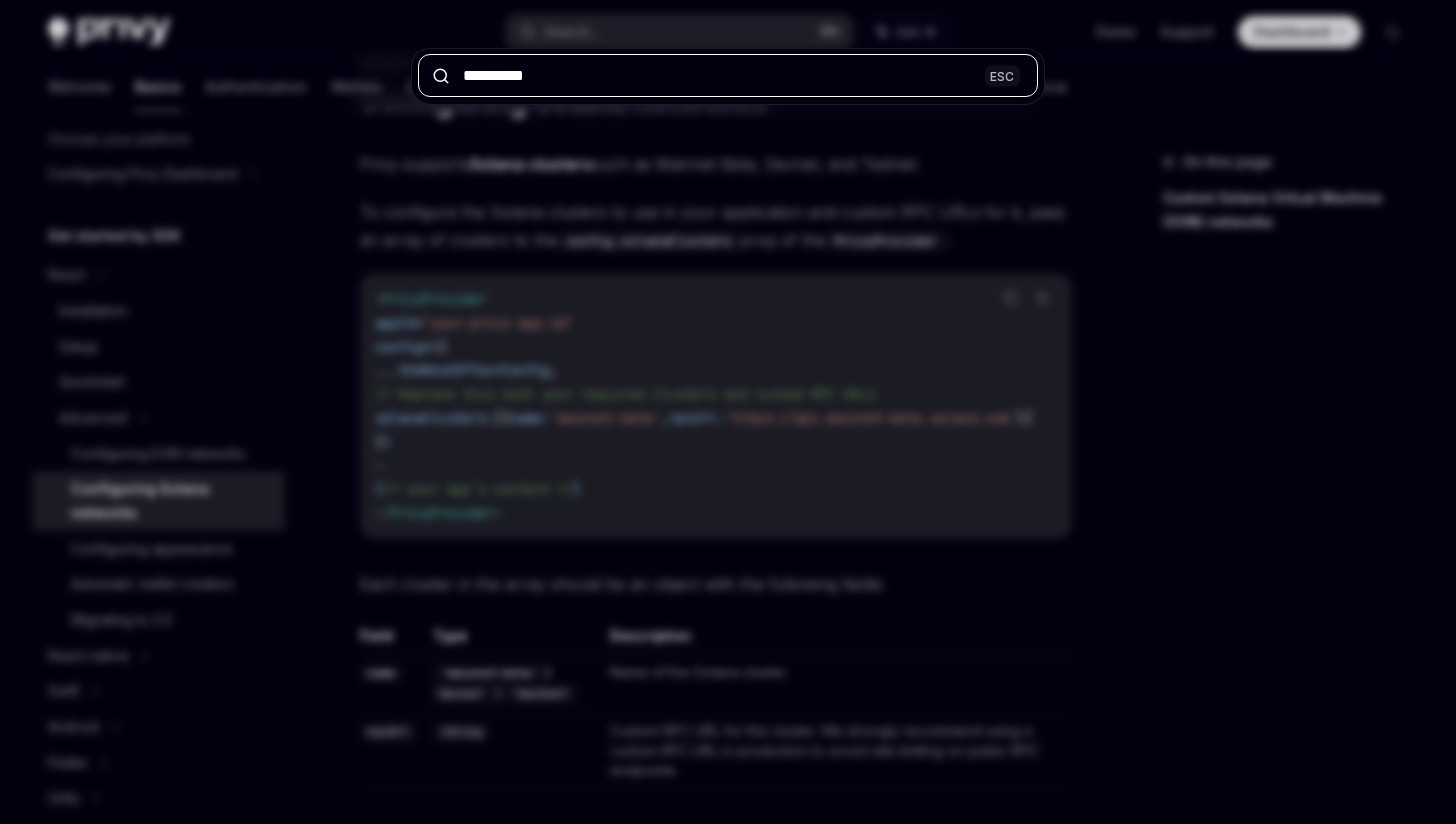 type on "**********" 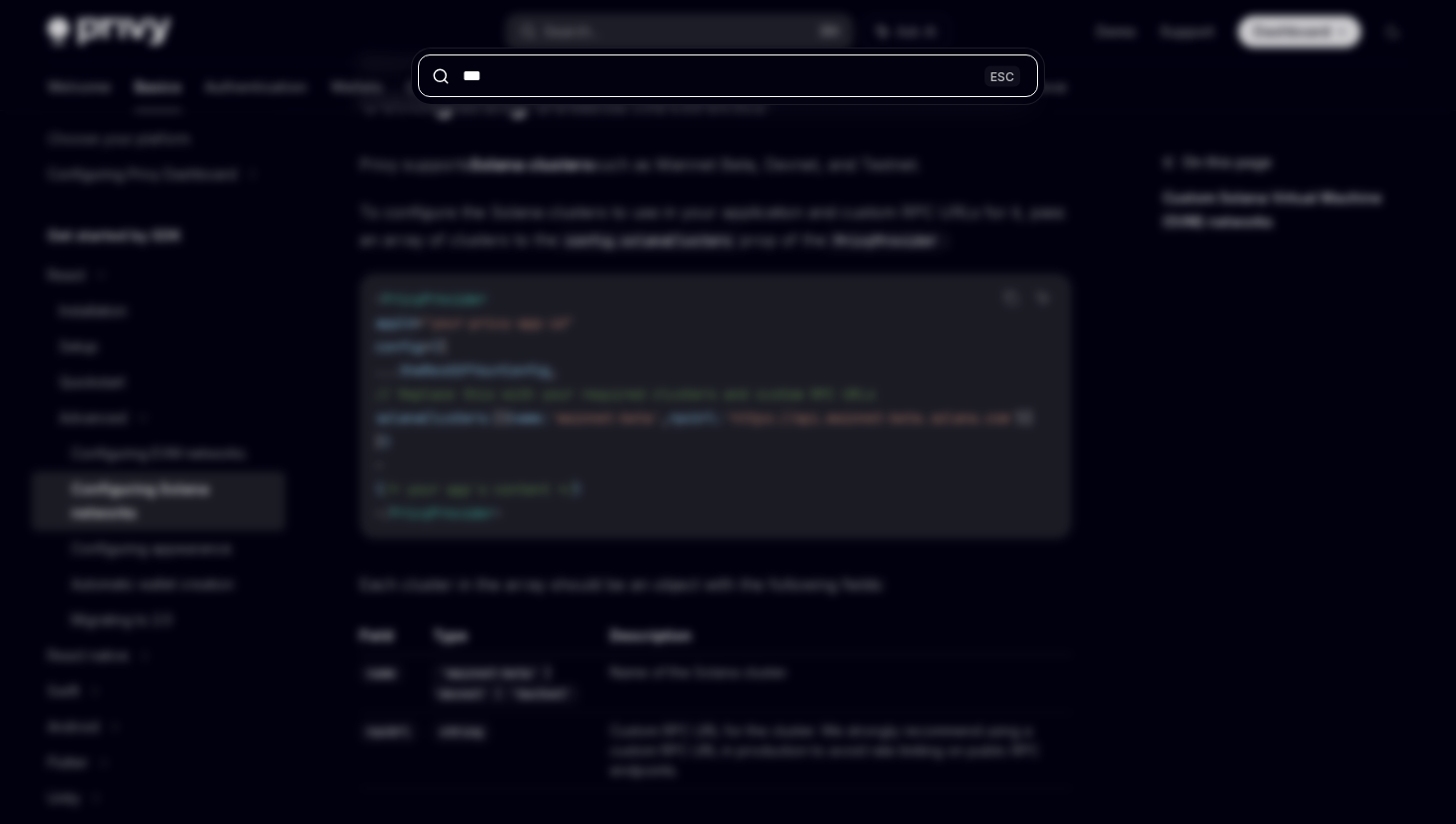 type on "****" 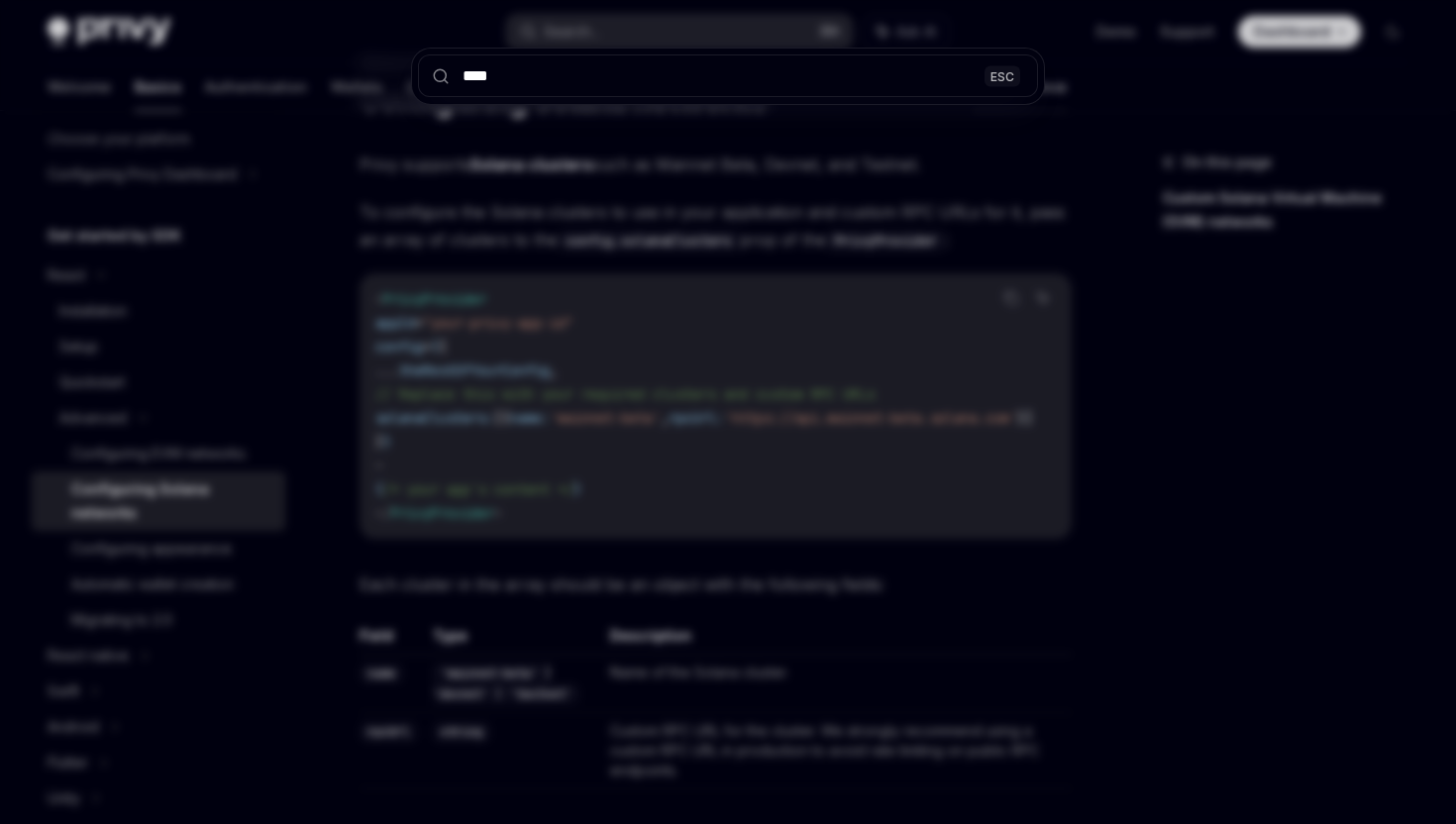 type 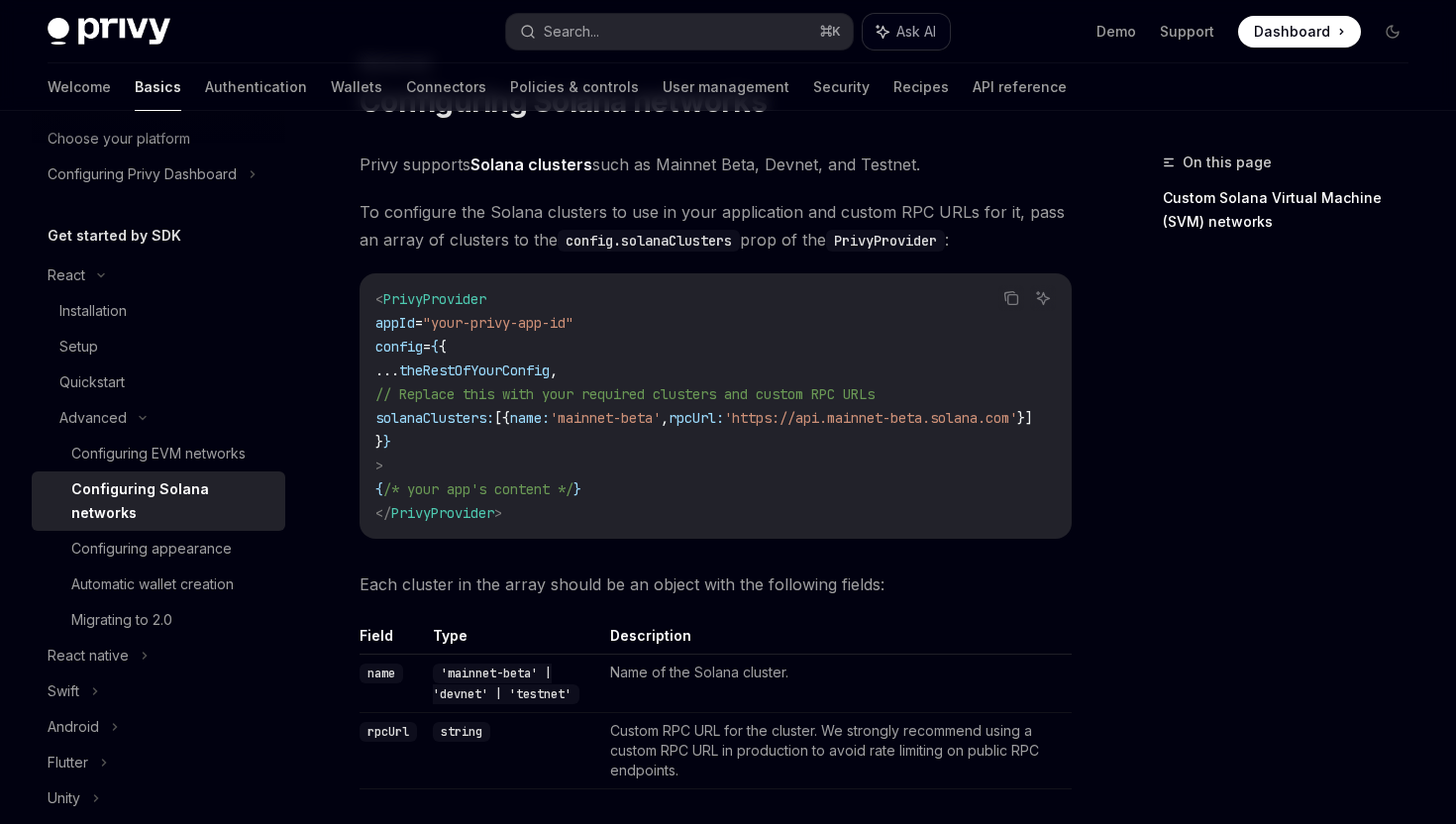 click on "Ask AI" at bounding box center (916, 32) 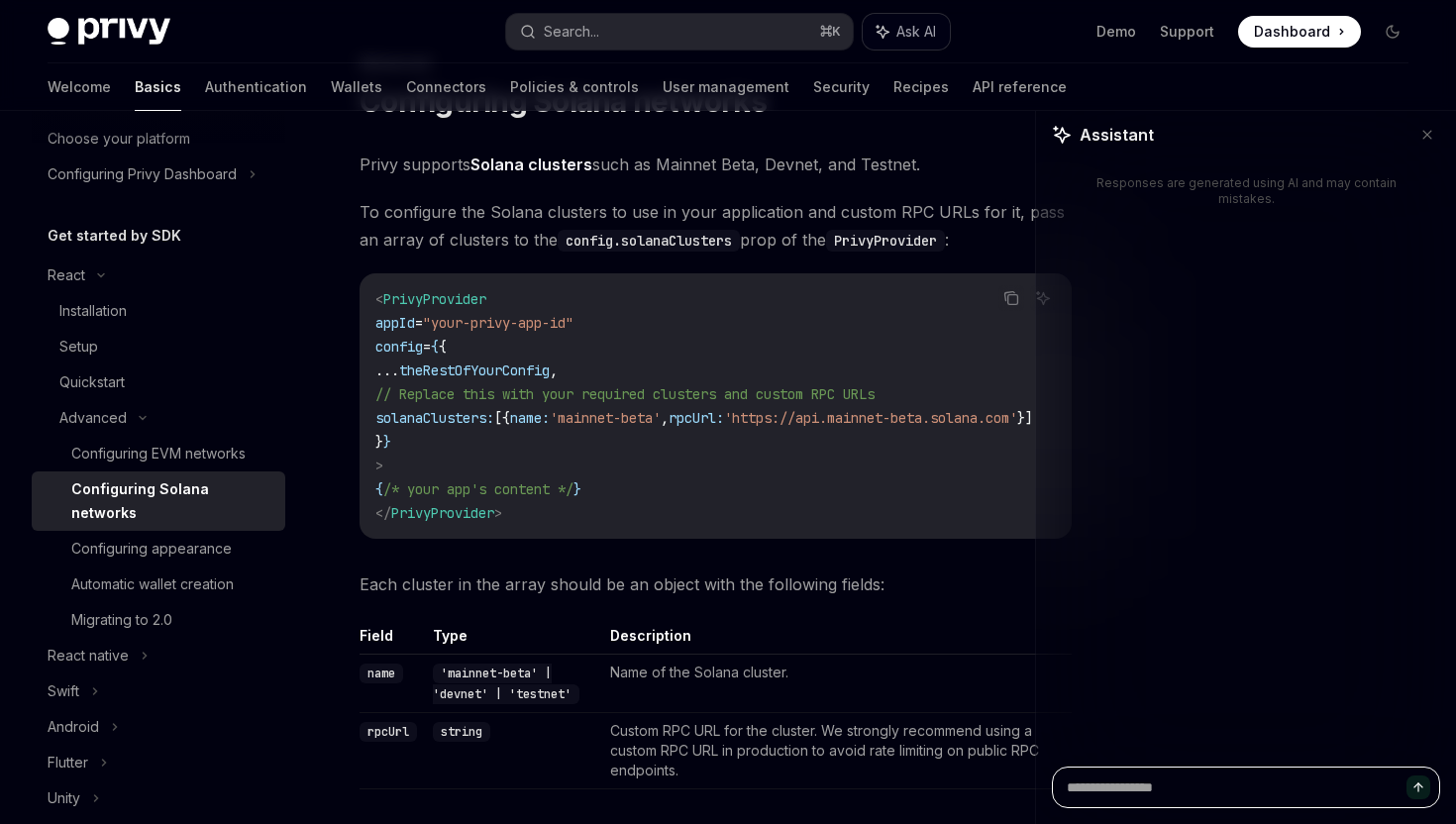 type on "*" 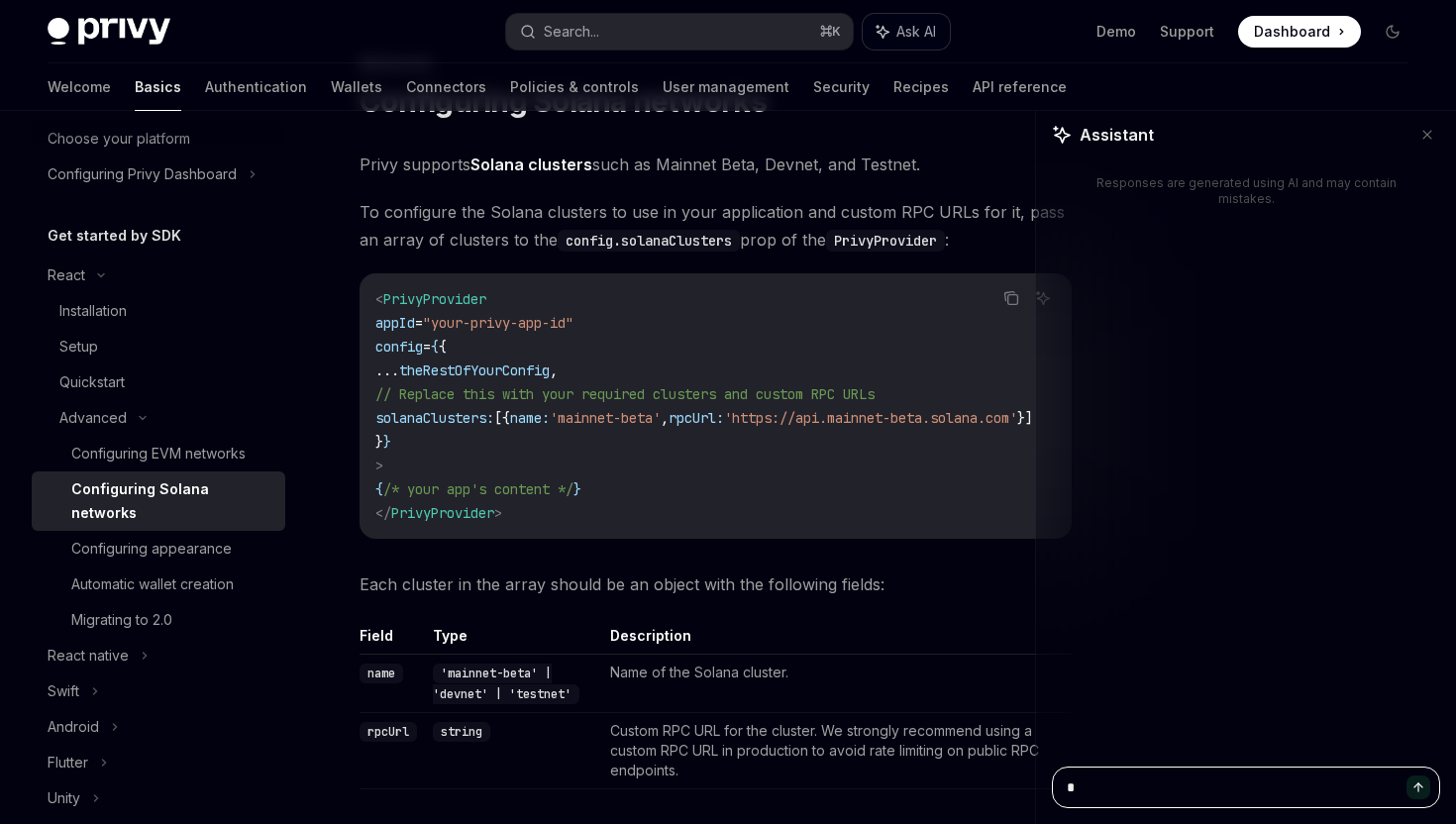 type on "**" 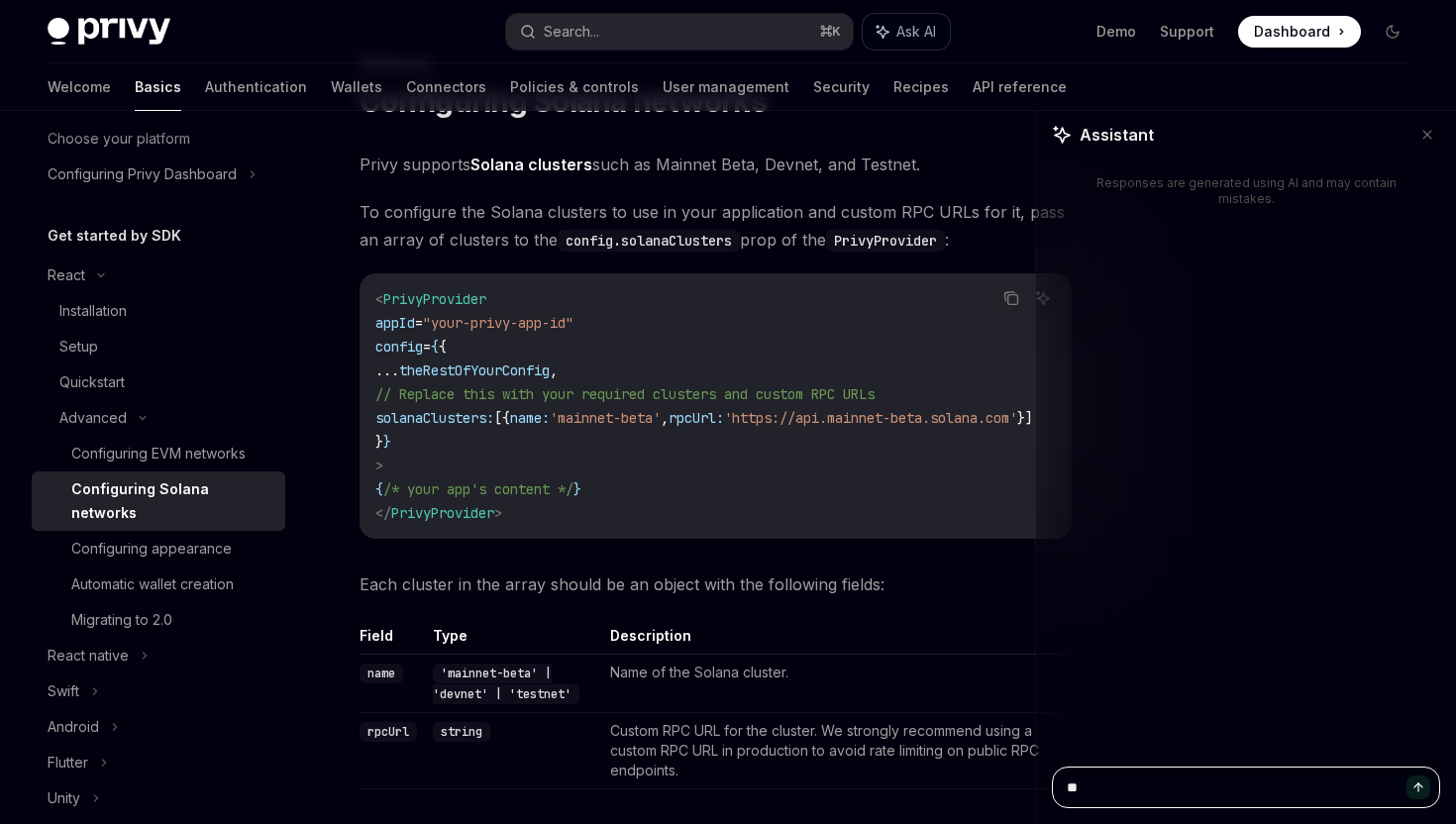 type on "***" 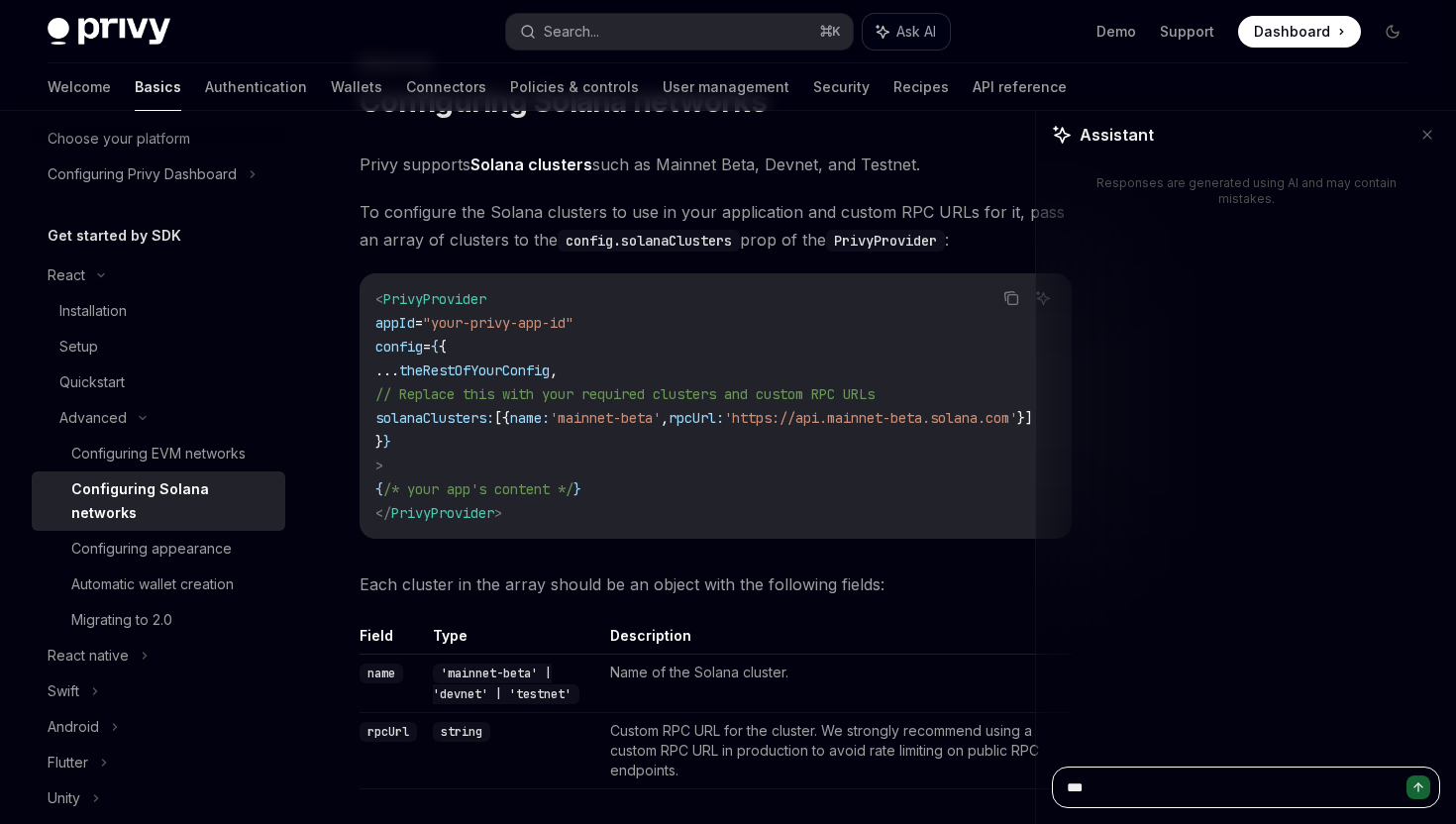 type on "***" 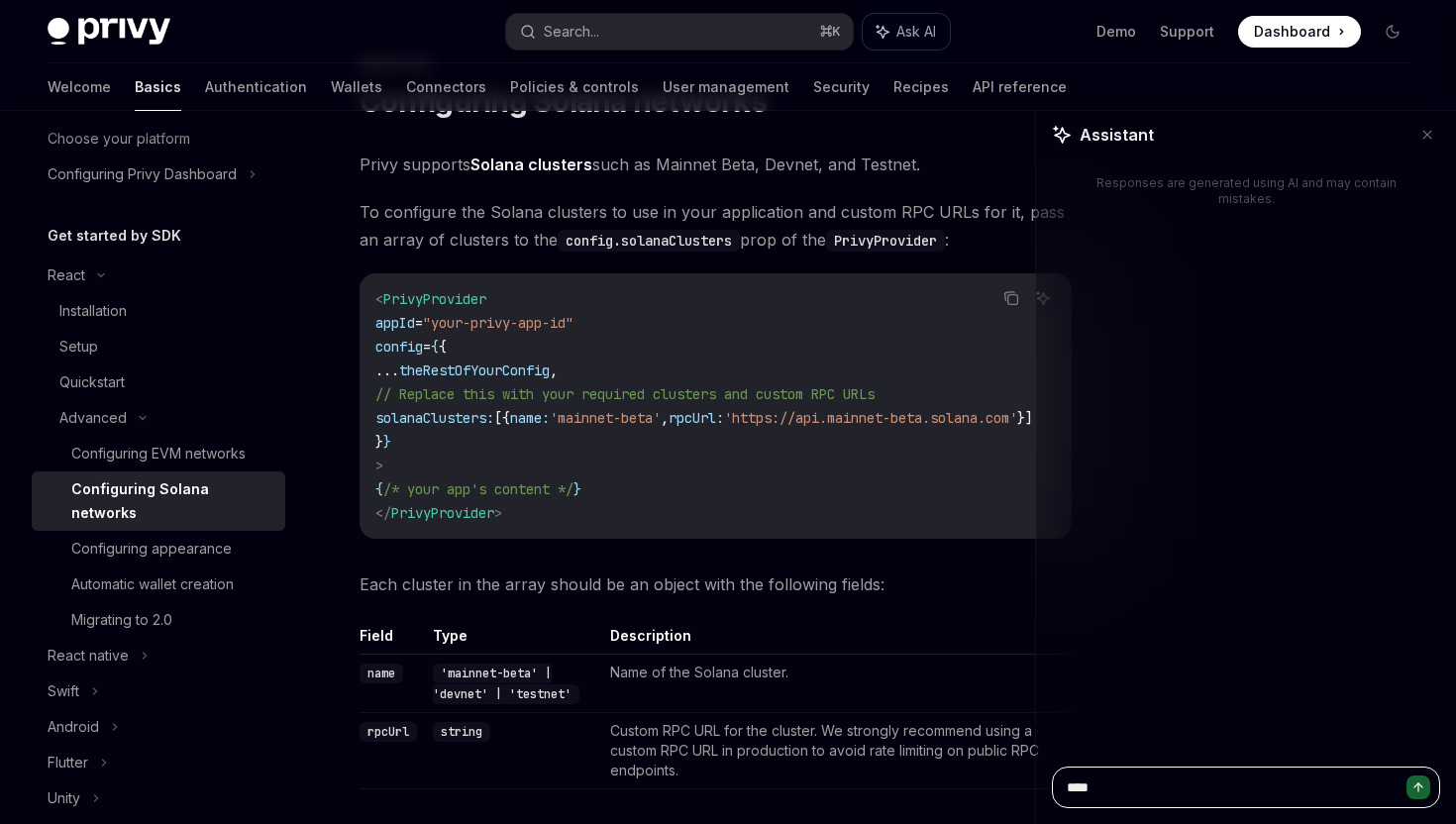 type on "*****" 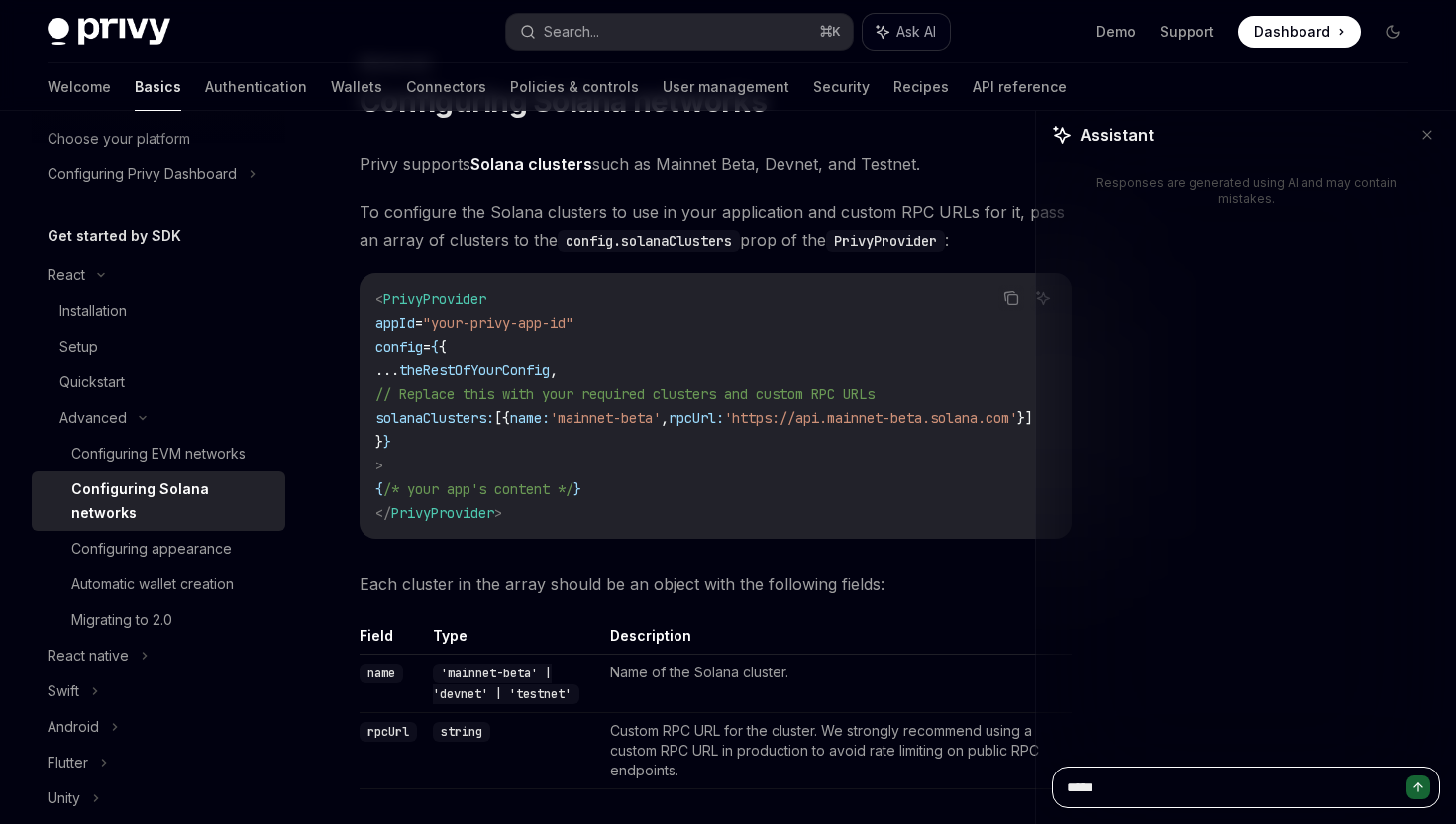 type on "******" 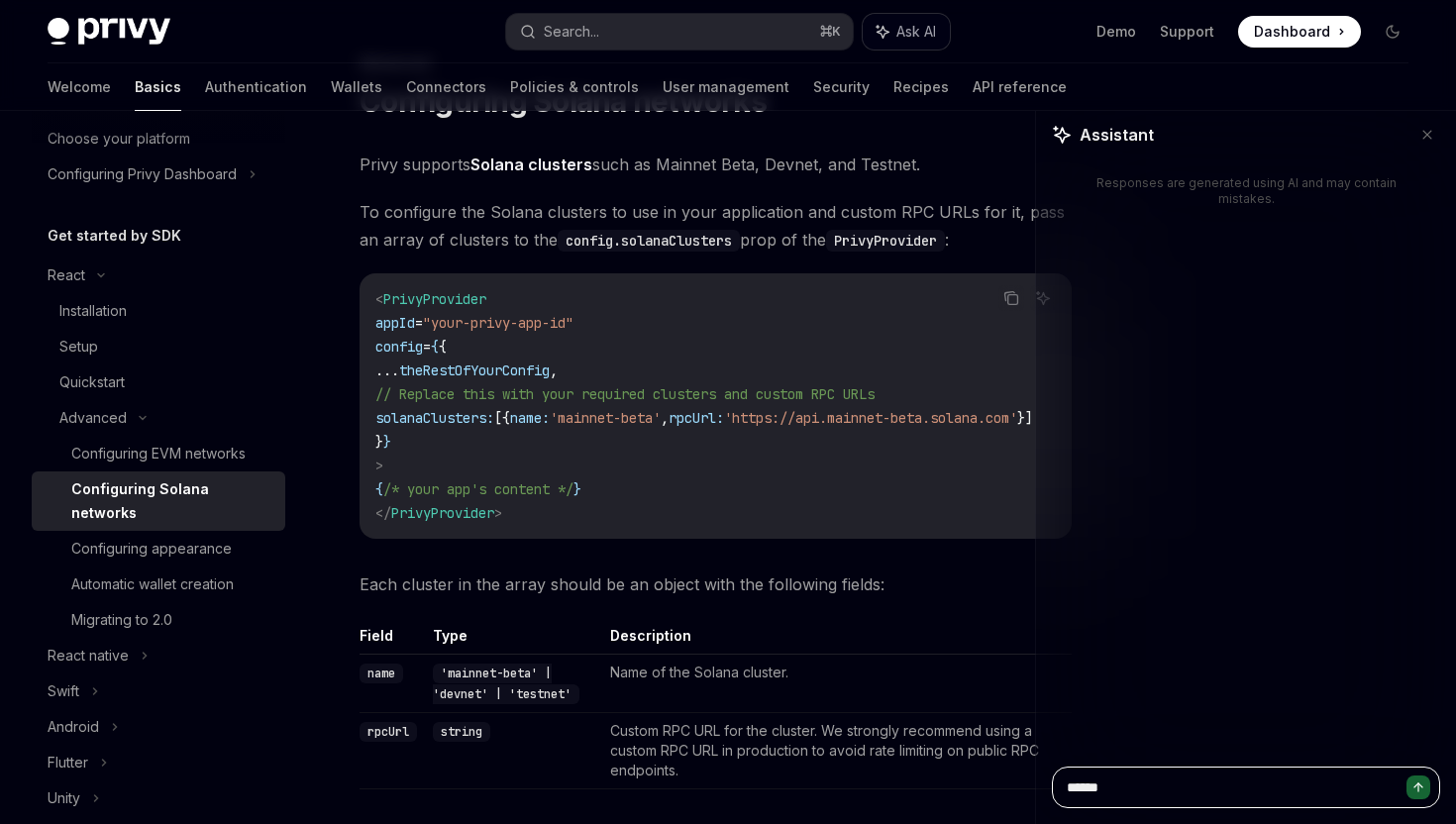 type on "*******" 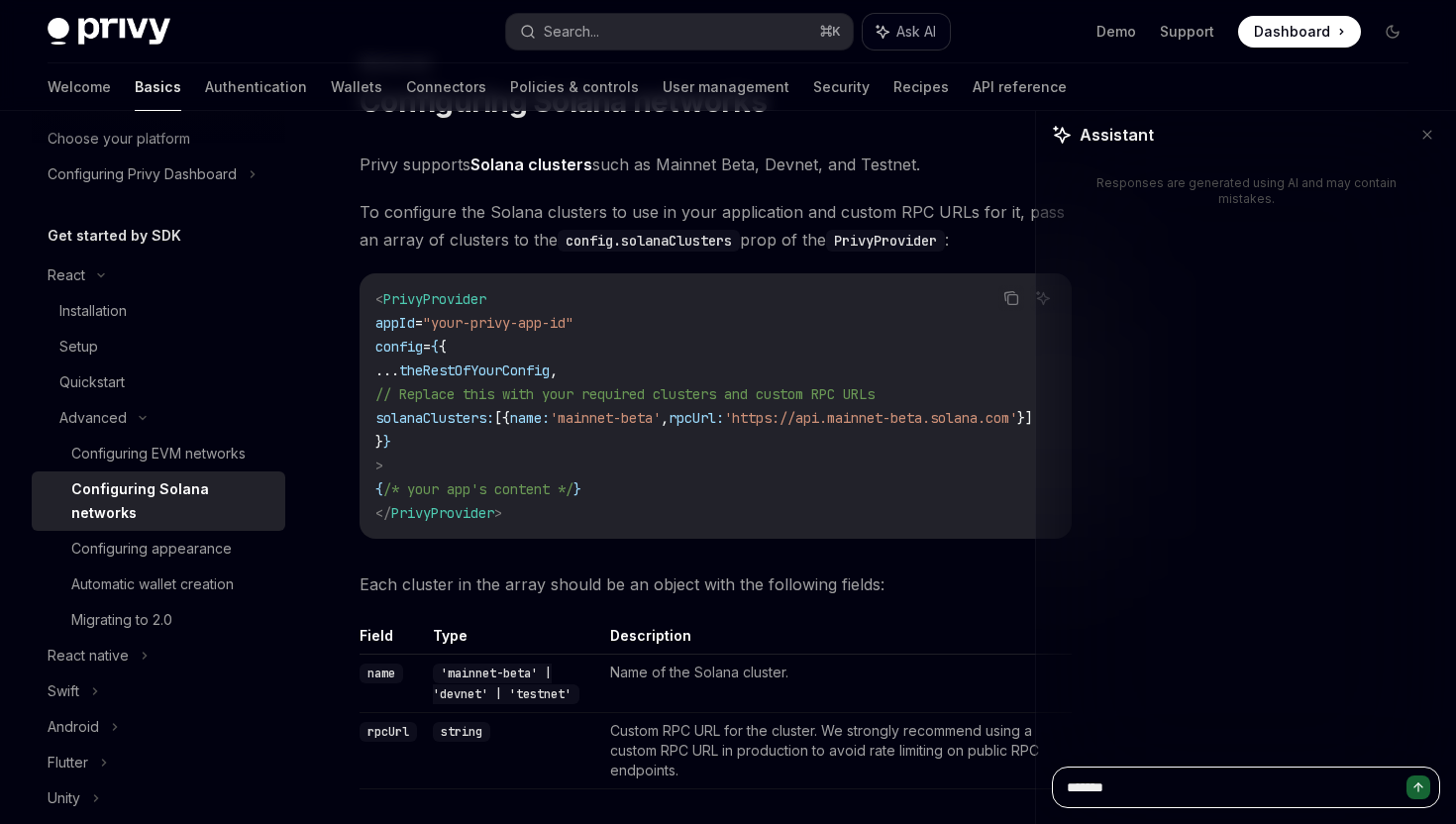 type on "*******" 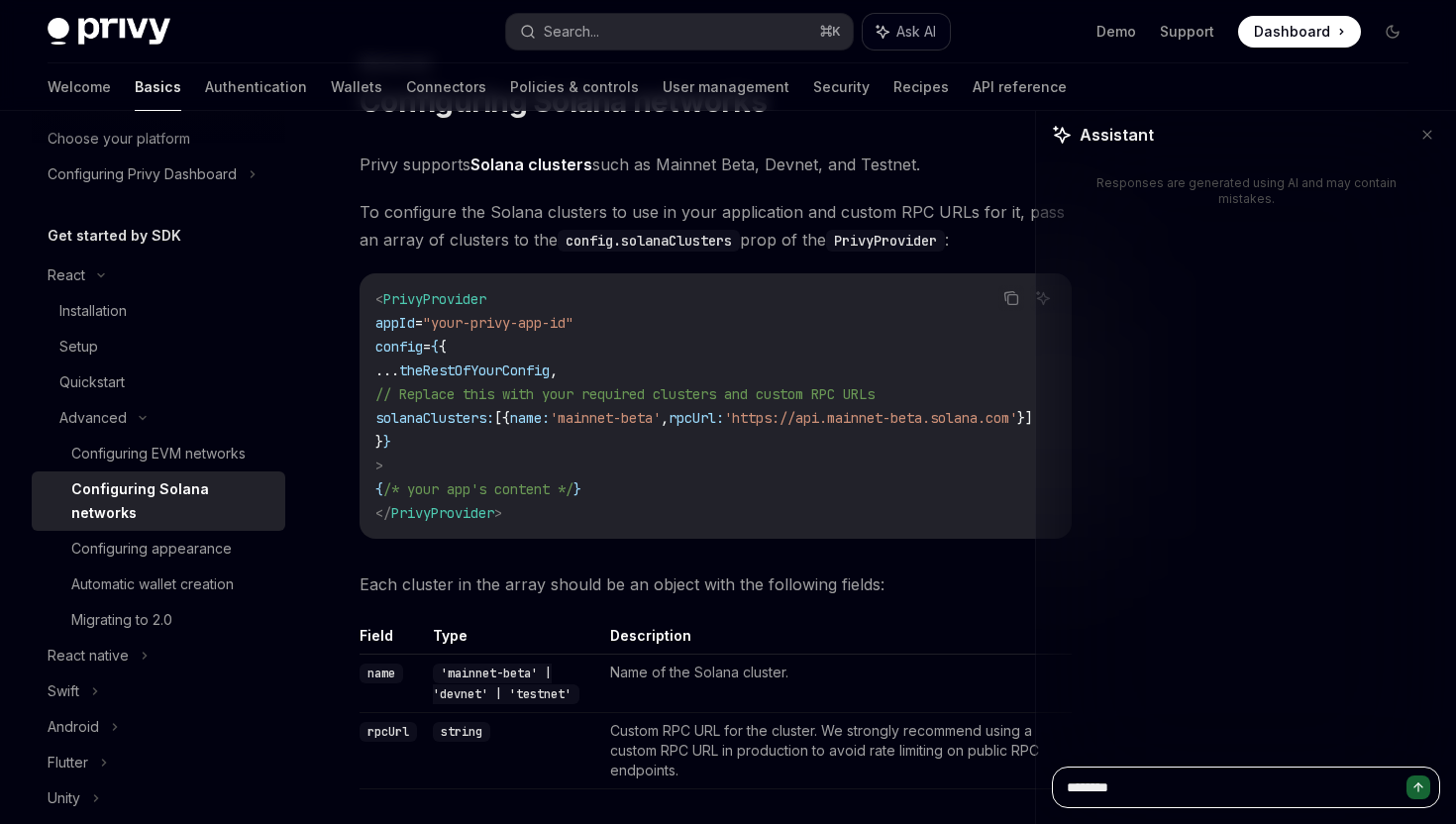 type on "*********" 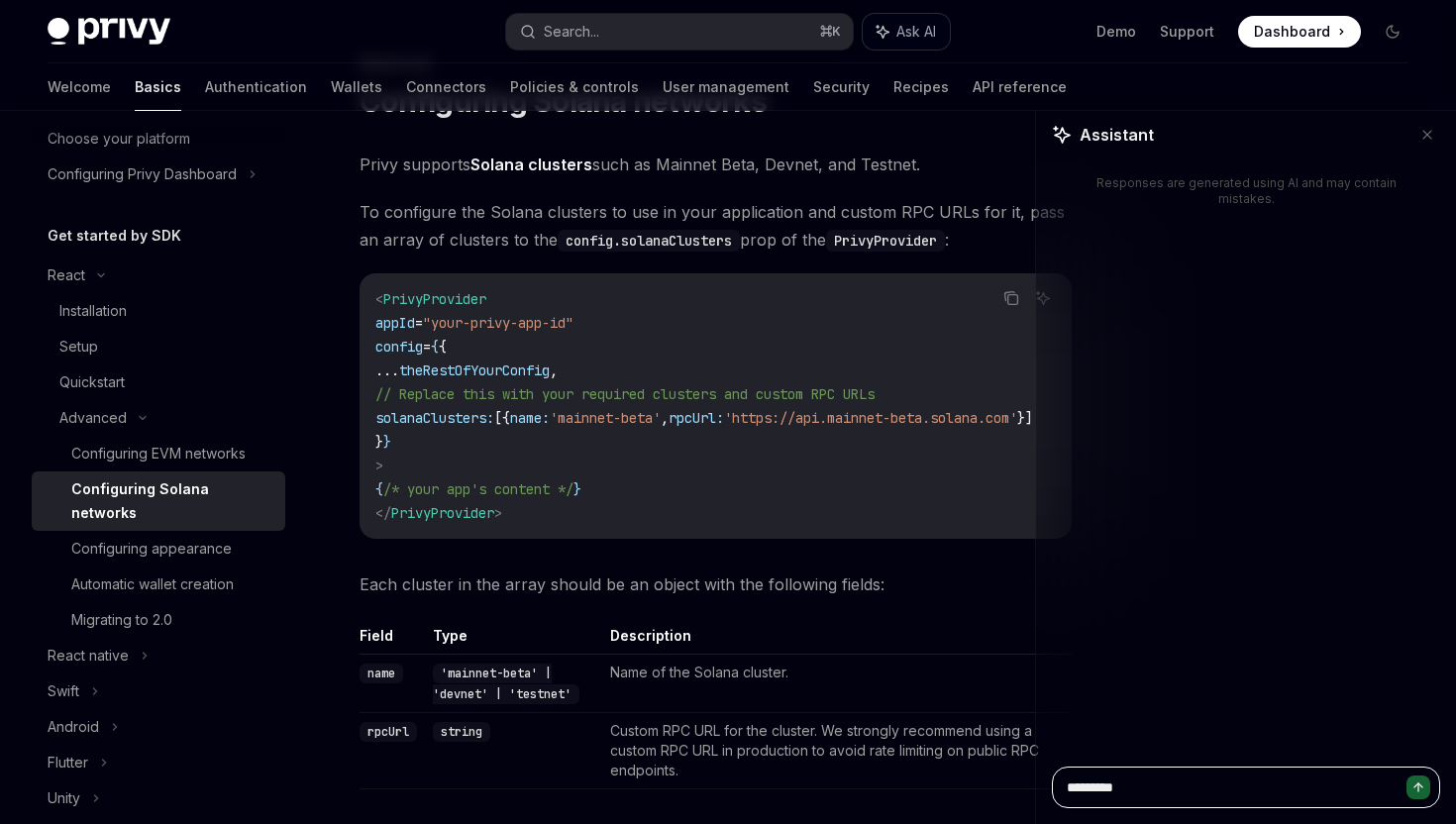 type on "*********" 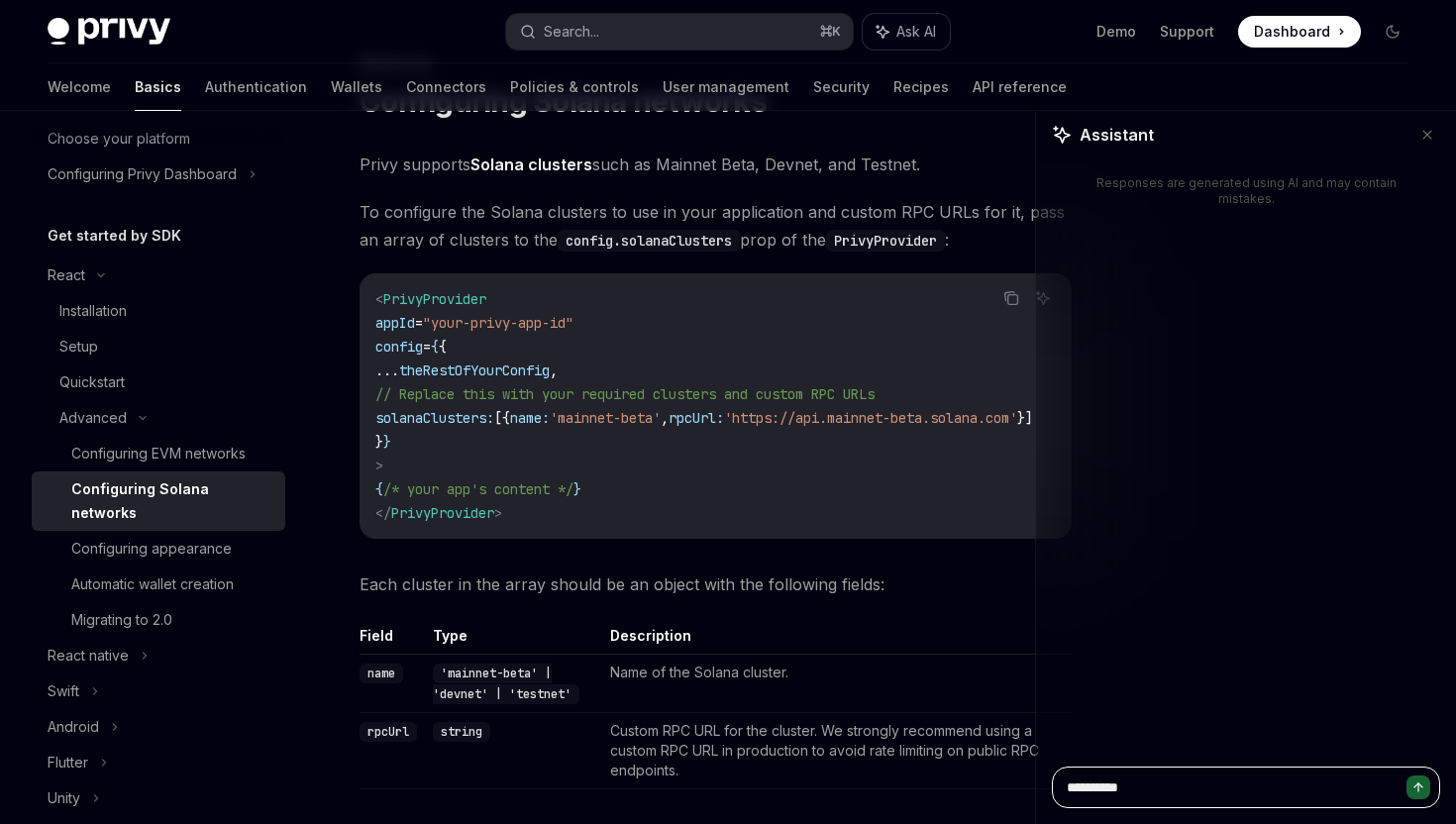 type on "**********" 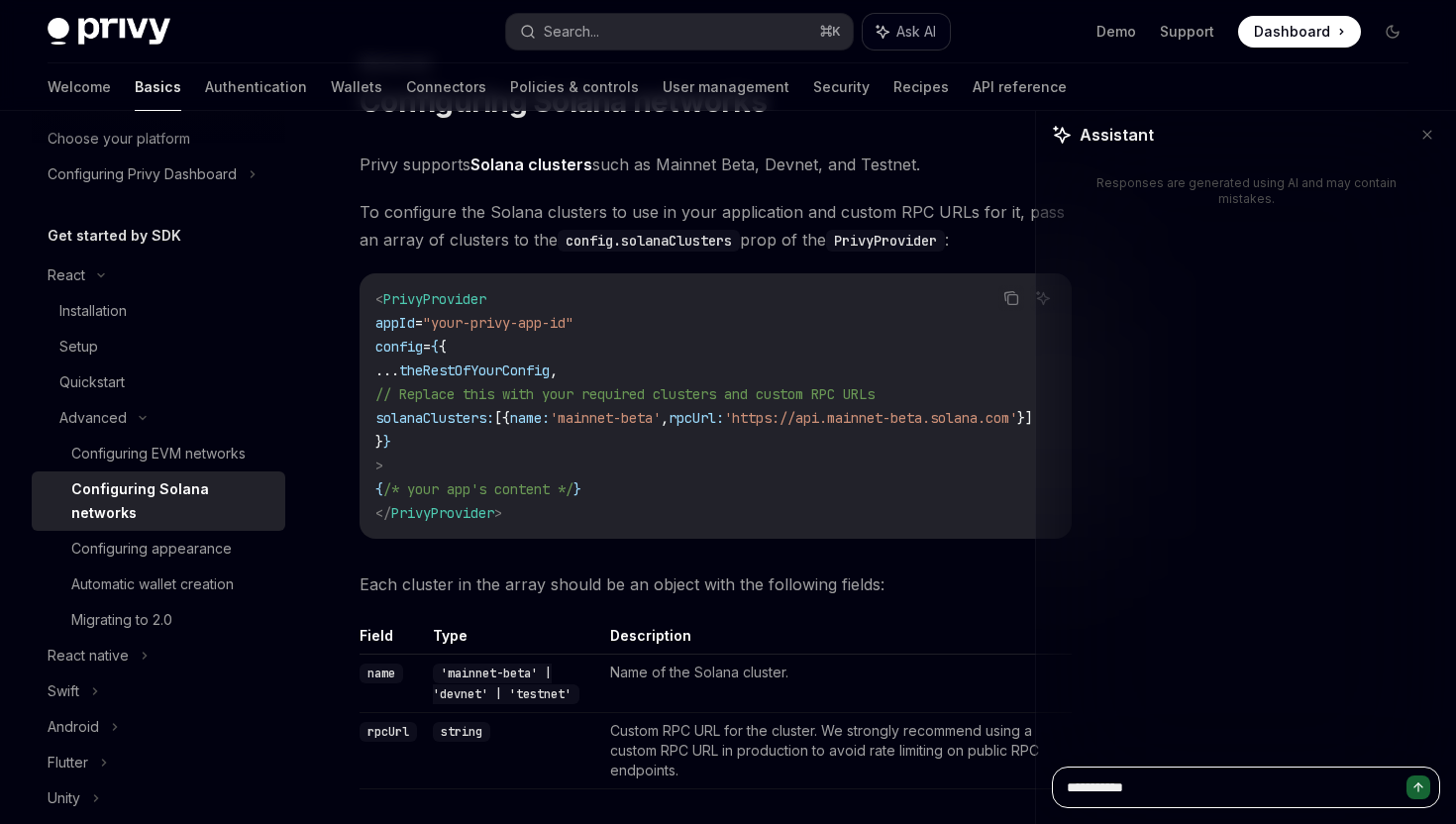 type on "**********" 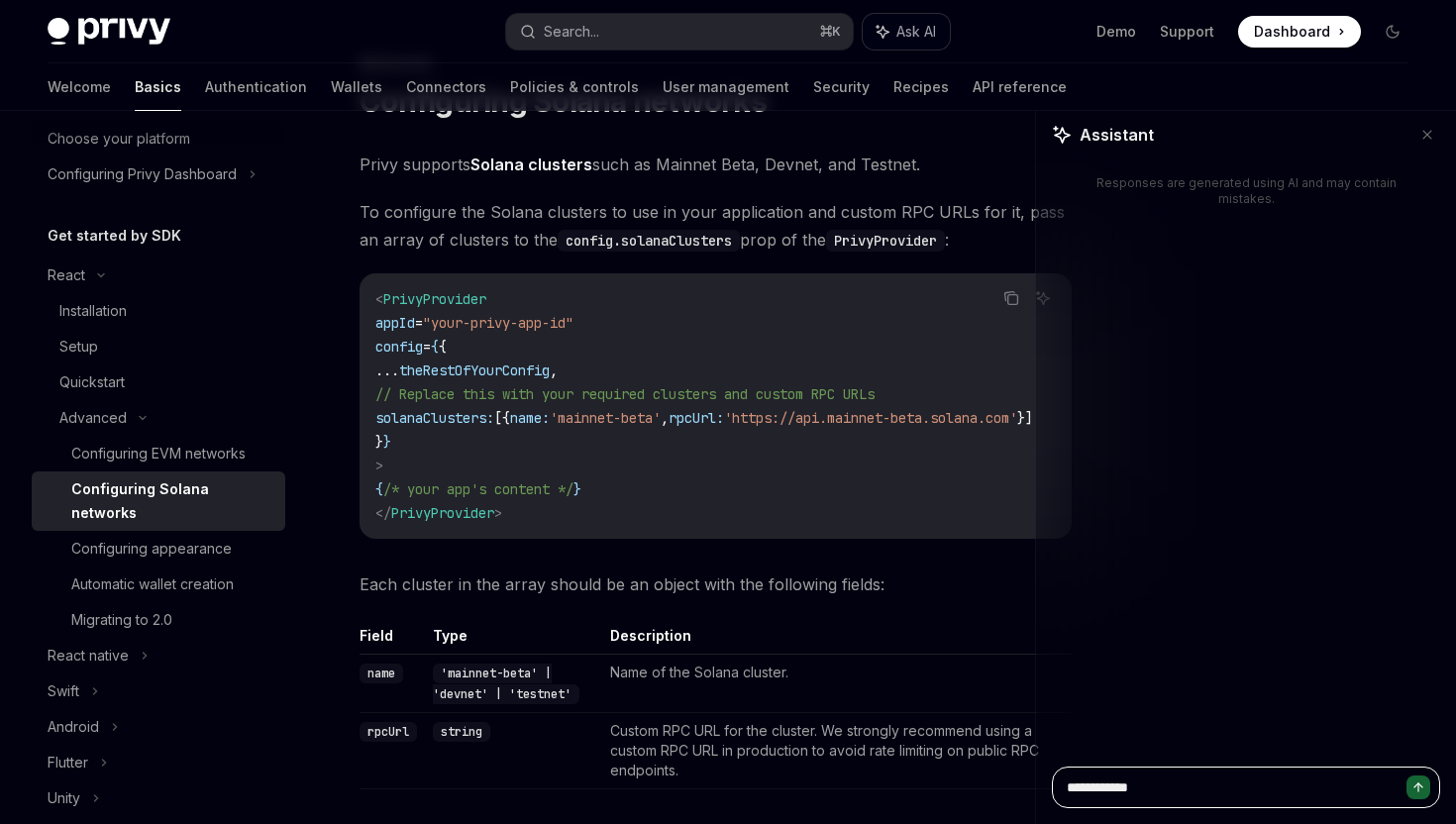 type on "**********" 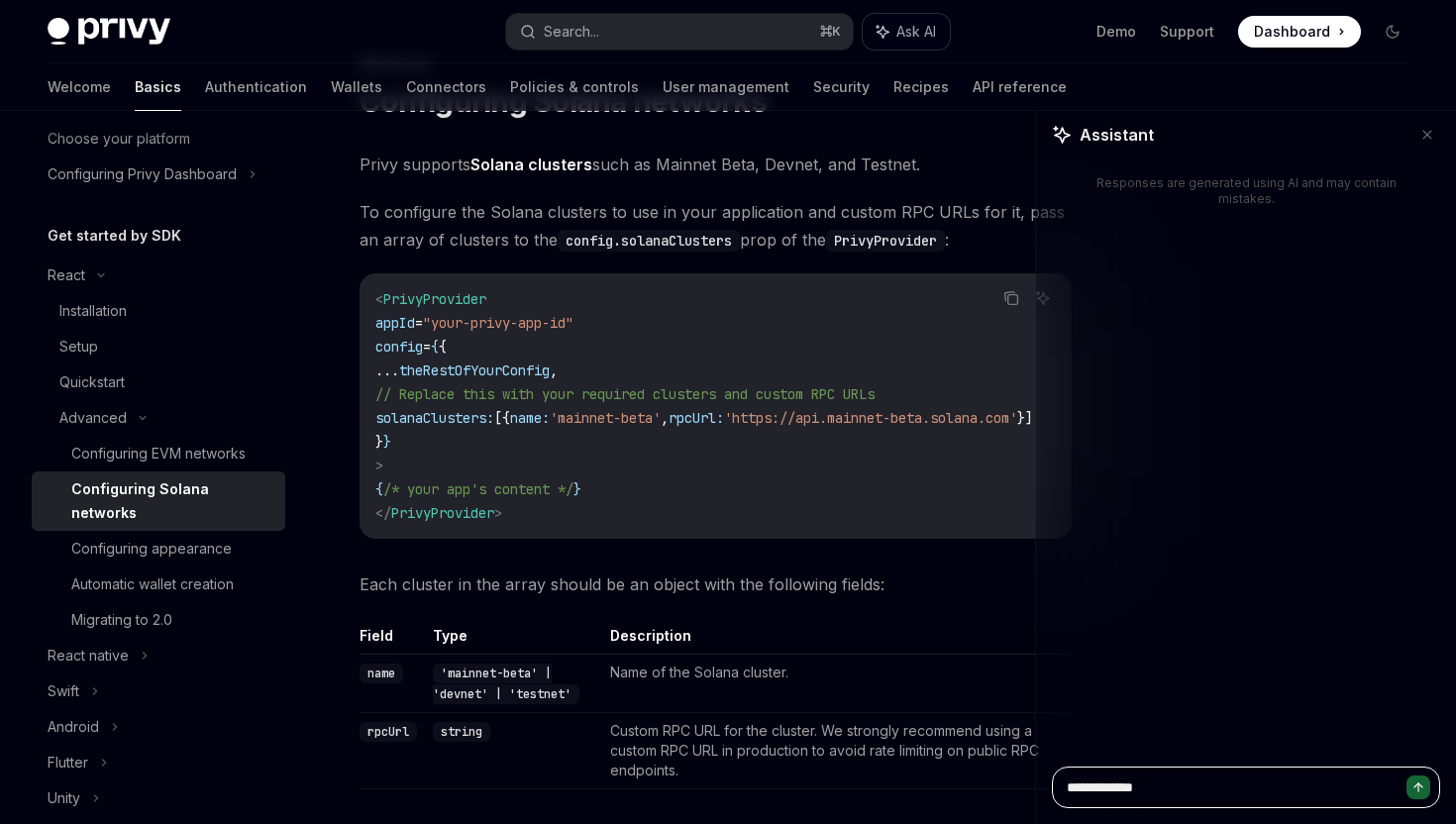 type on "**********" 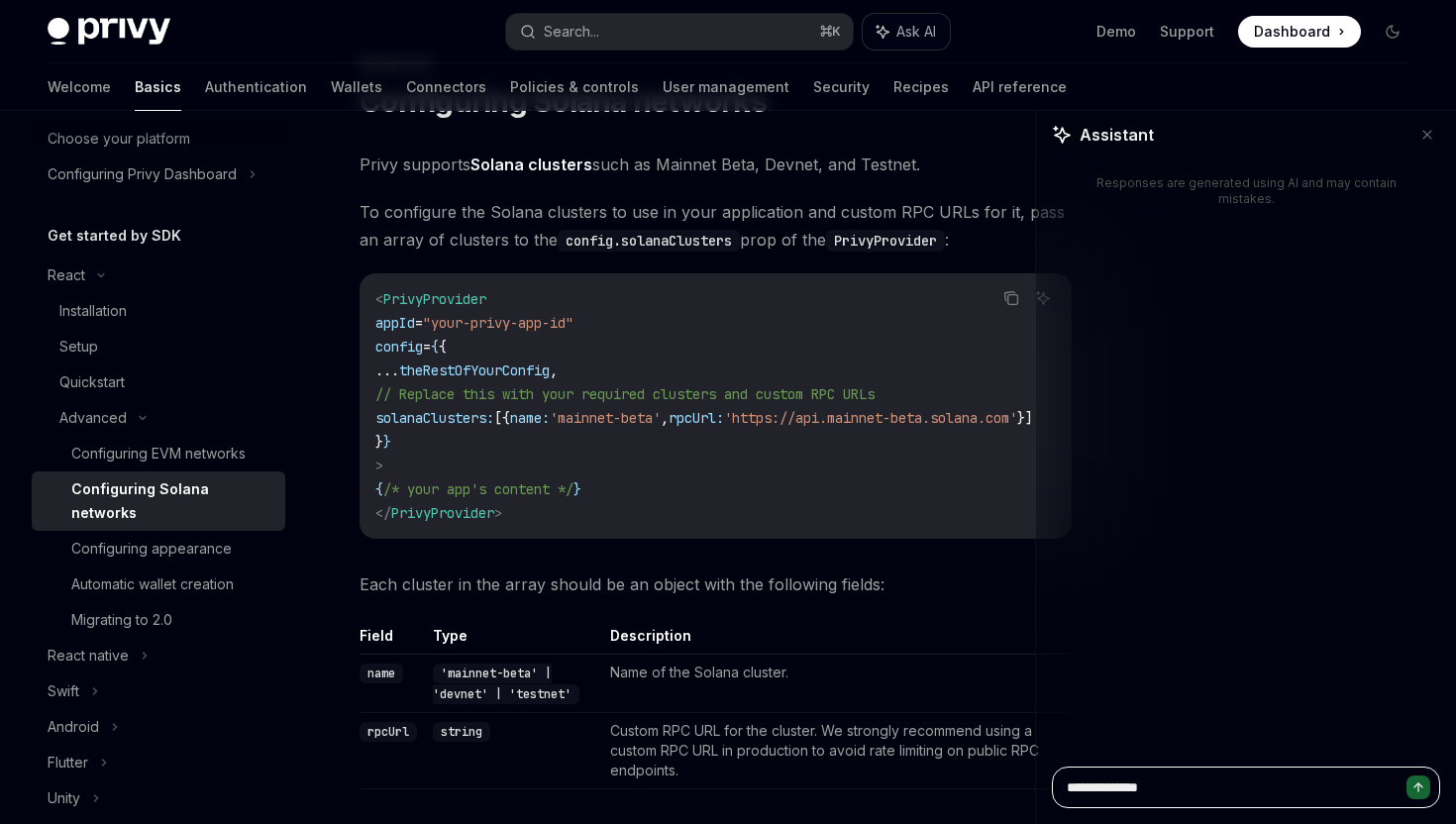 type on "*" 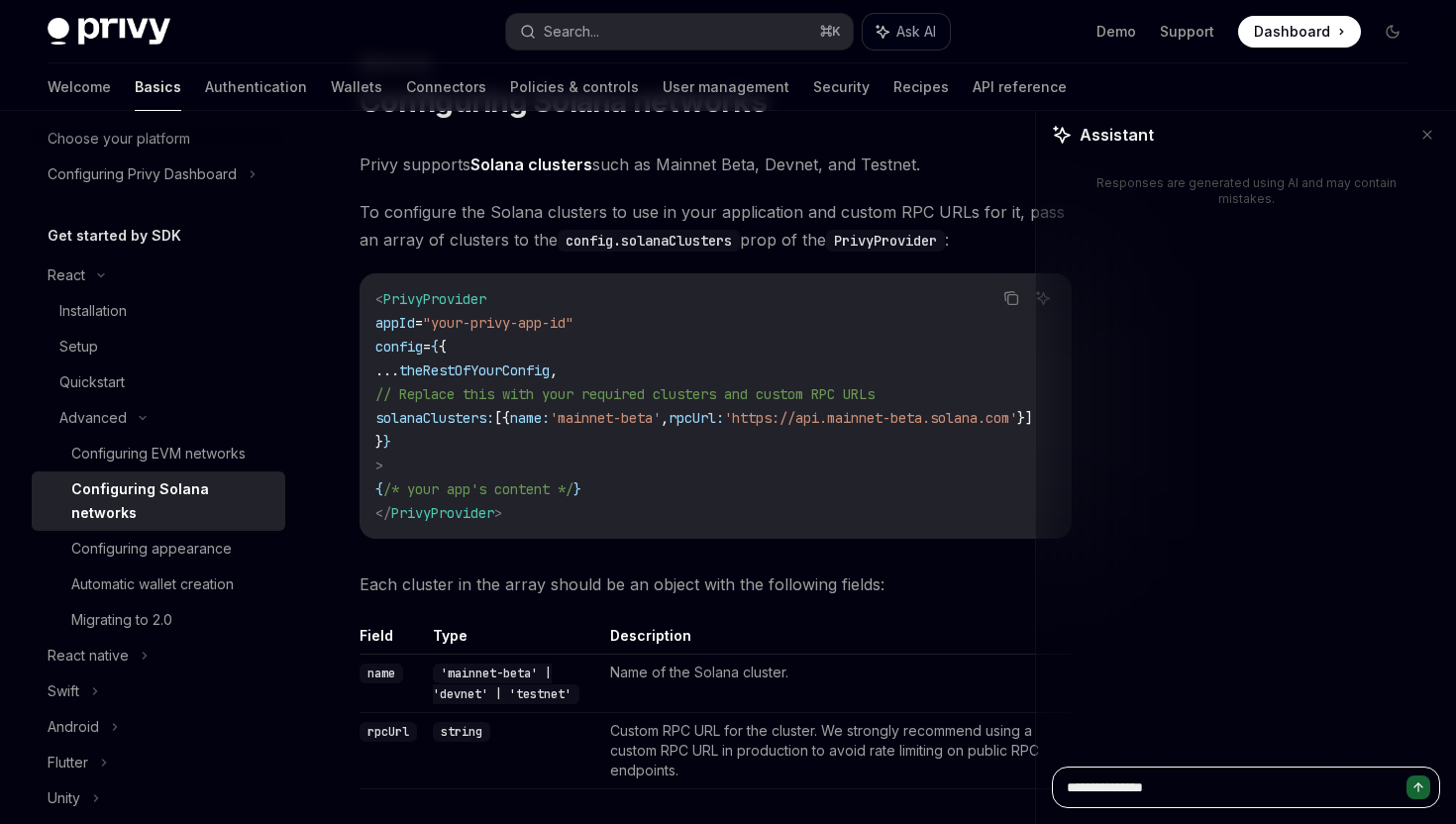 type on "**********" 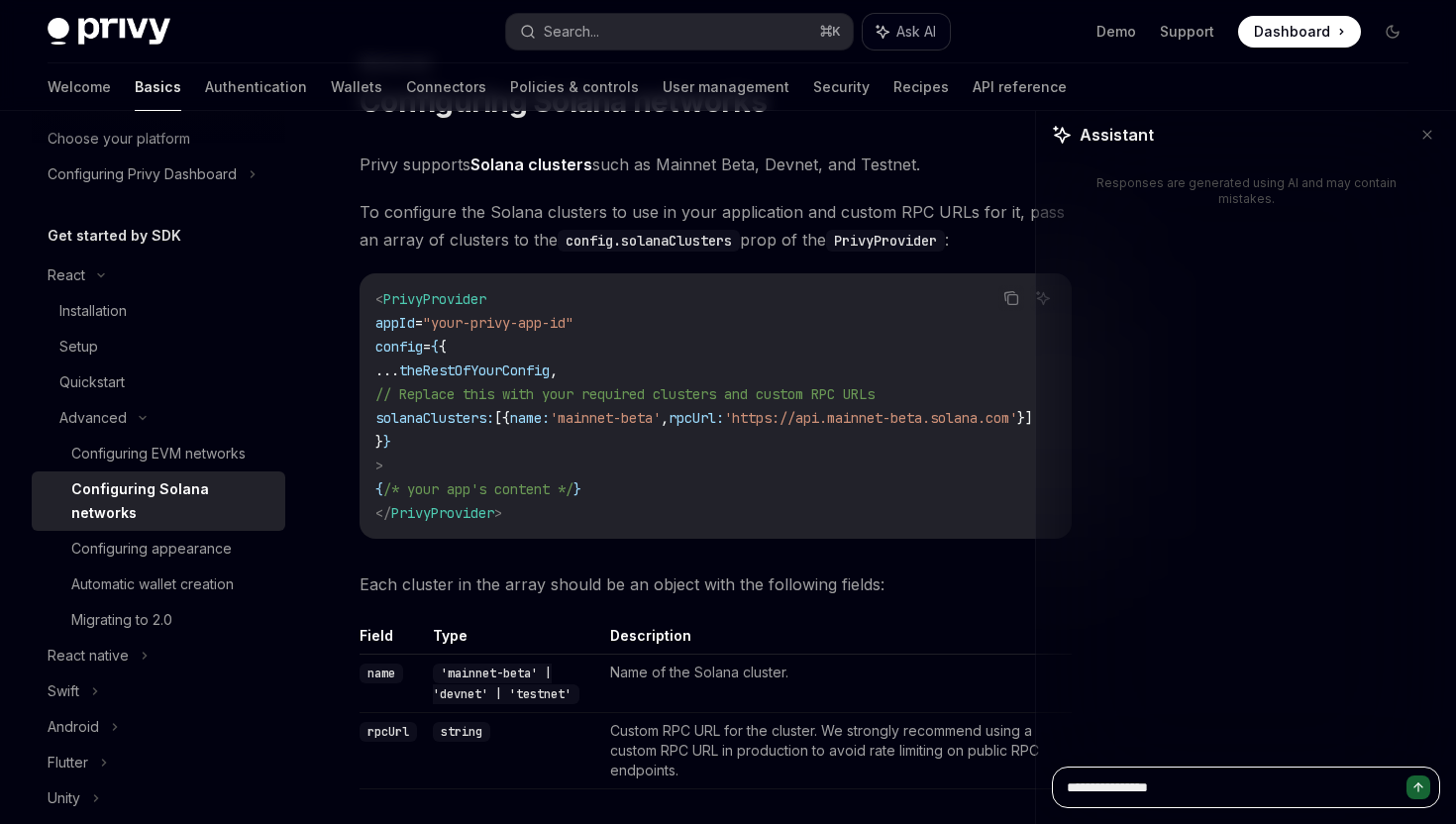 type on "**********" 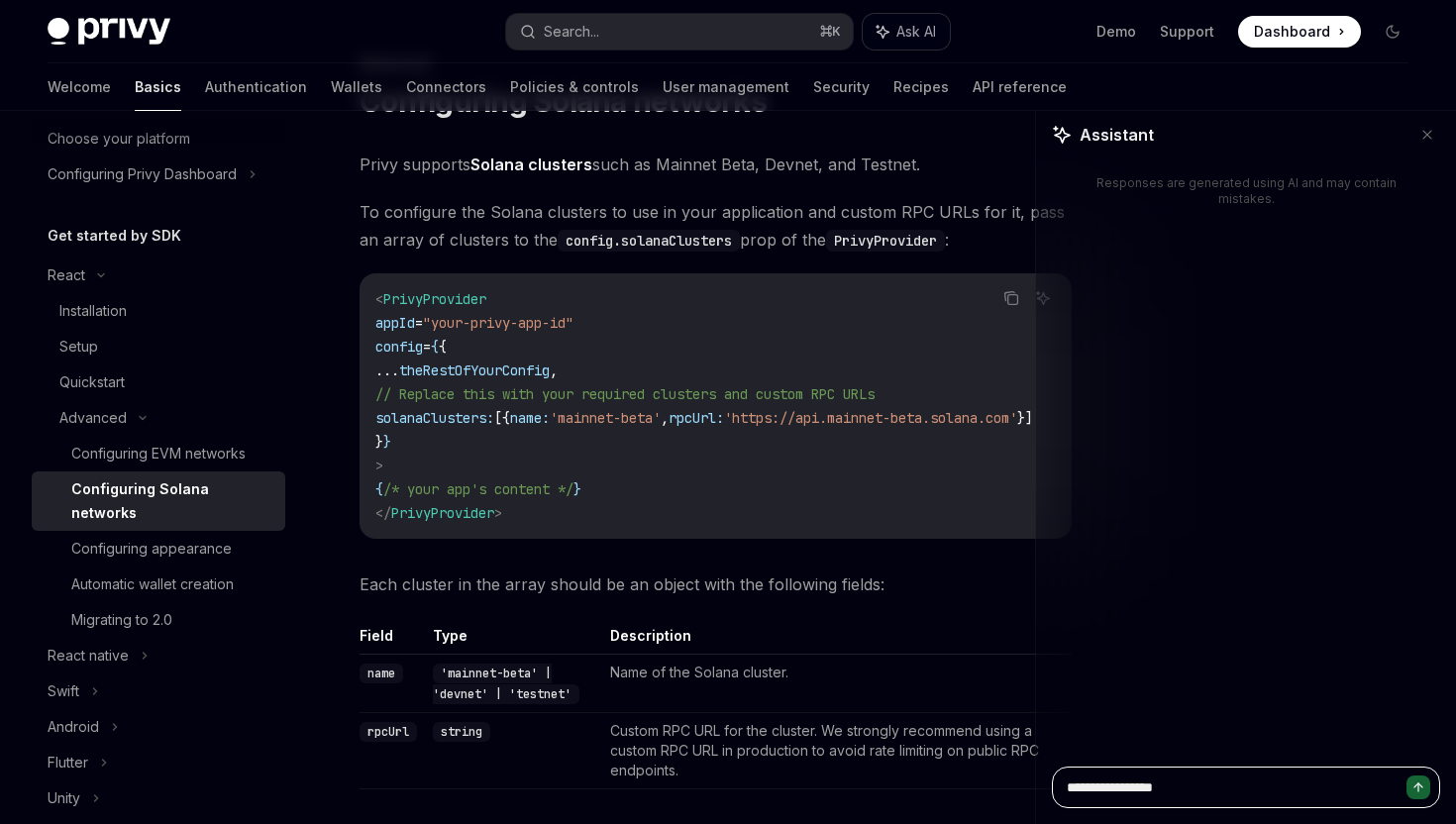 type on "**********" 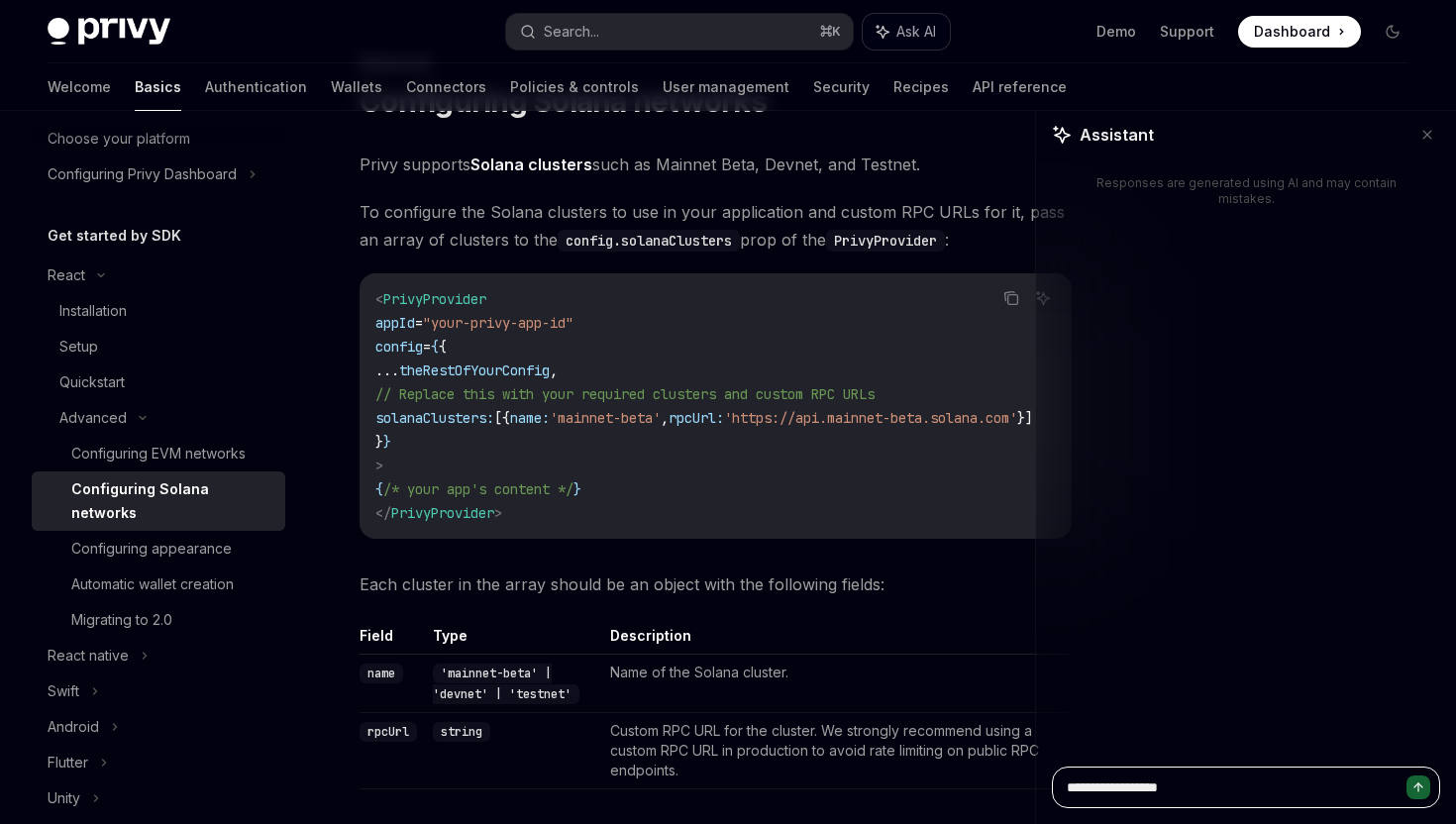 type on "**********" 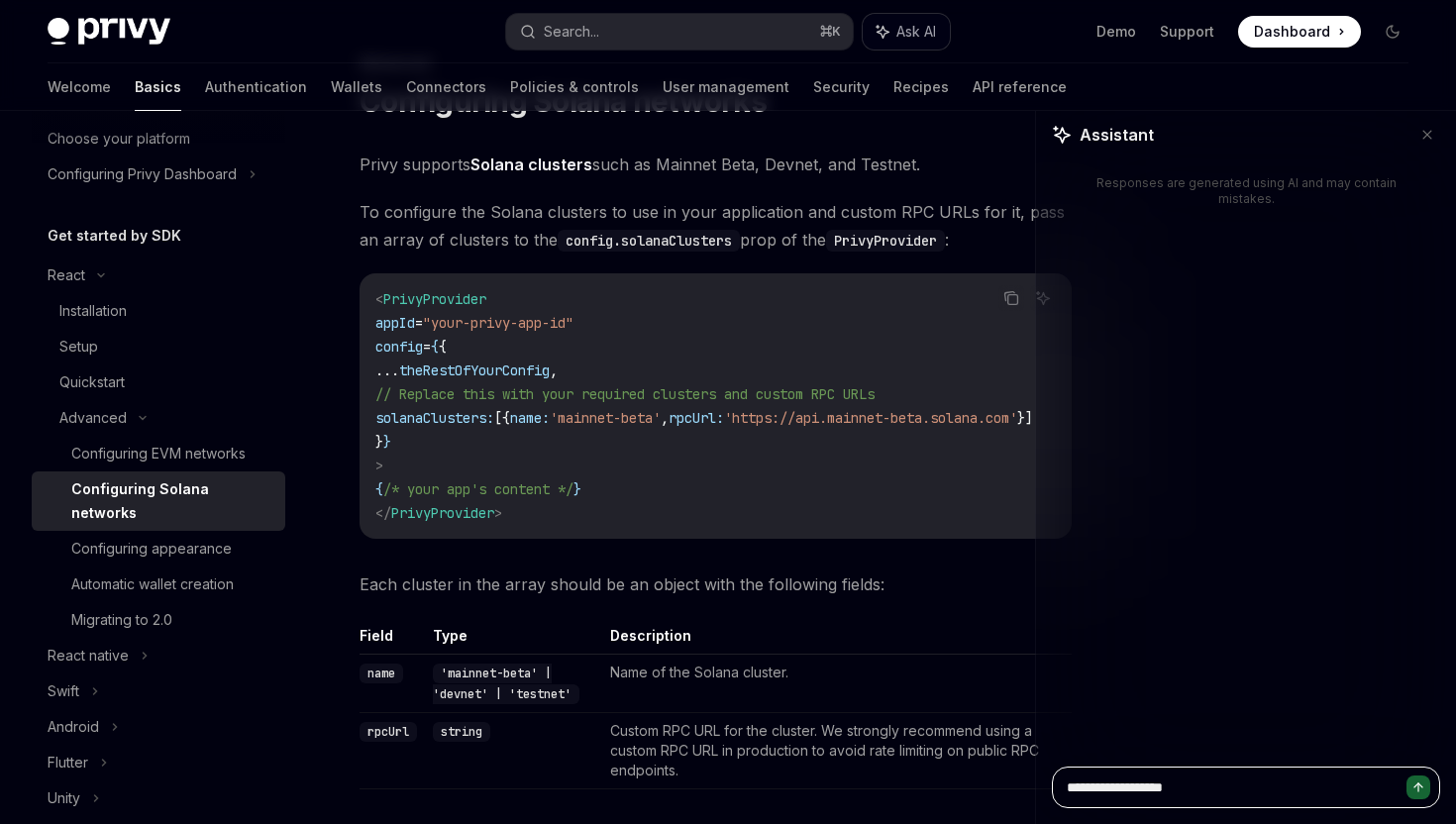 type on "*" 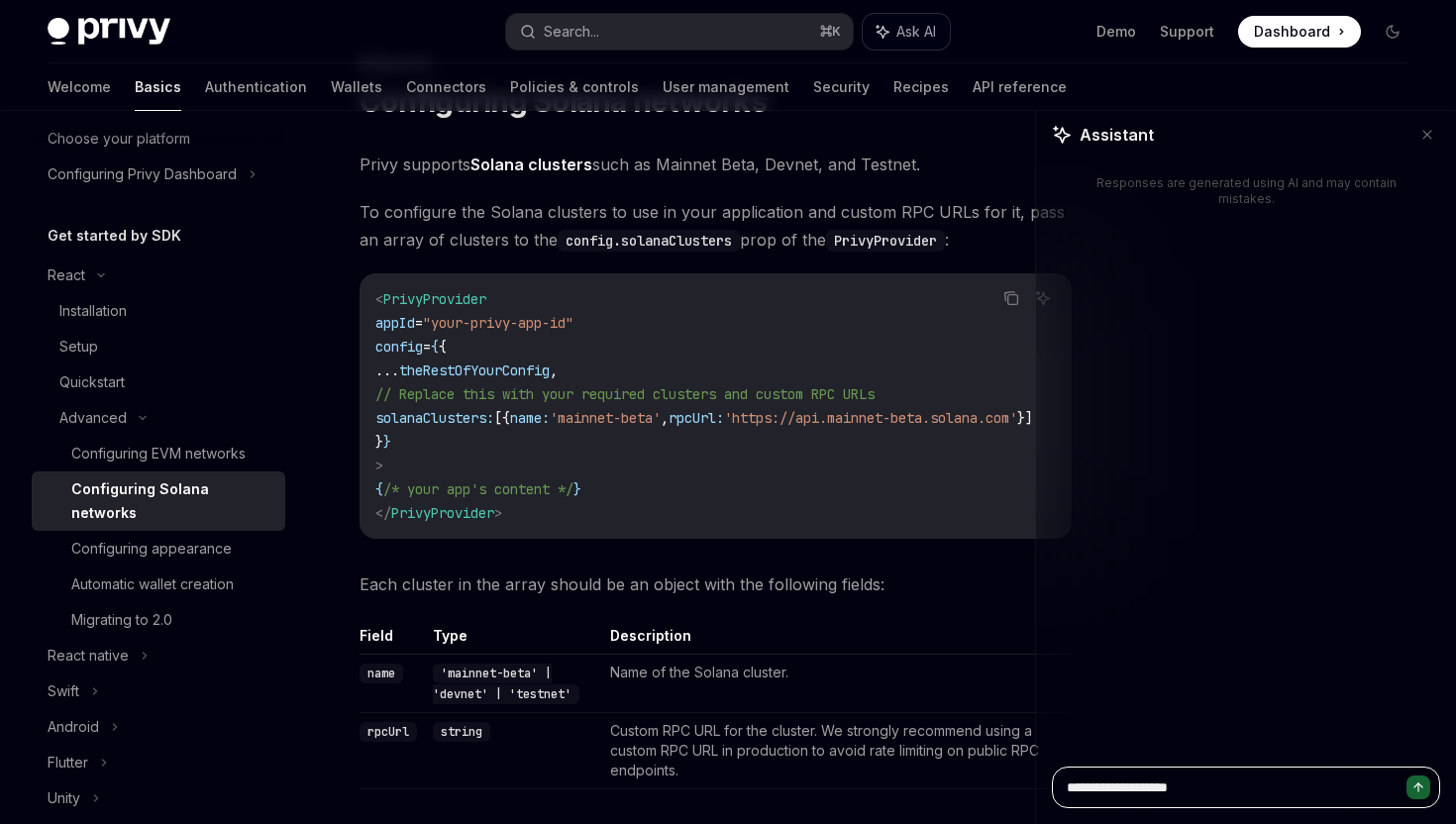 type on "**********" 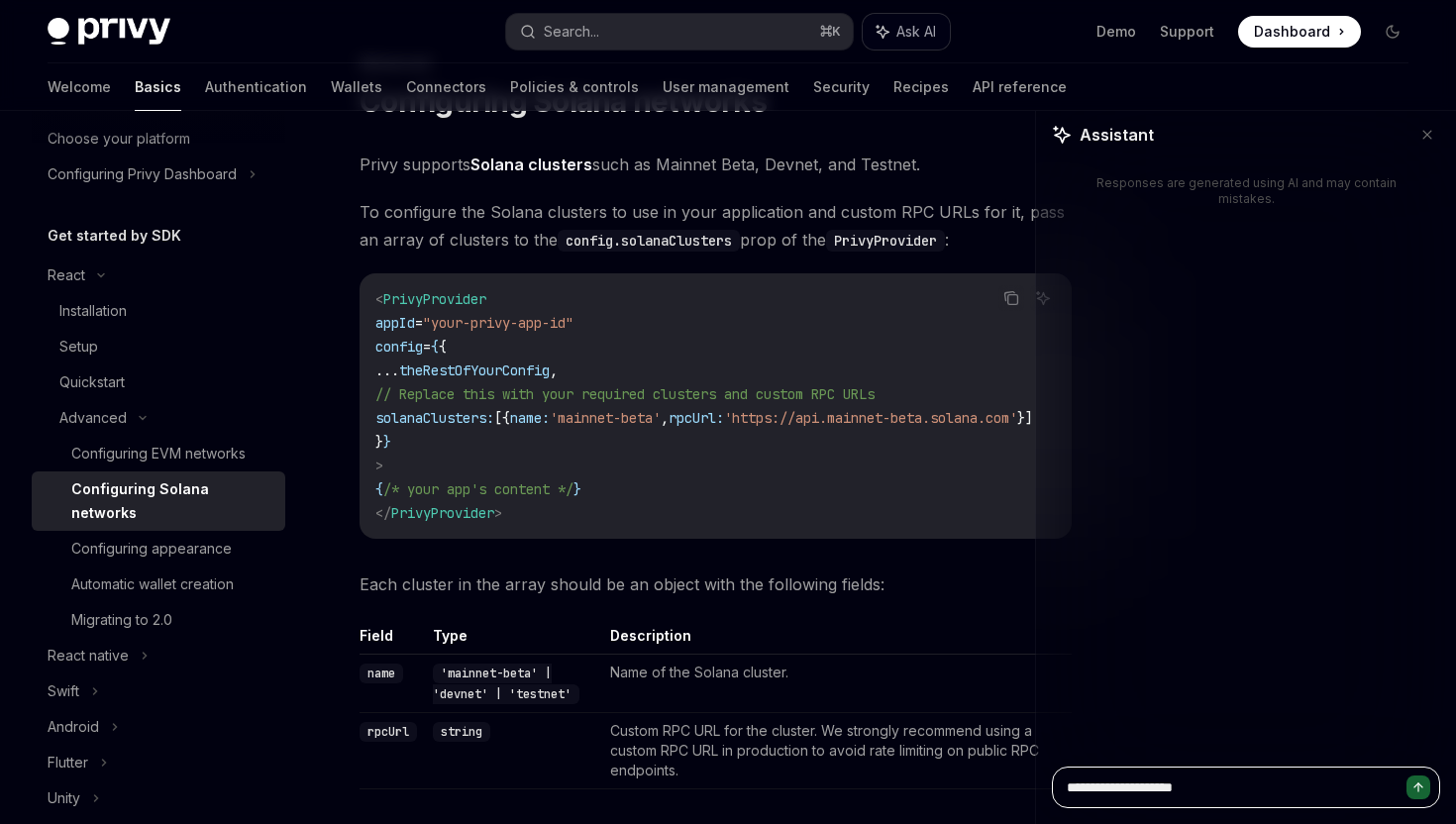 type on "**********" 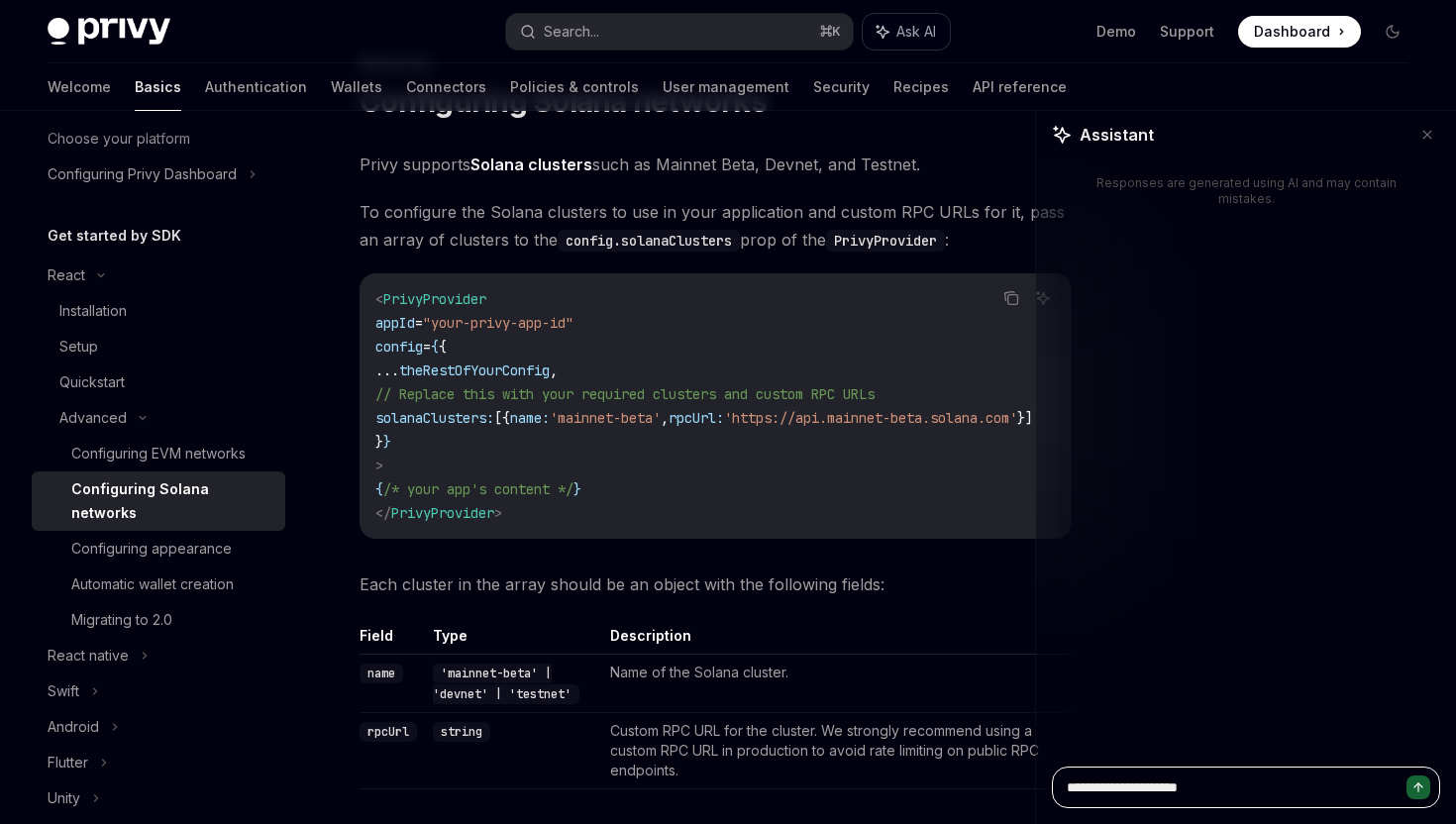 type on "**********" 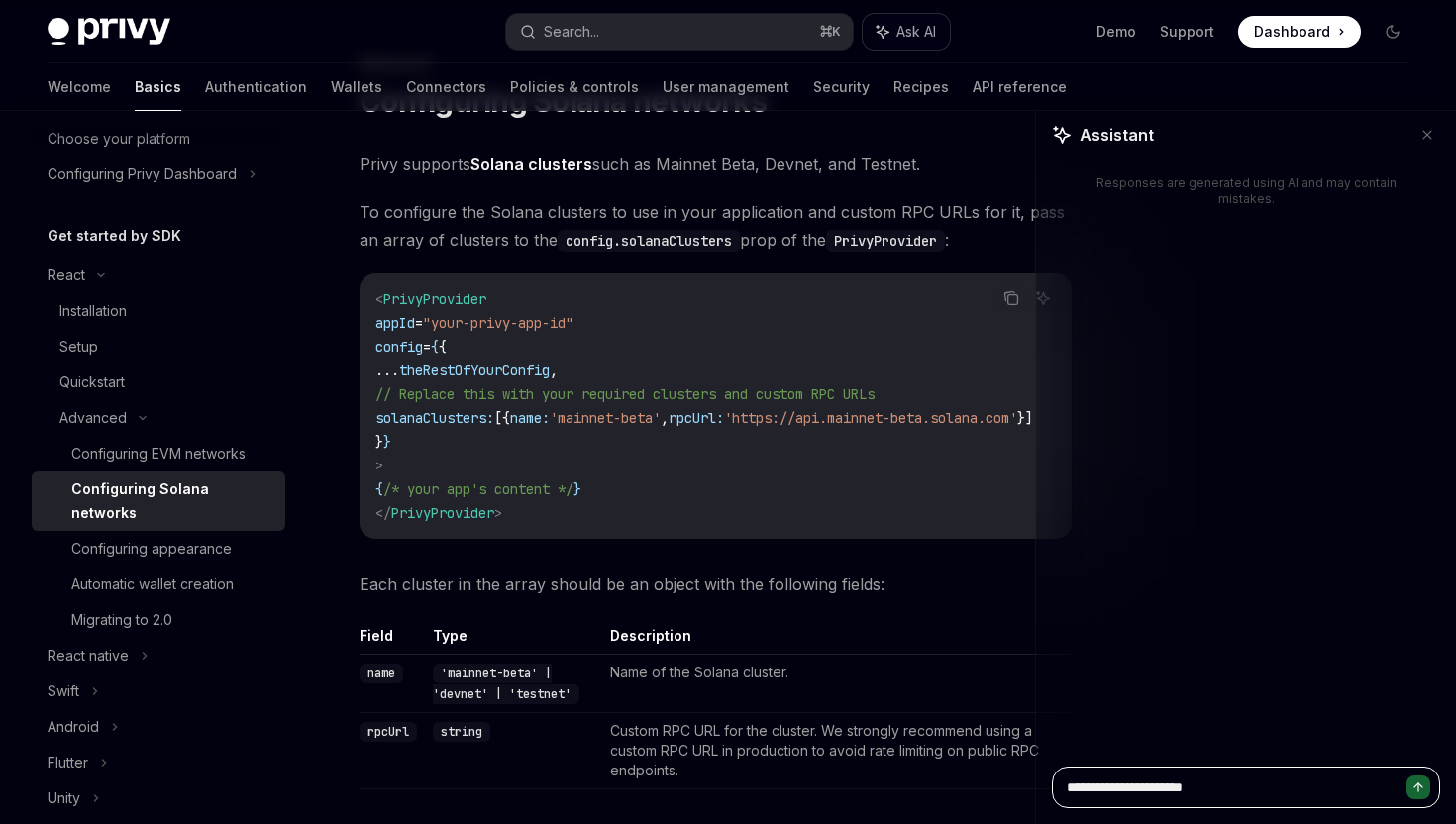 type on "**********" 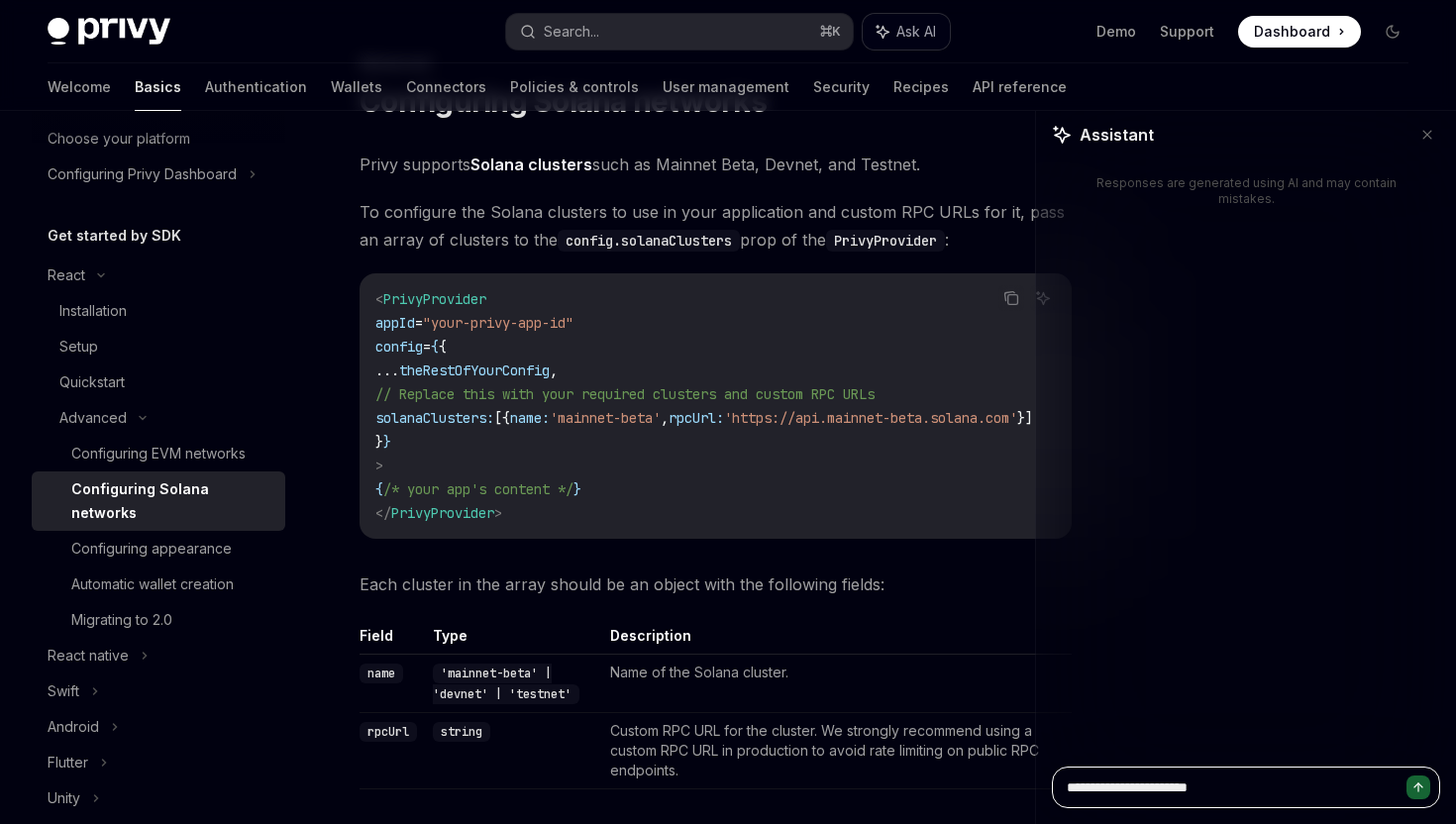 type on "**********" 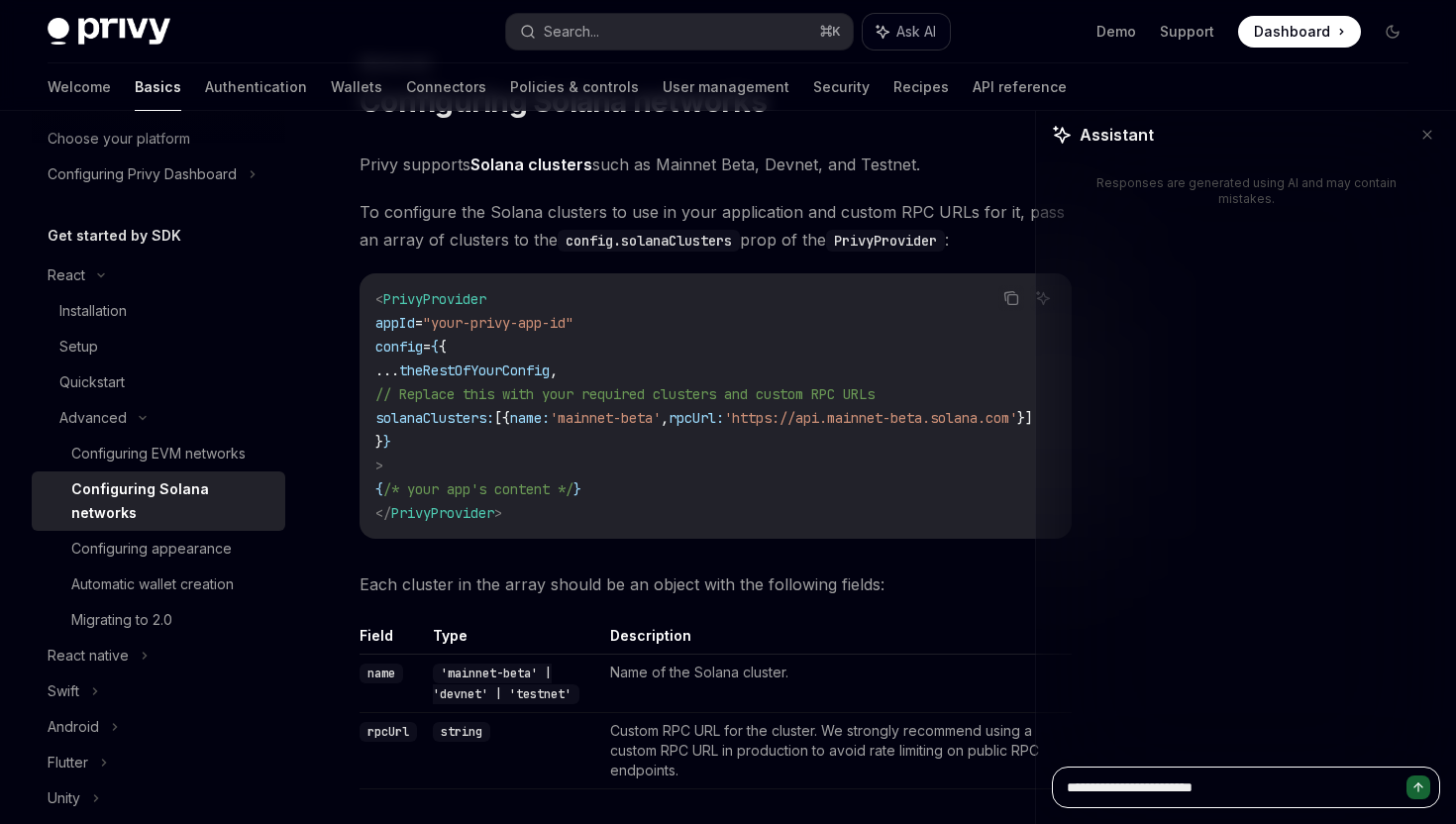 type on "**********" 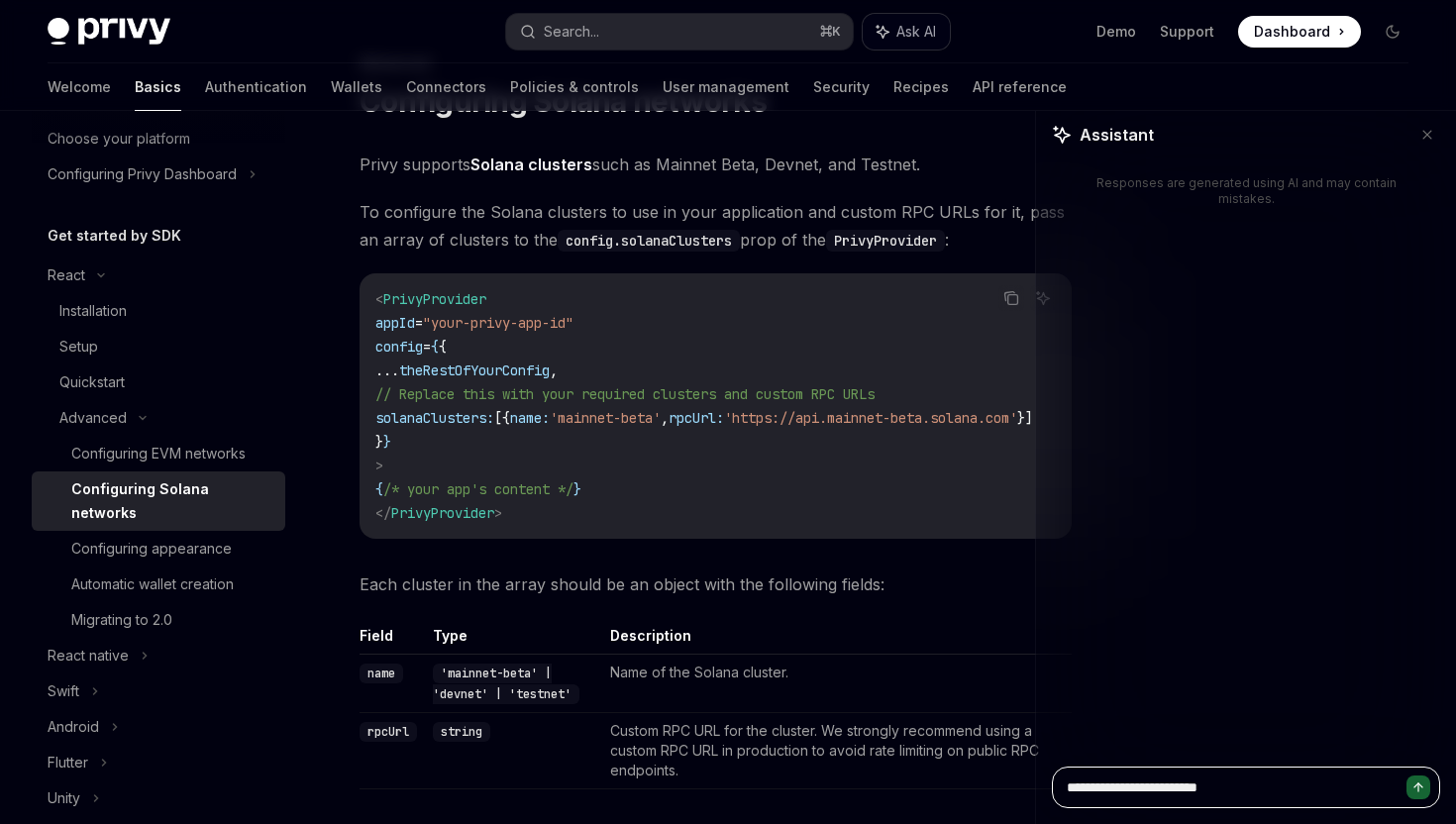 type on "**********" 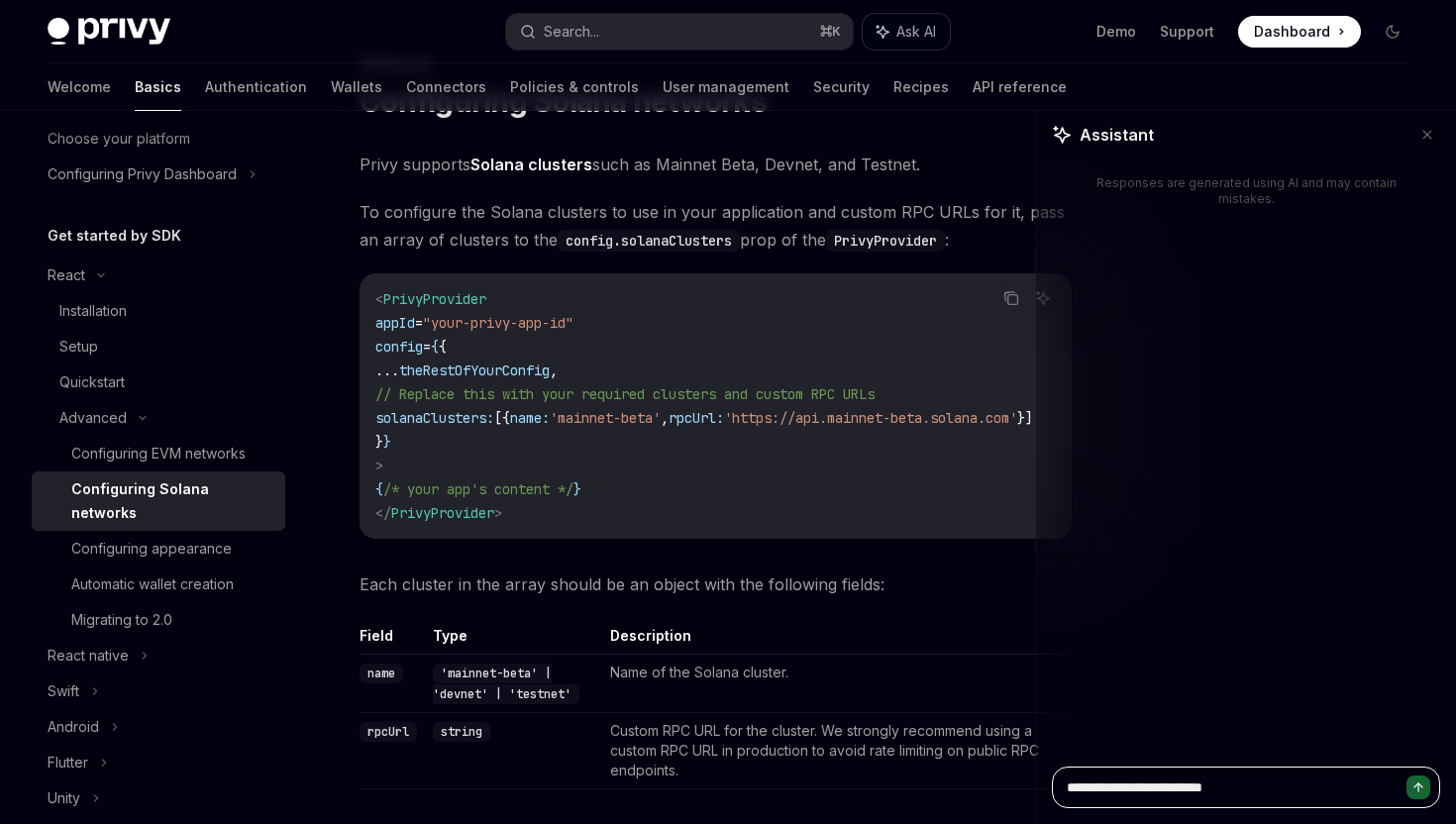 type on "*" 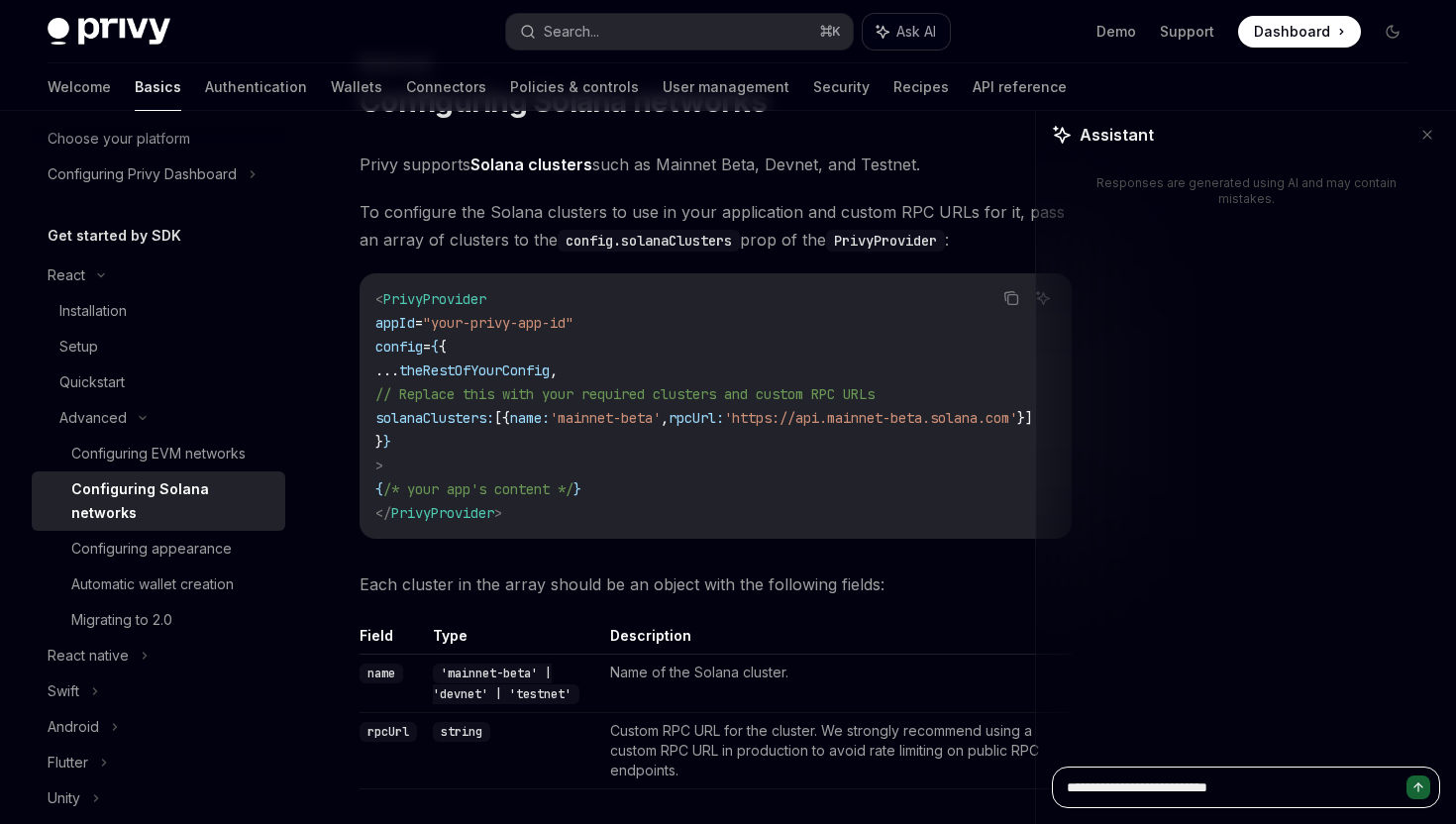 type on "*" 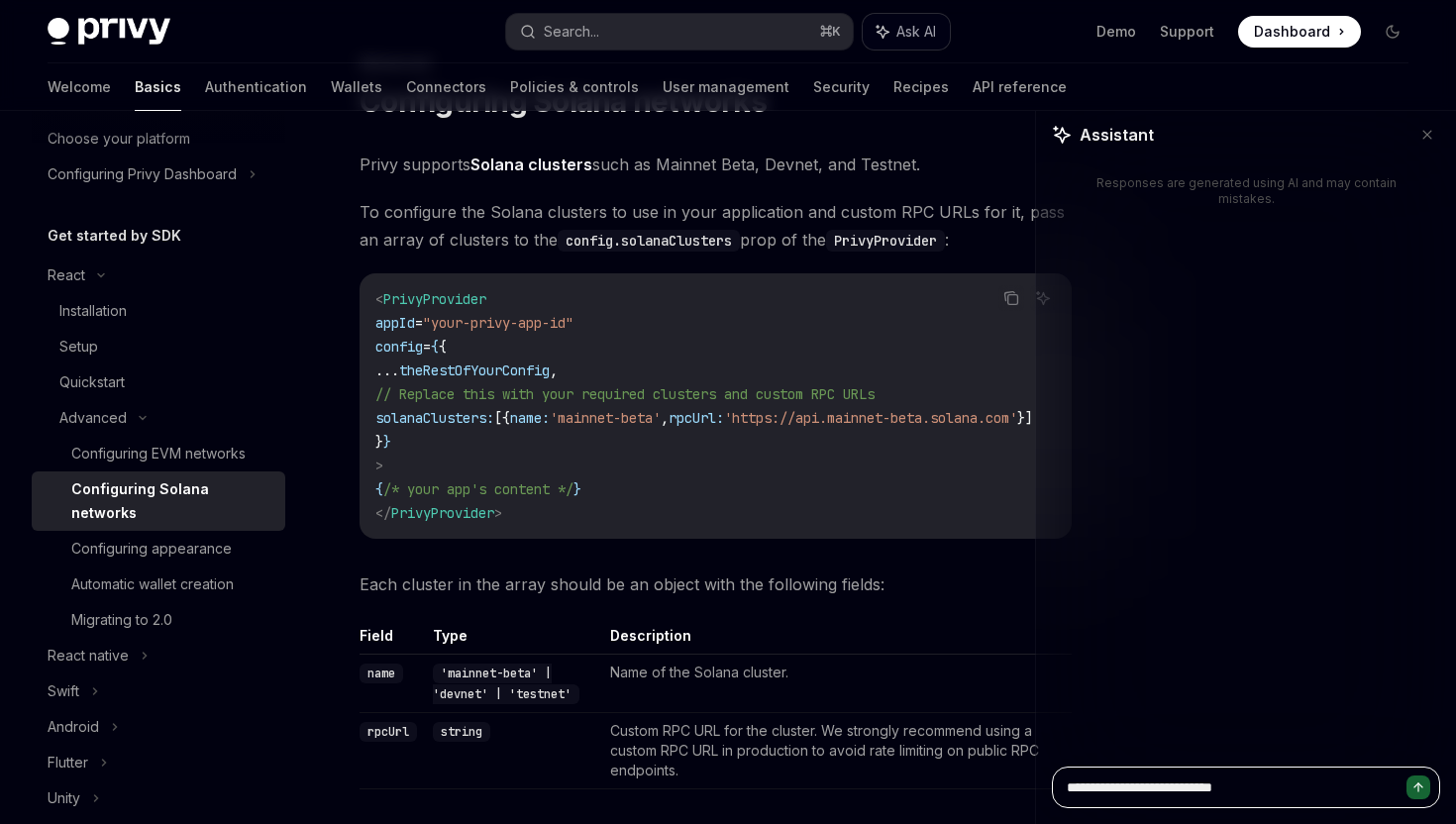 type on "**********" 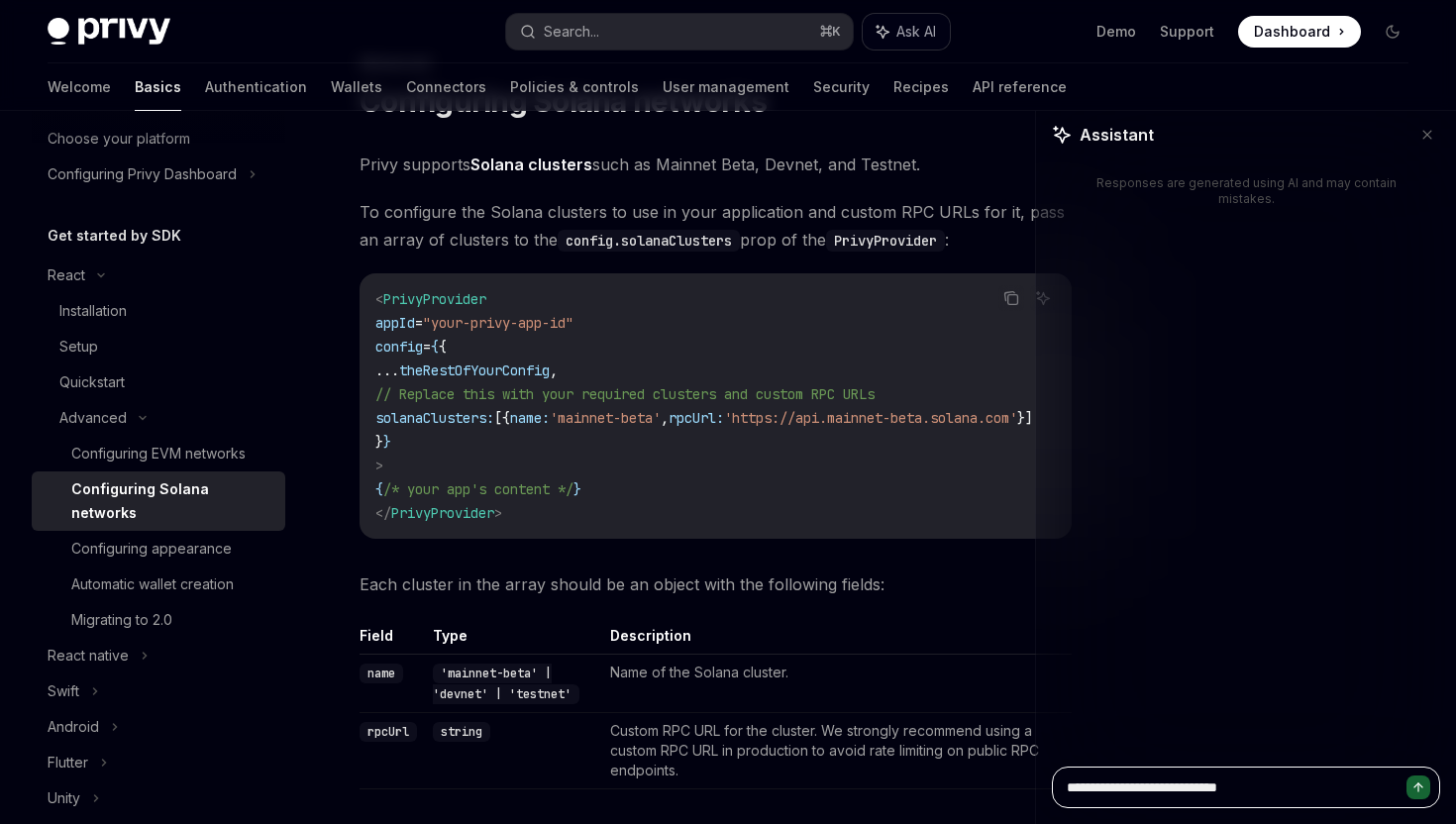 type on "**********" 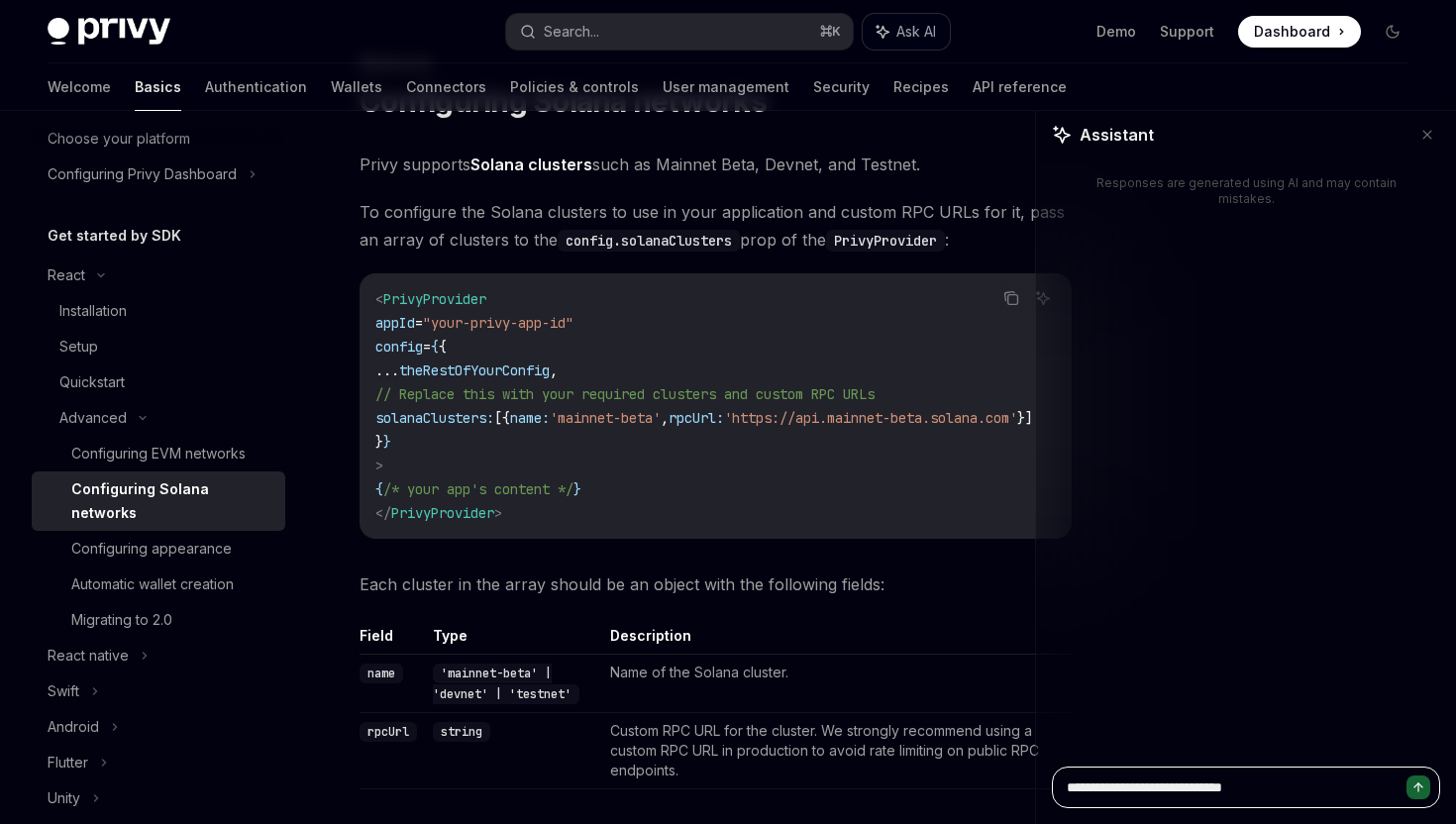 type on "*" 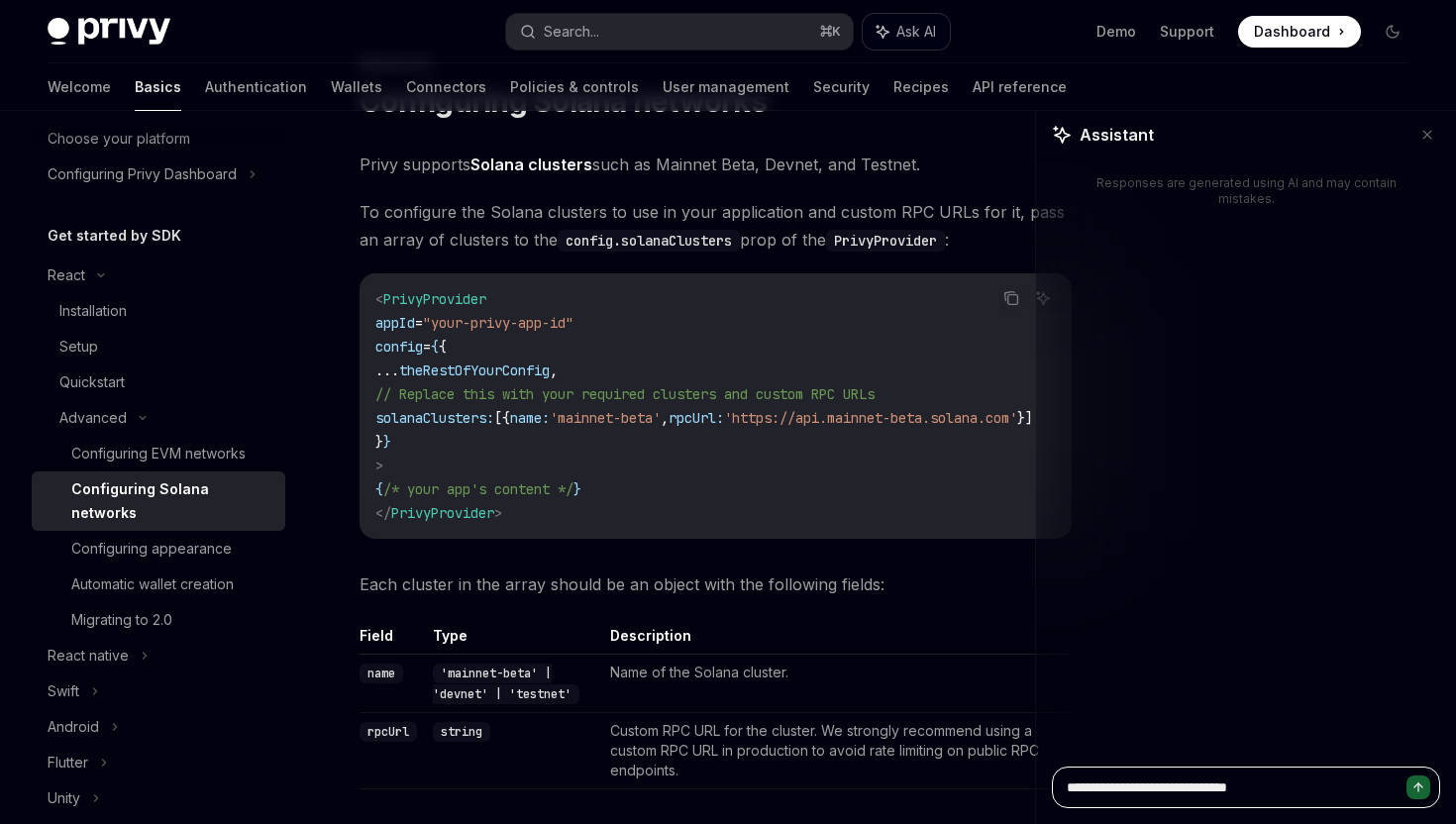 type on "*" 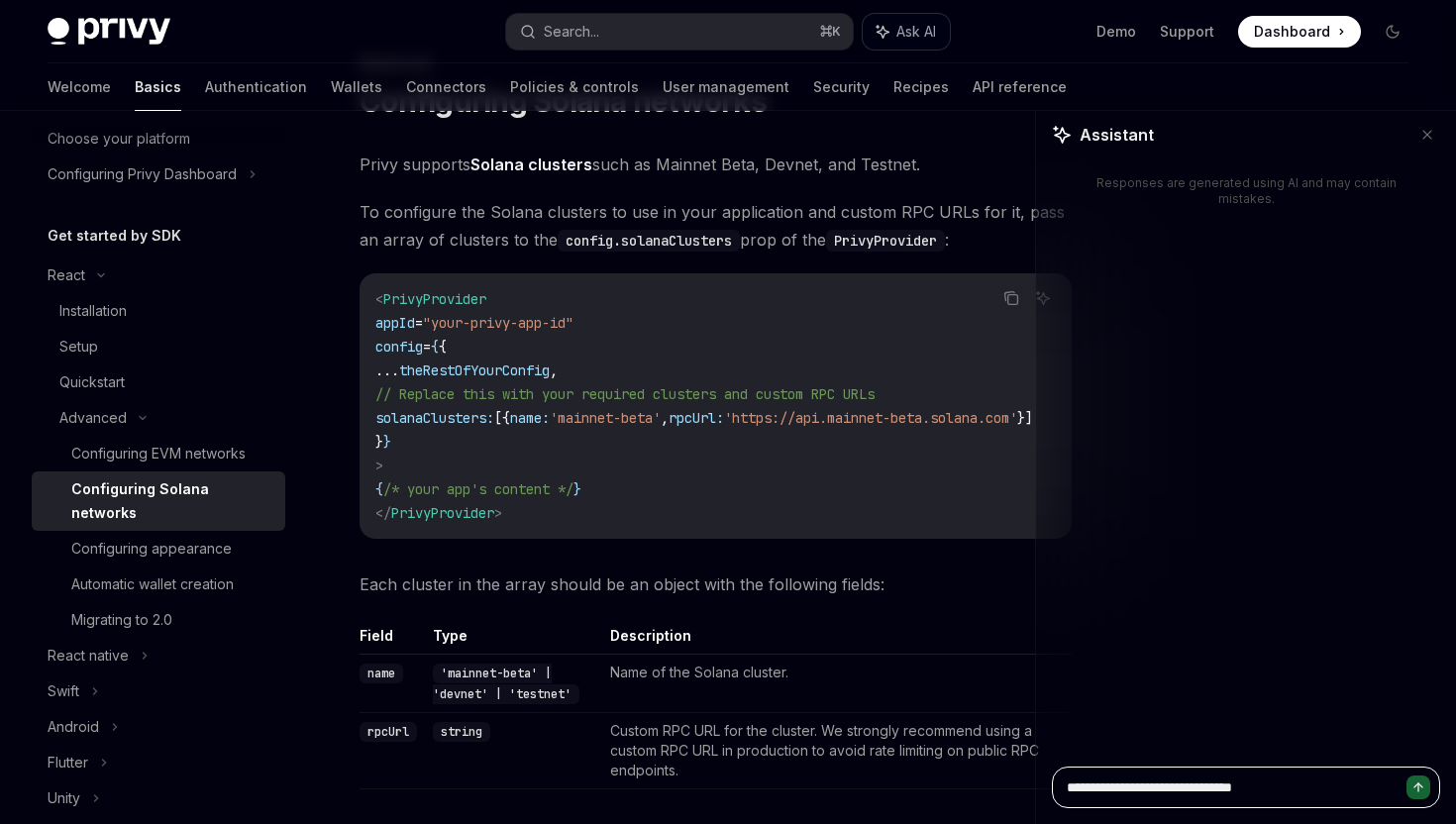 type on "**********" 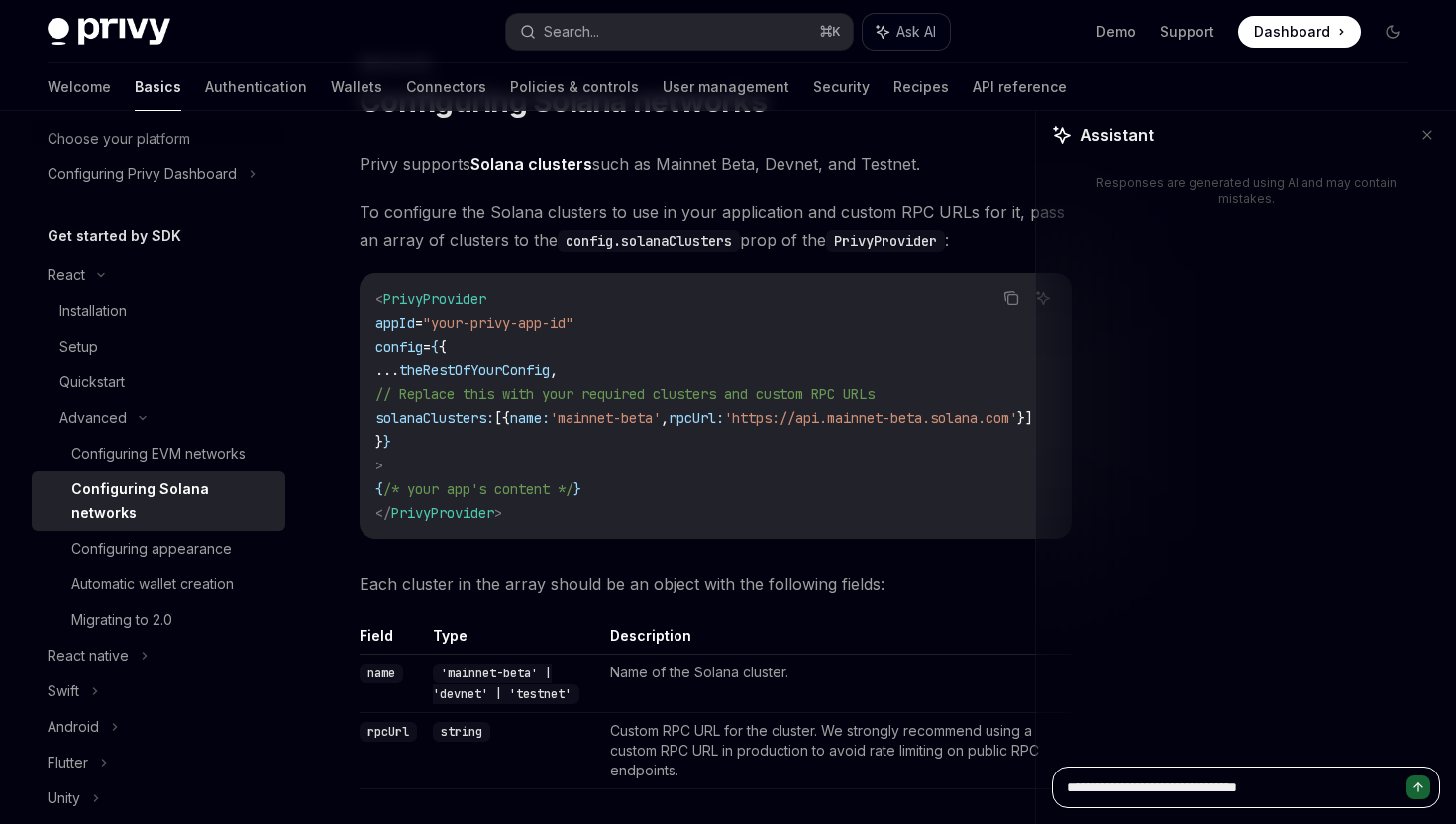 type on "**********" 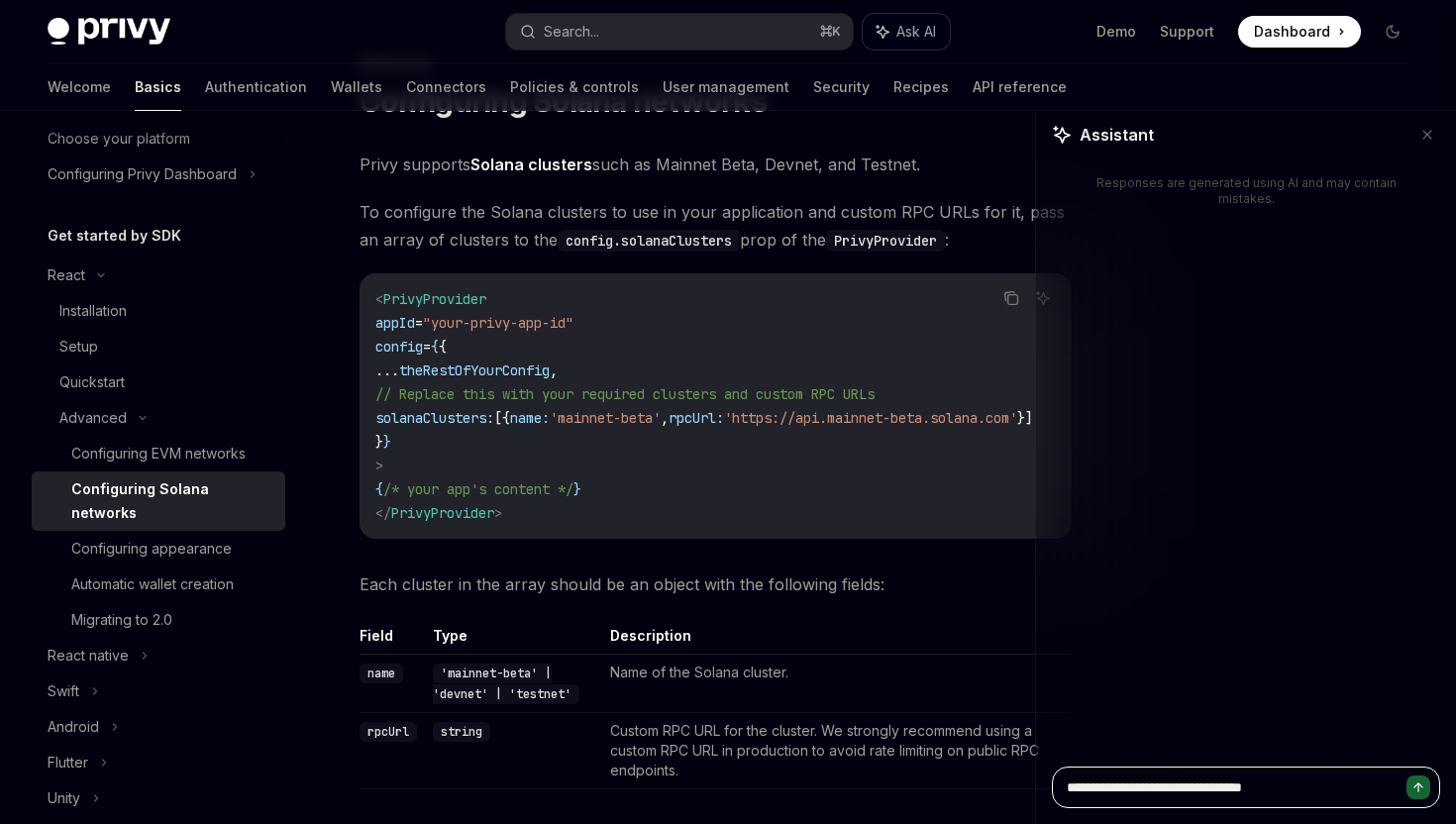 type on "**********" 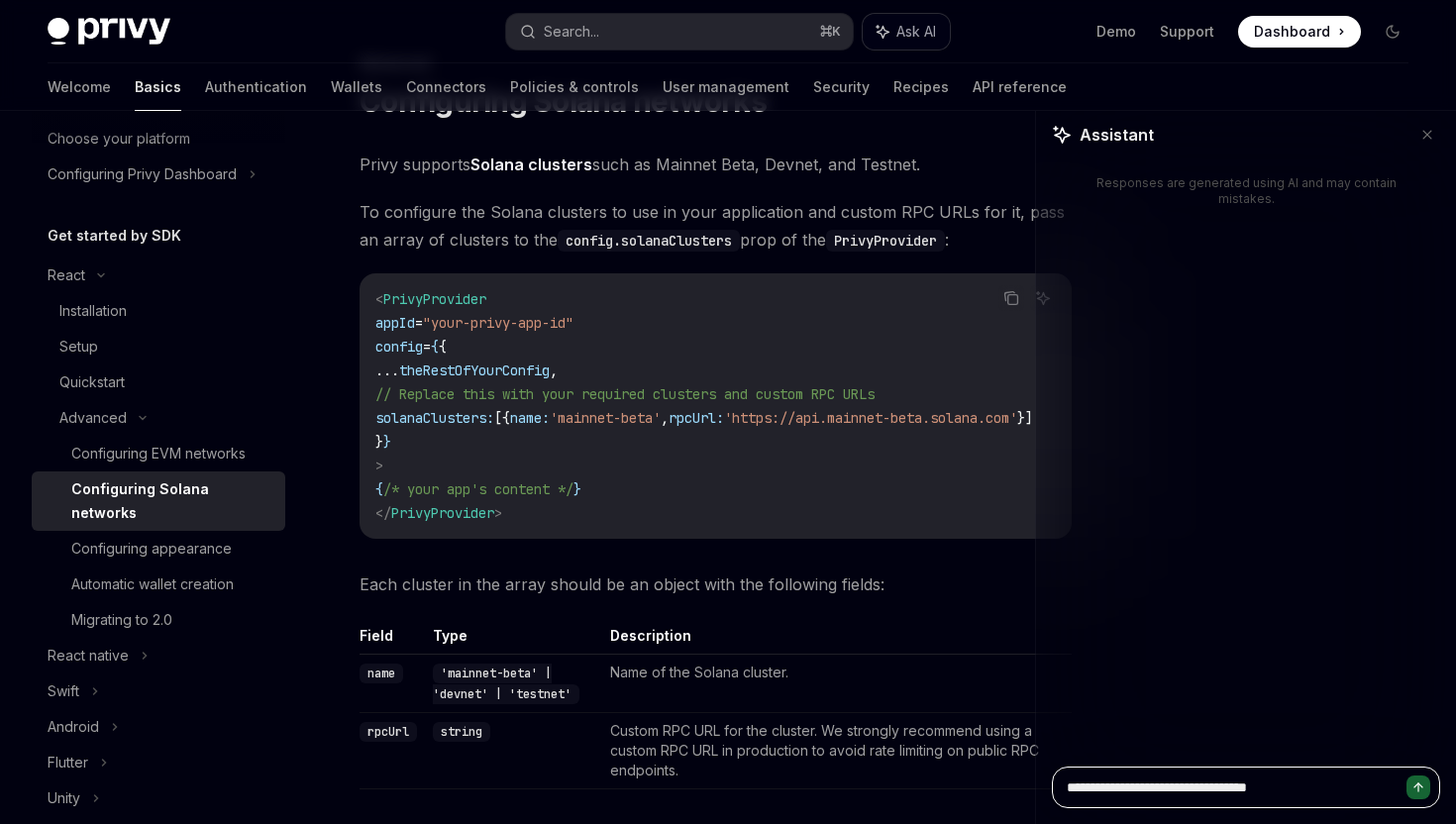 type on "**********" 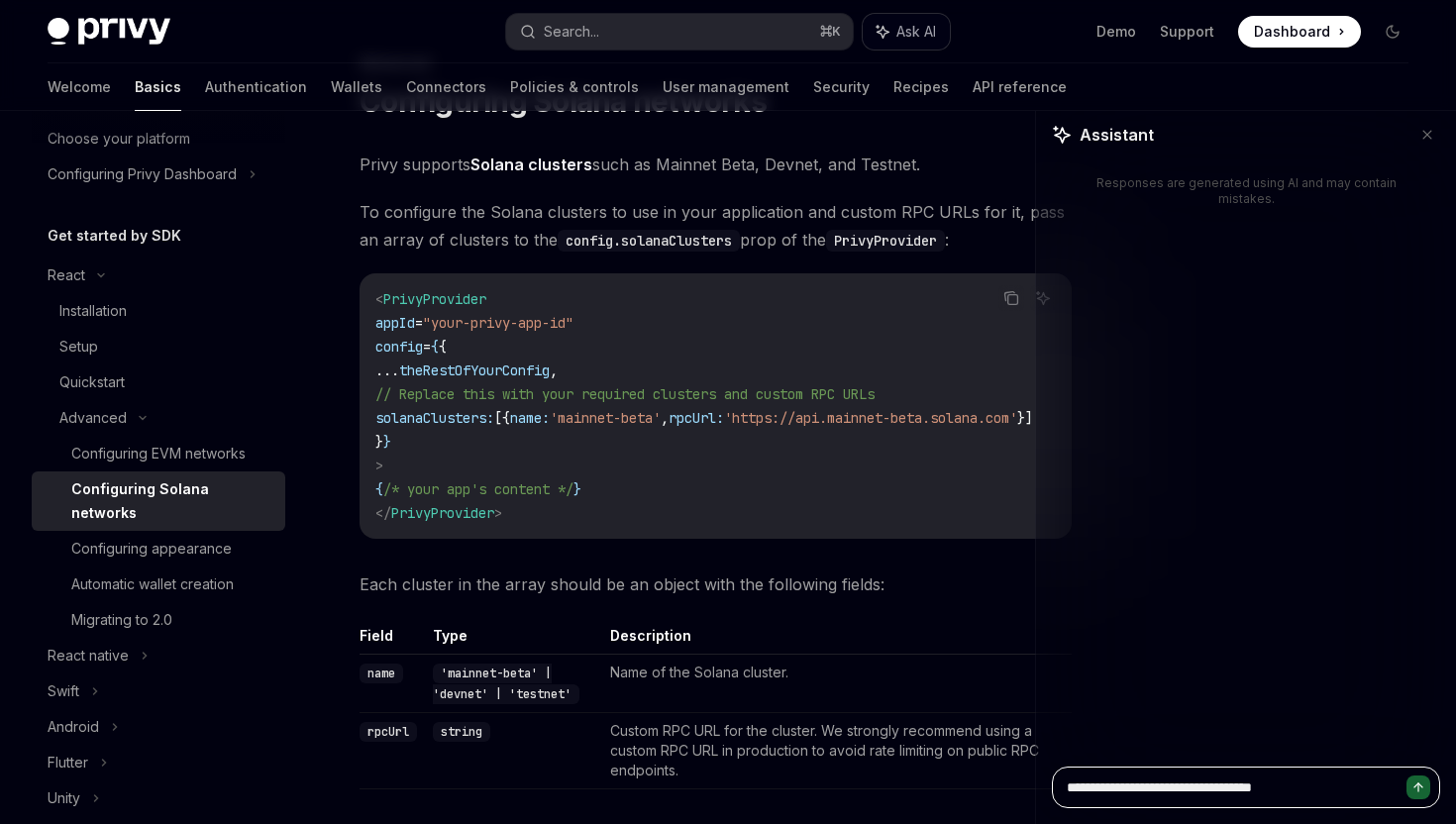 type on "**********" 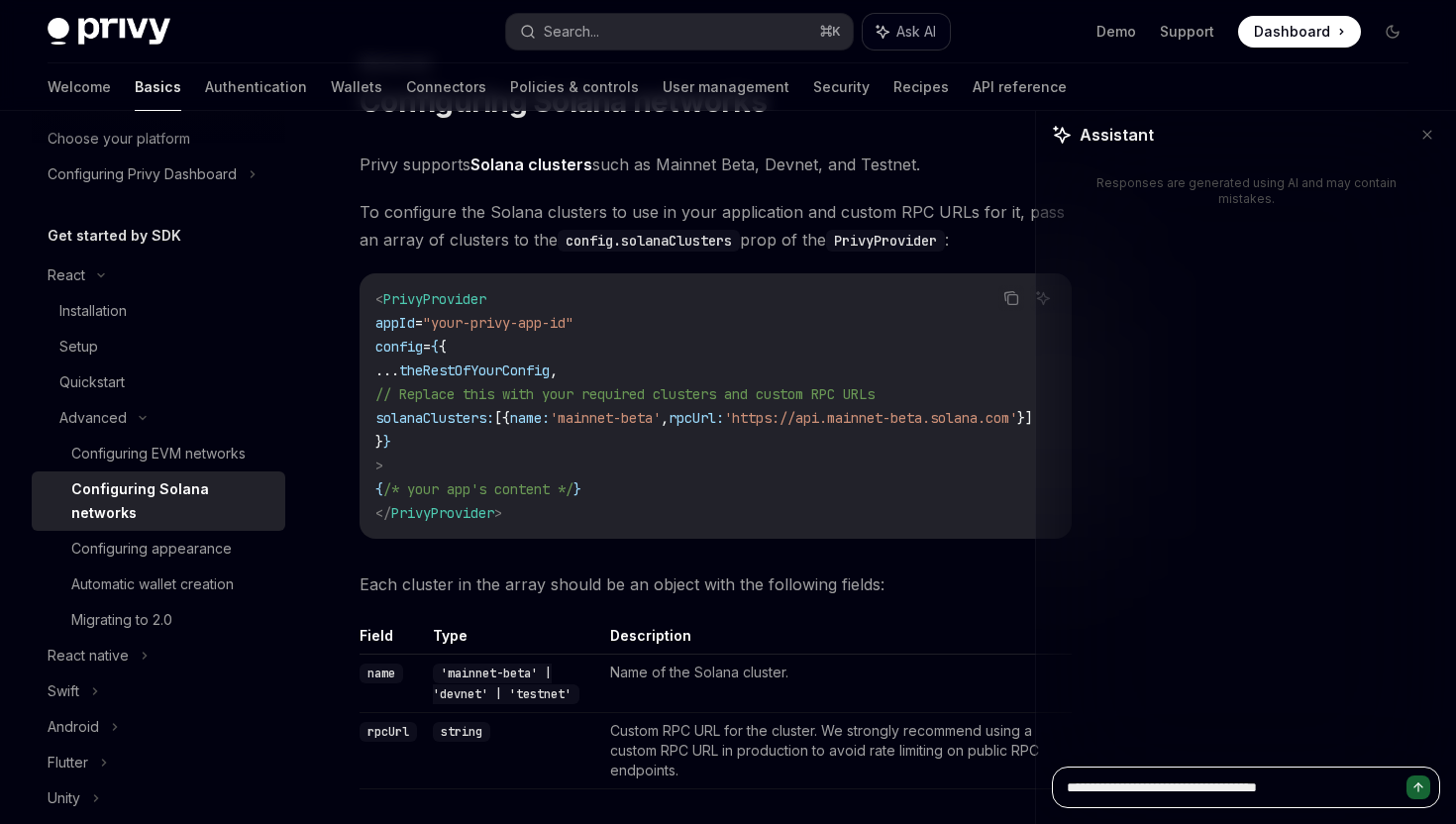 type on "**********" 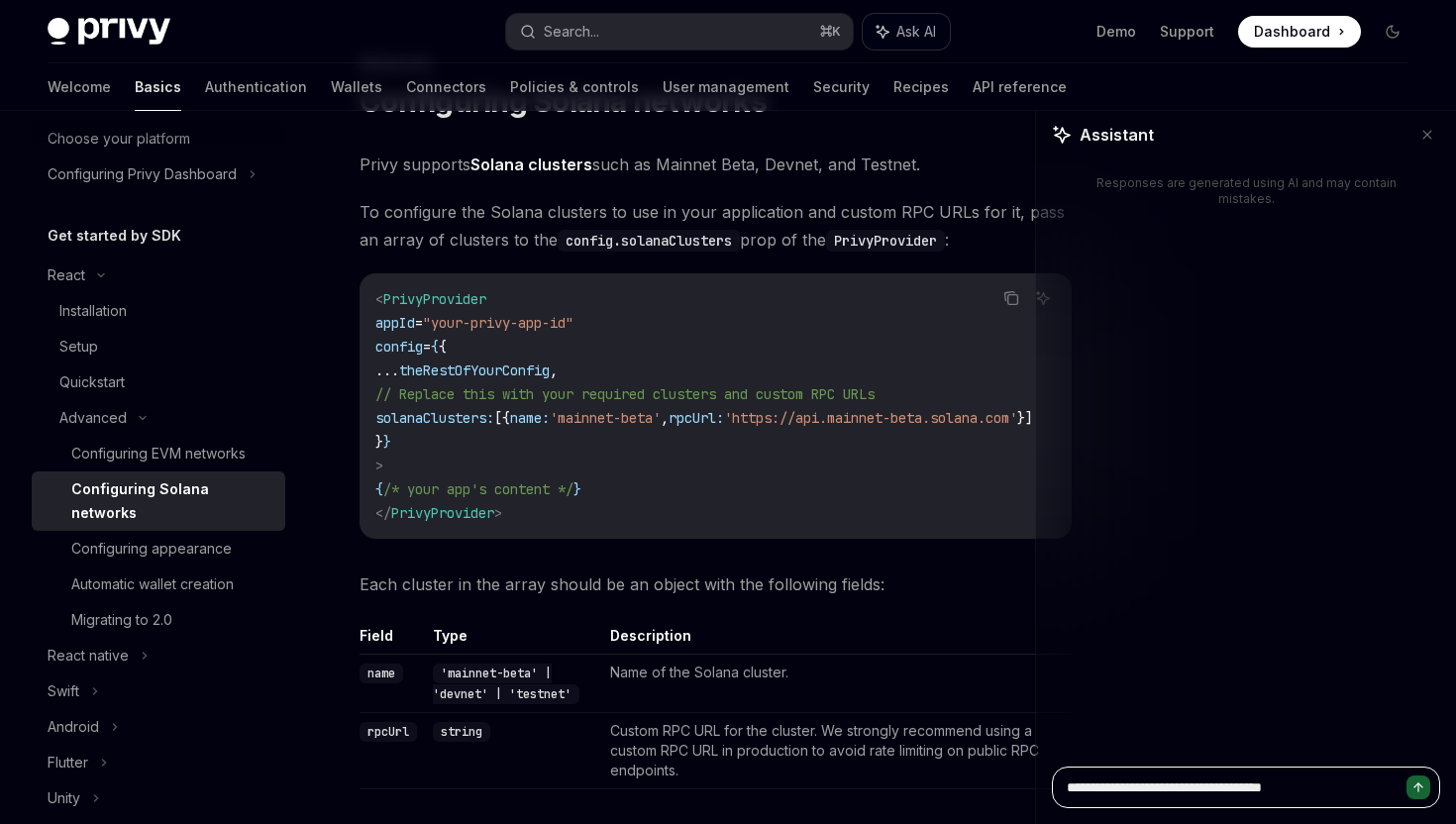 type on "**********" 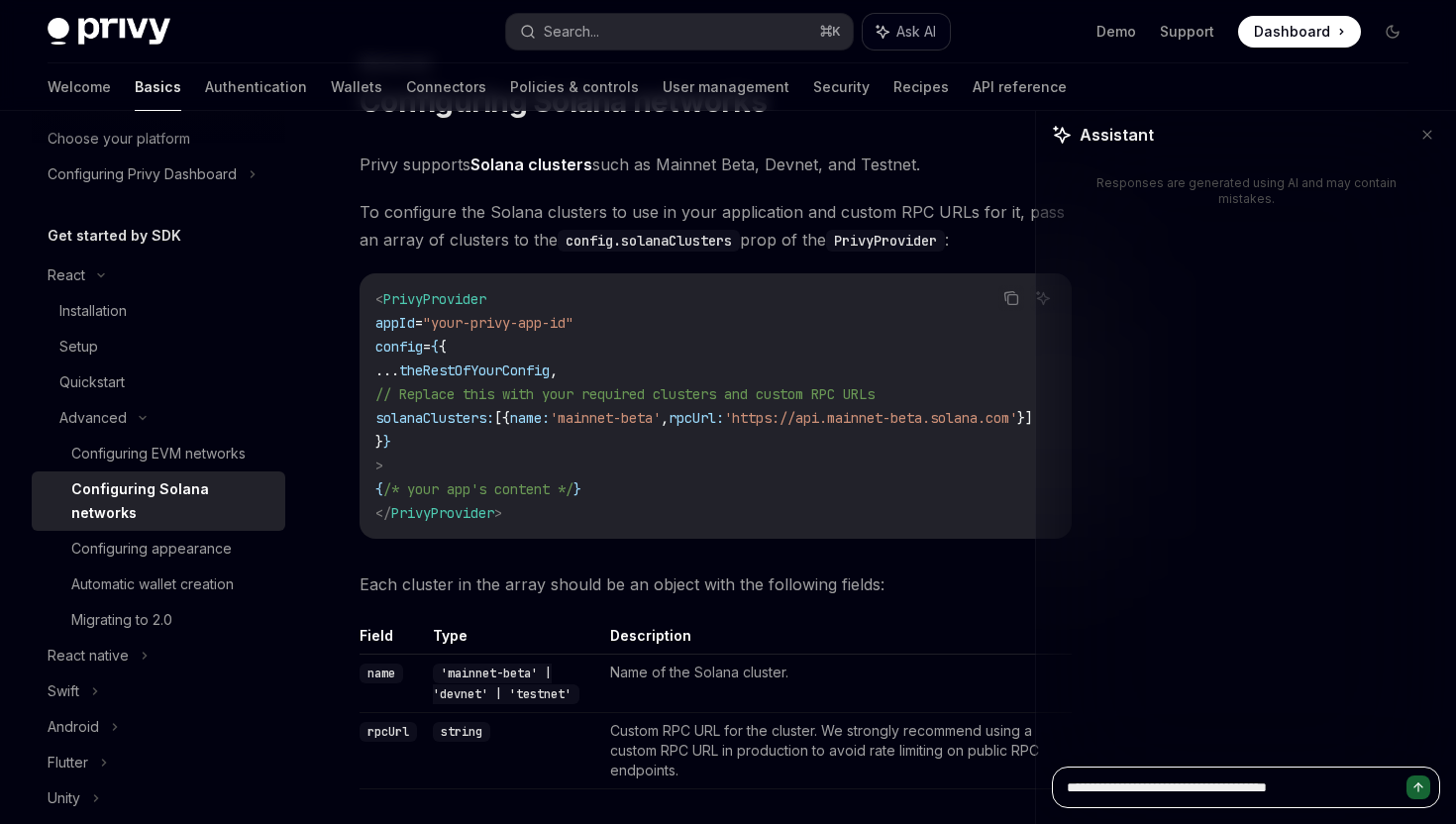 type on "*" 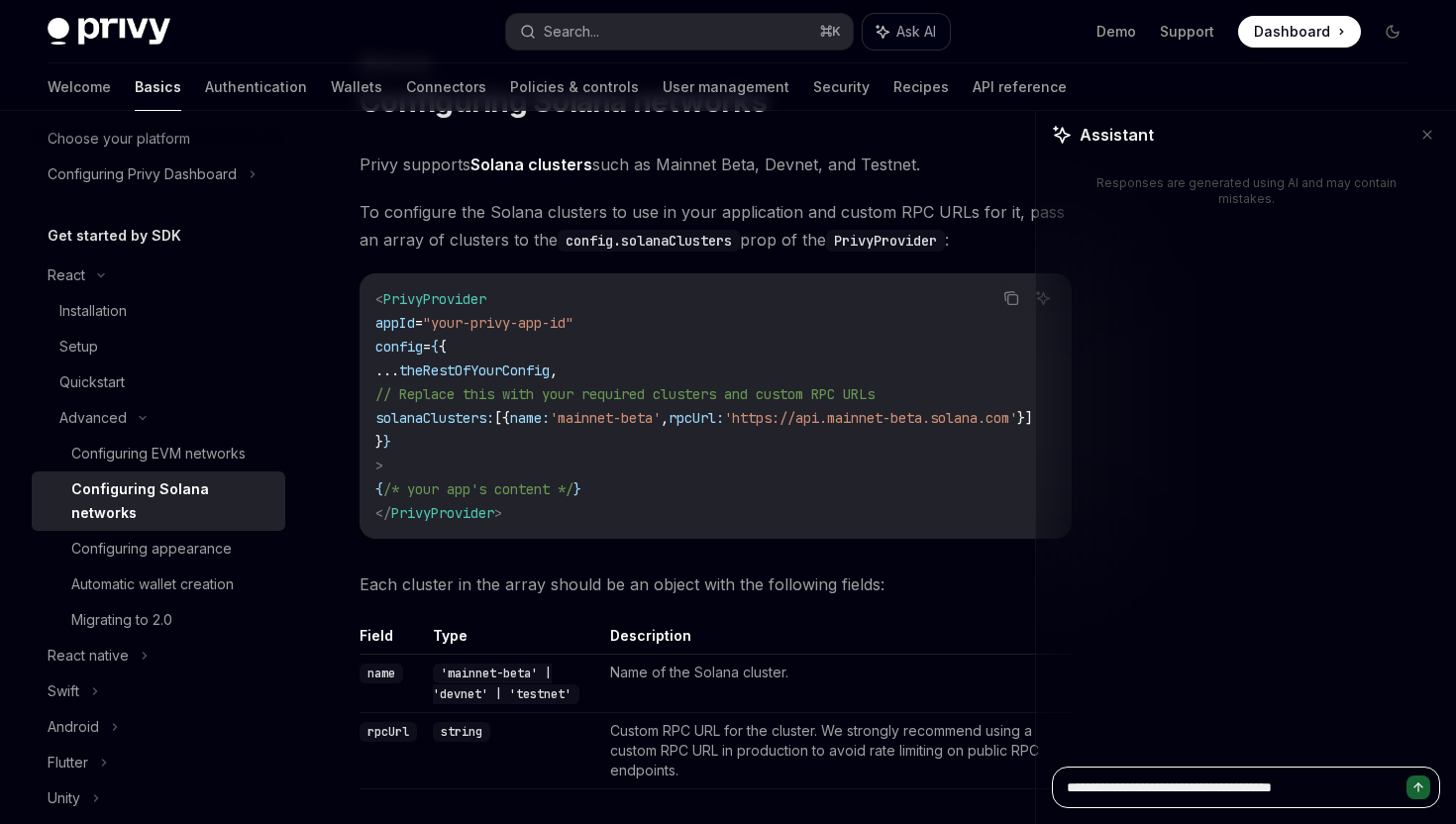 type on "**********" 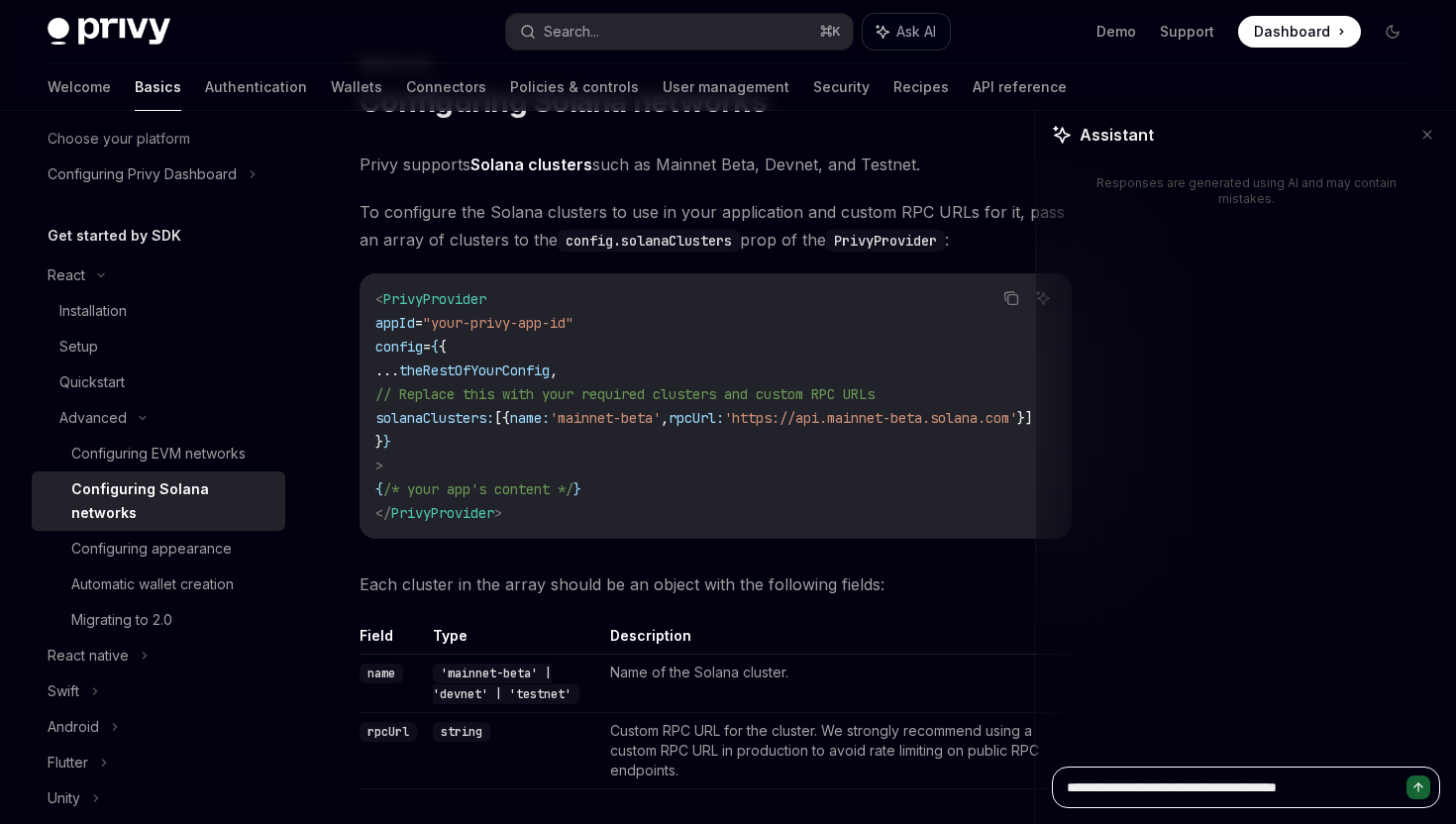 type on "**********" 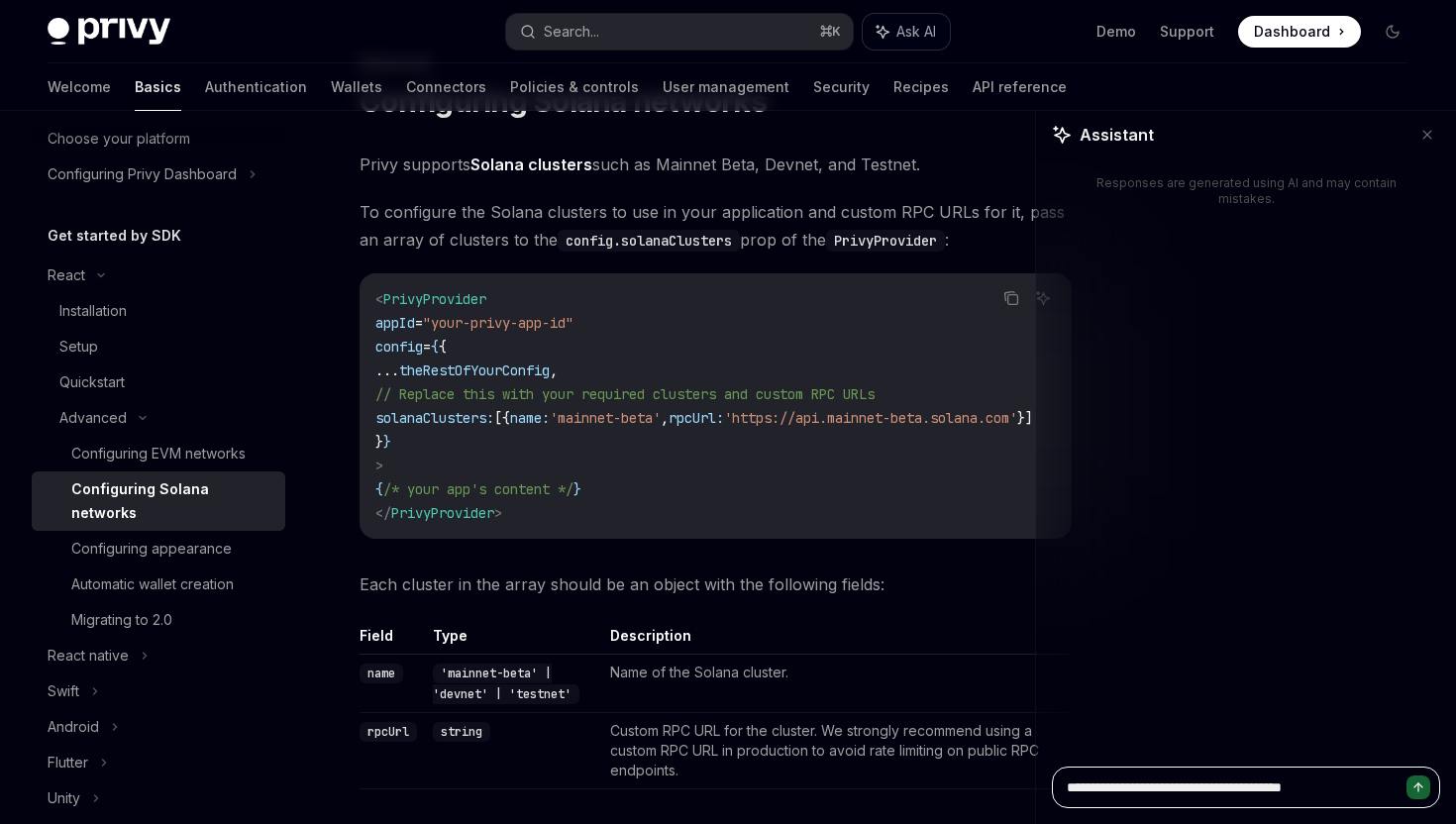 type on "**********" 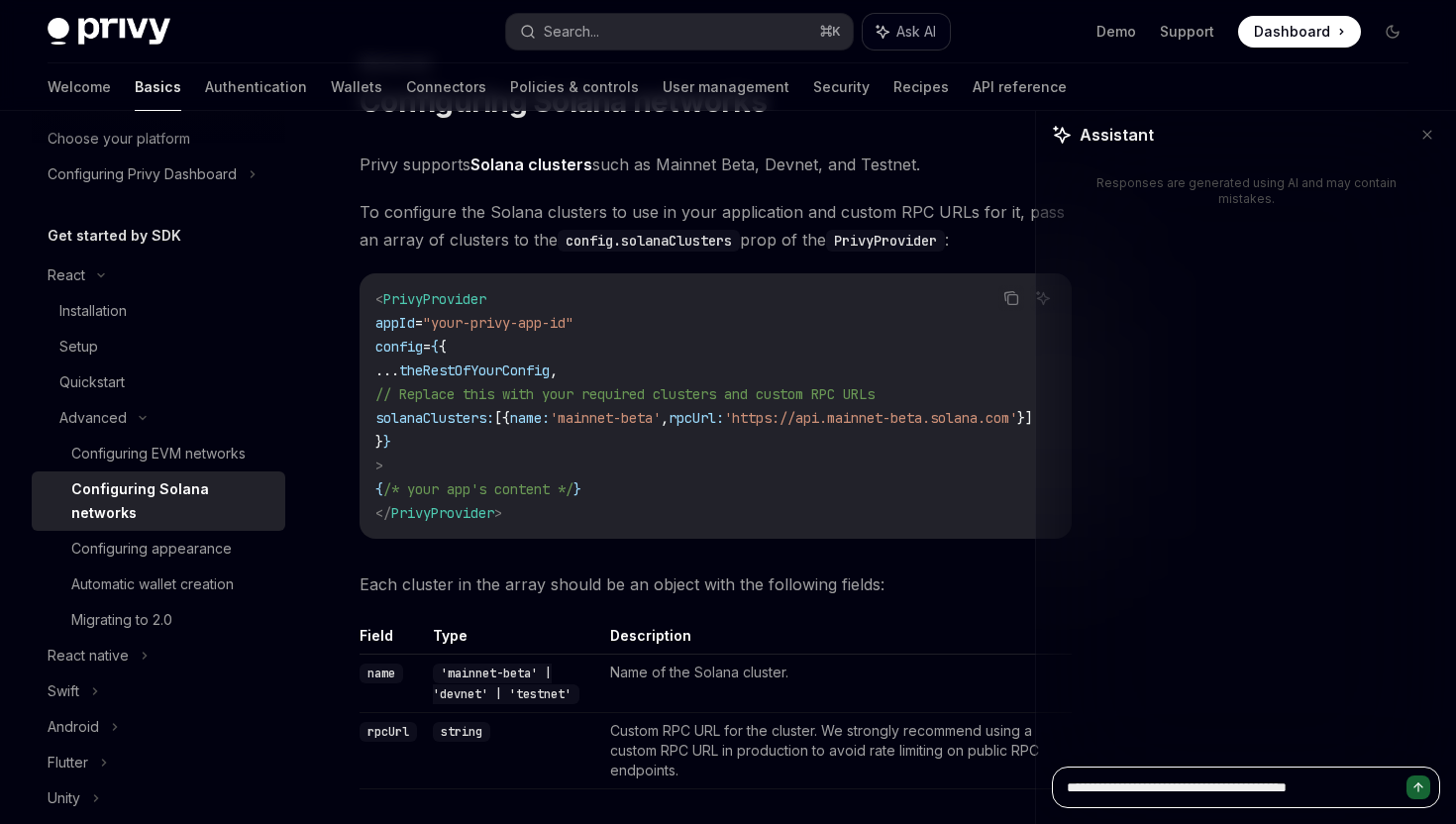 type on "**********" 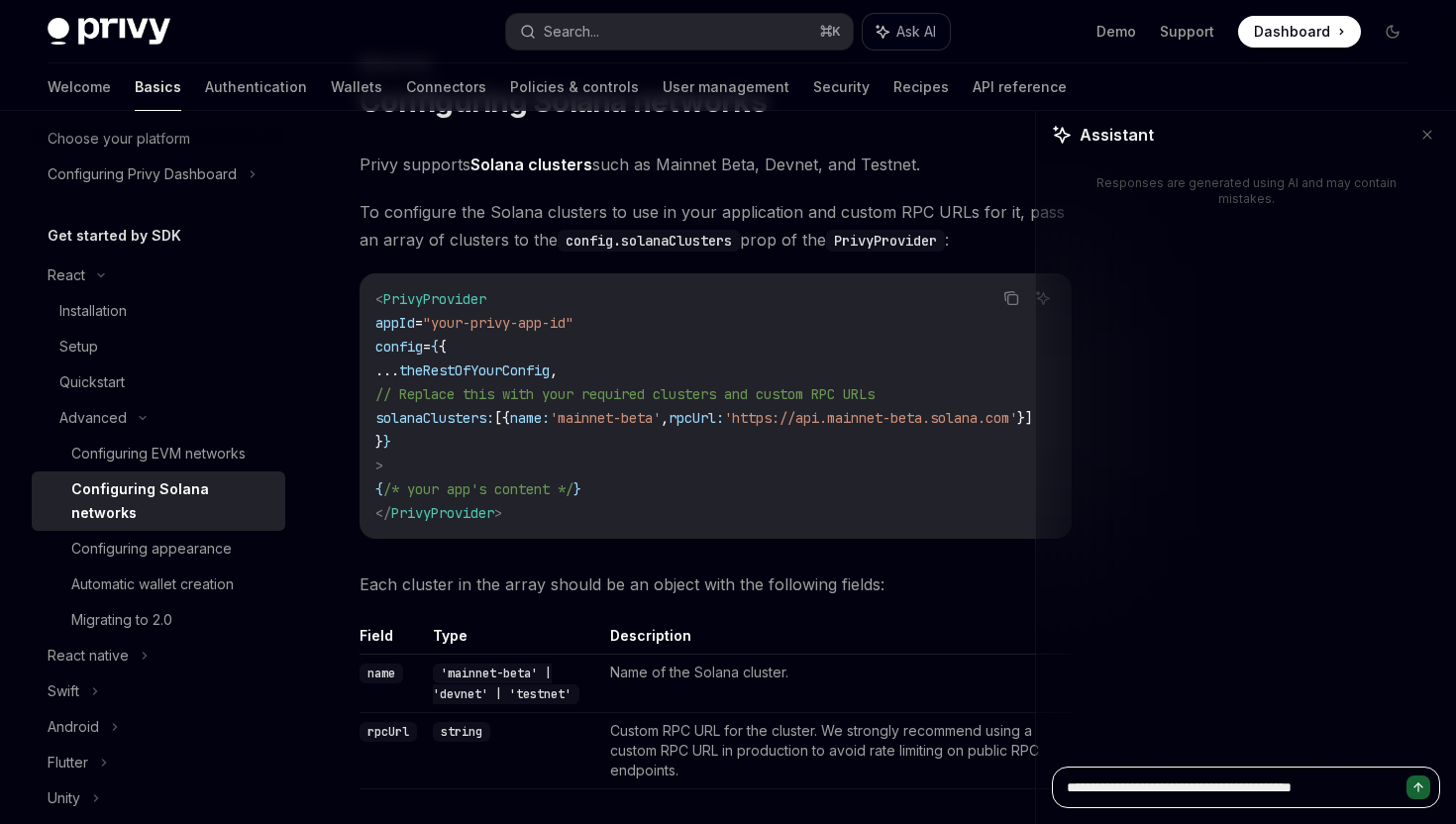 type on "**********" 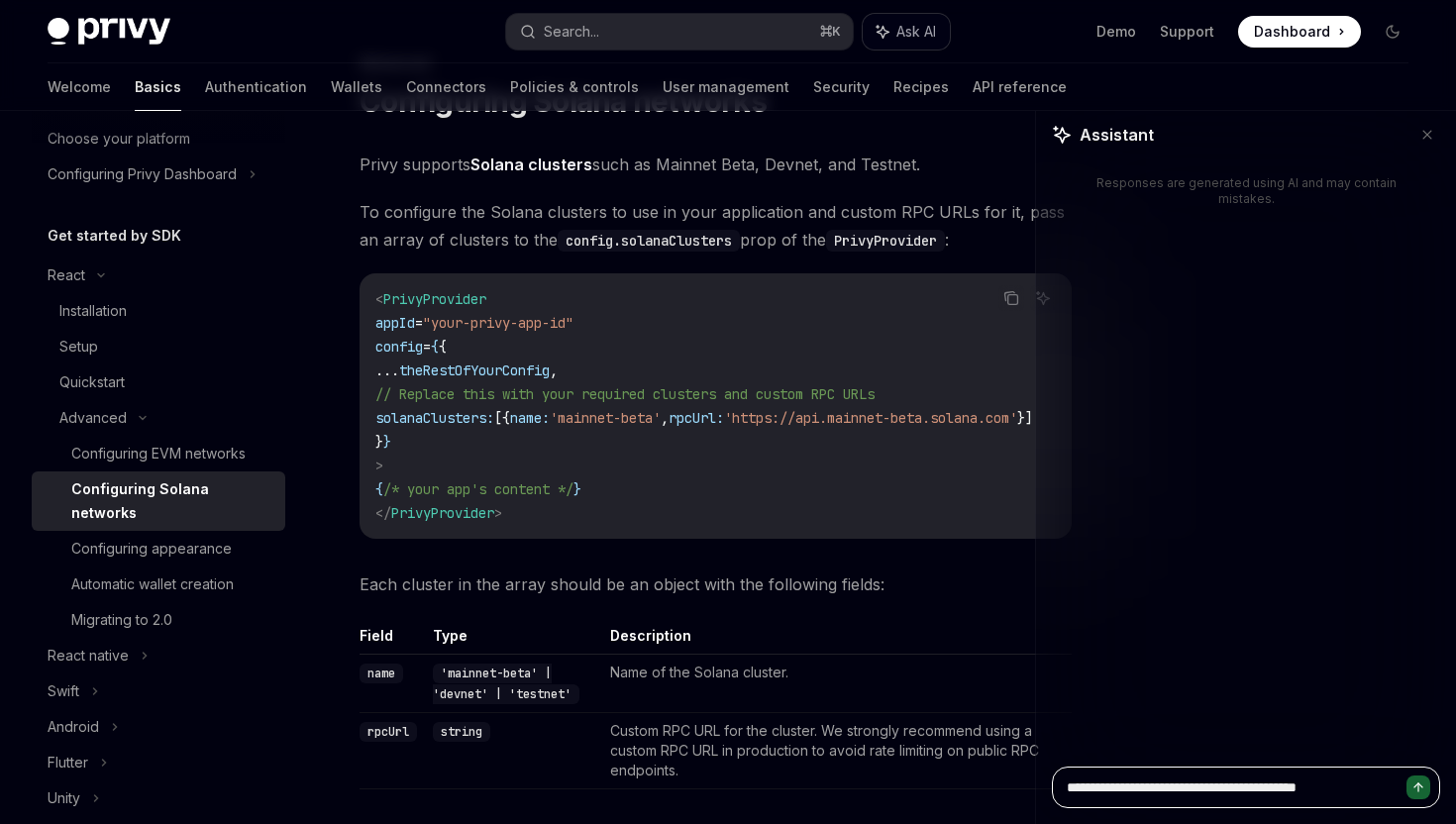 type on "*" 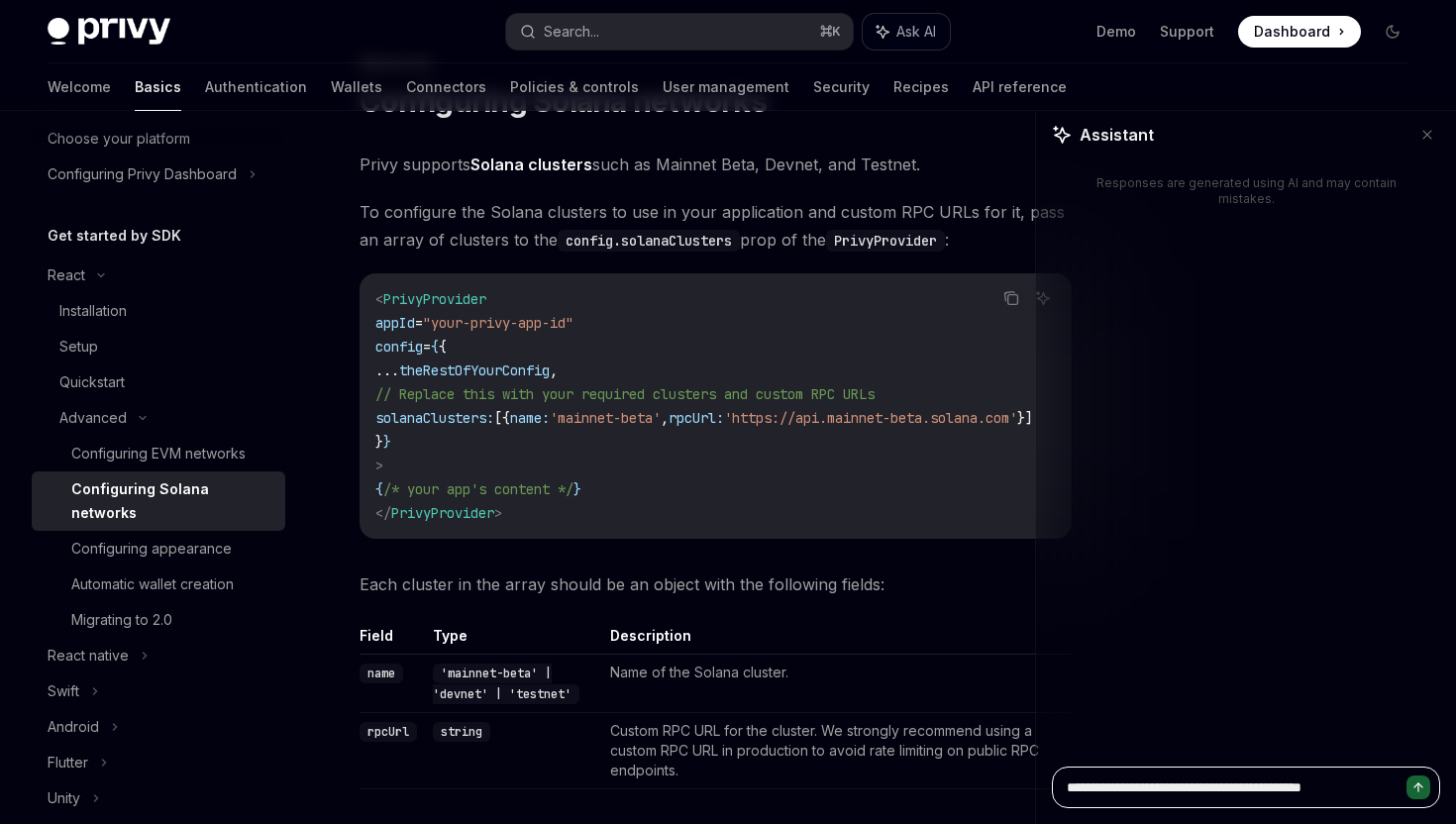 type on "**********" 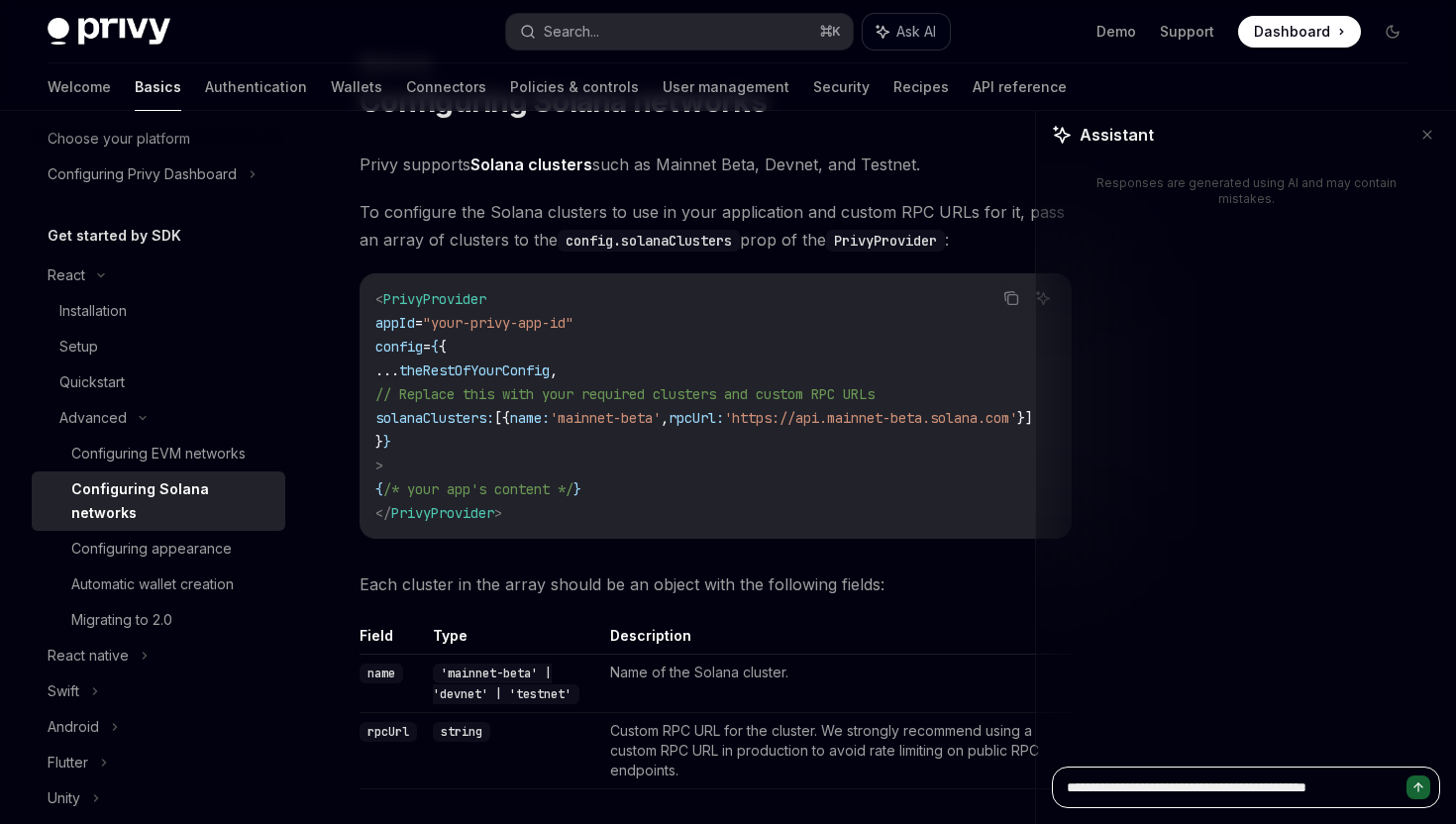 type on "**********" 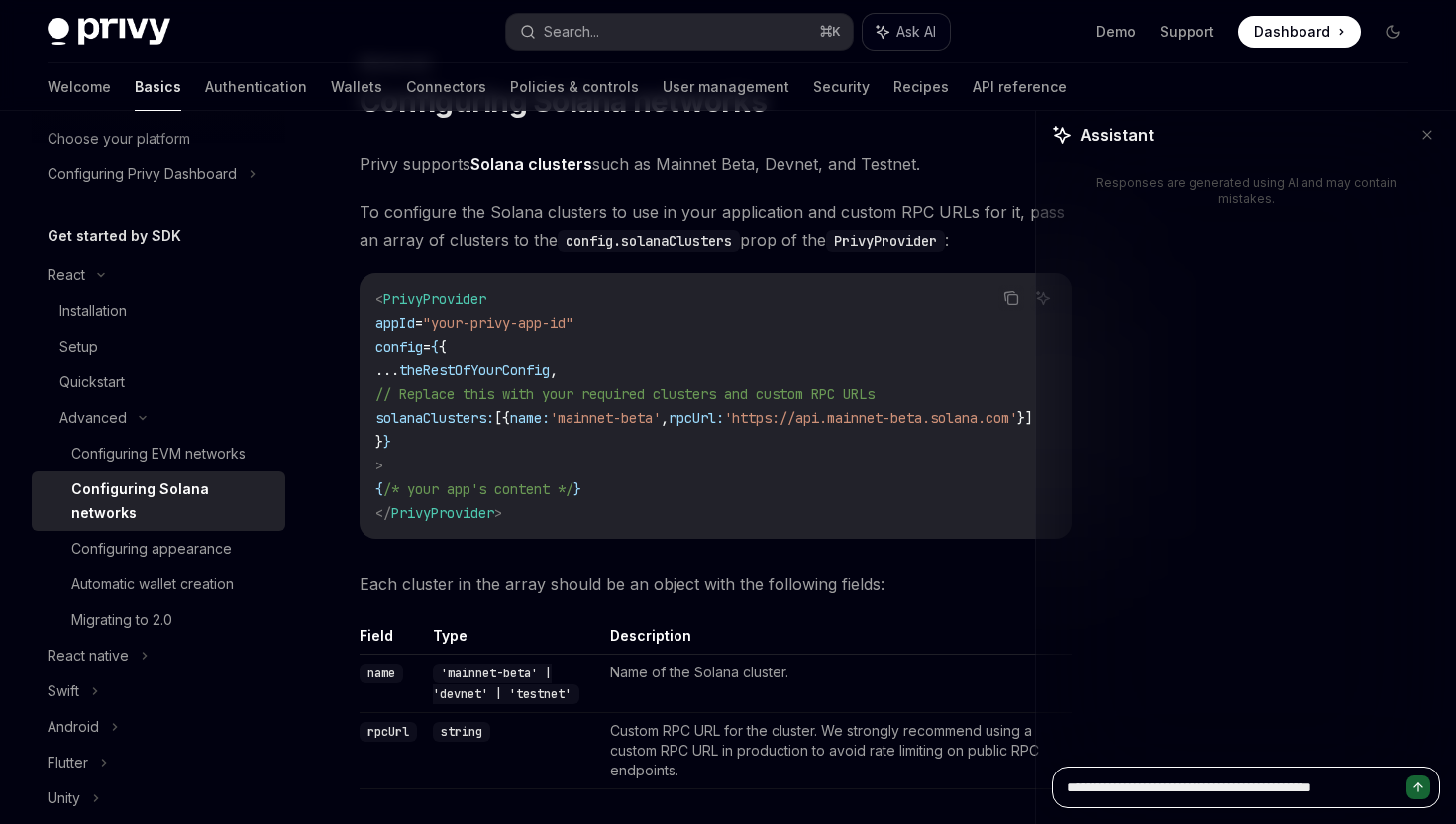type on "*" 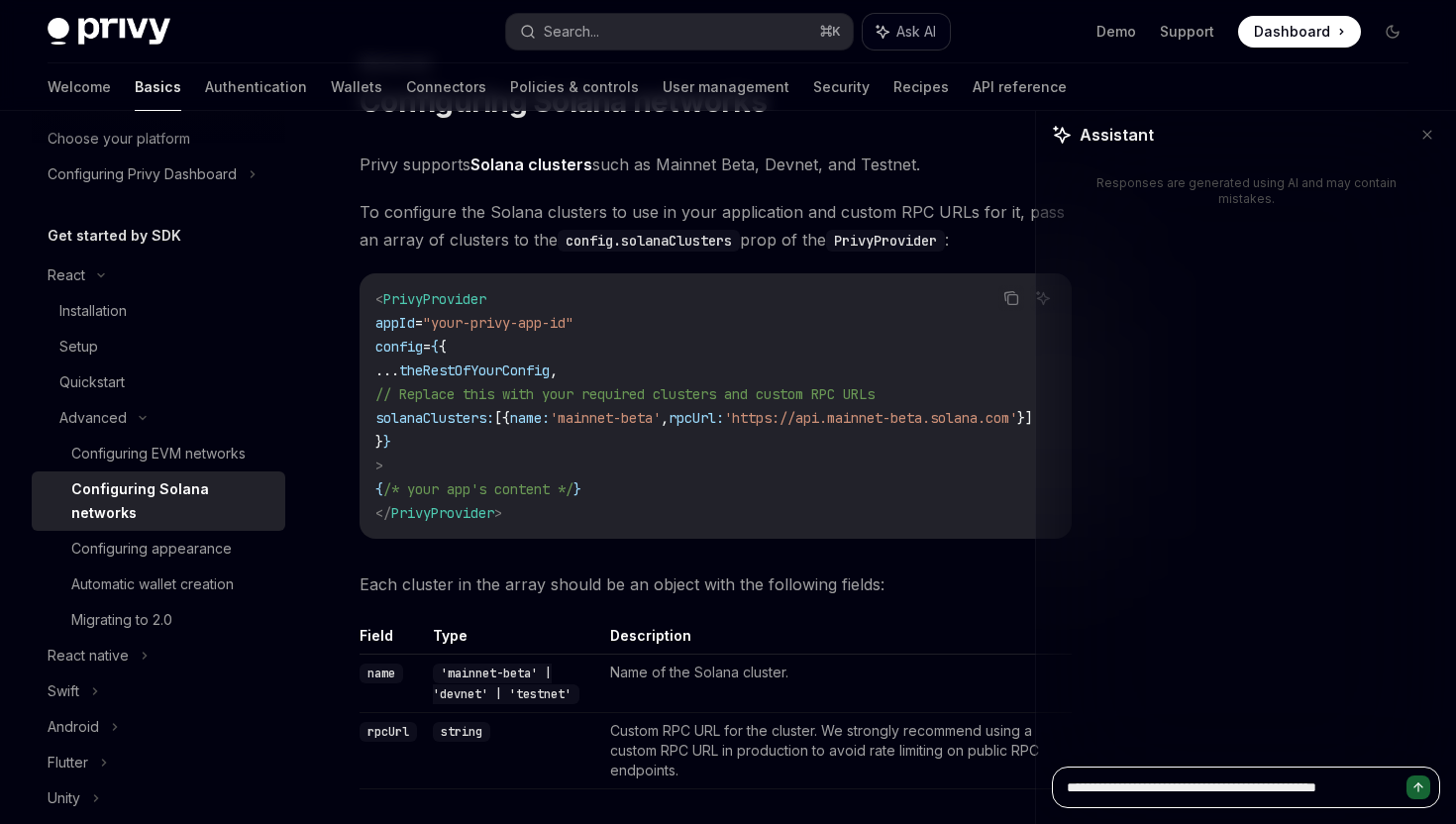 type on "**********" 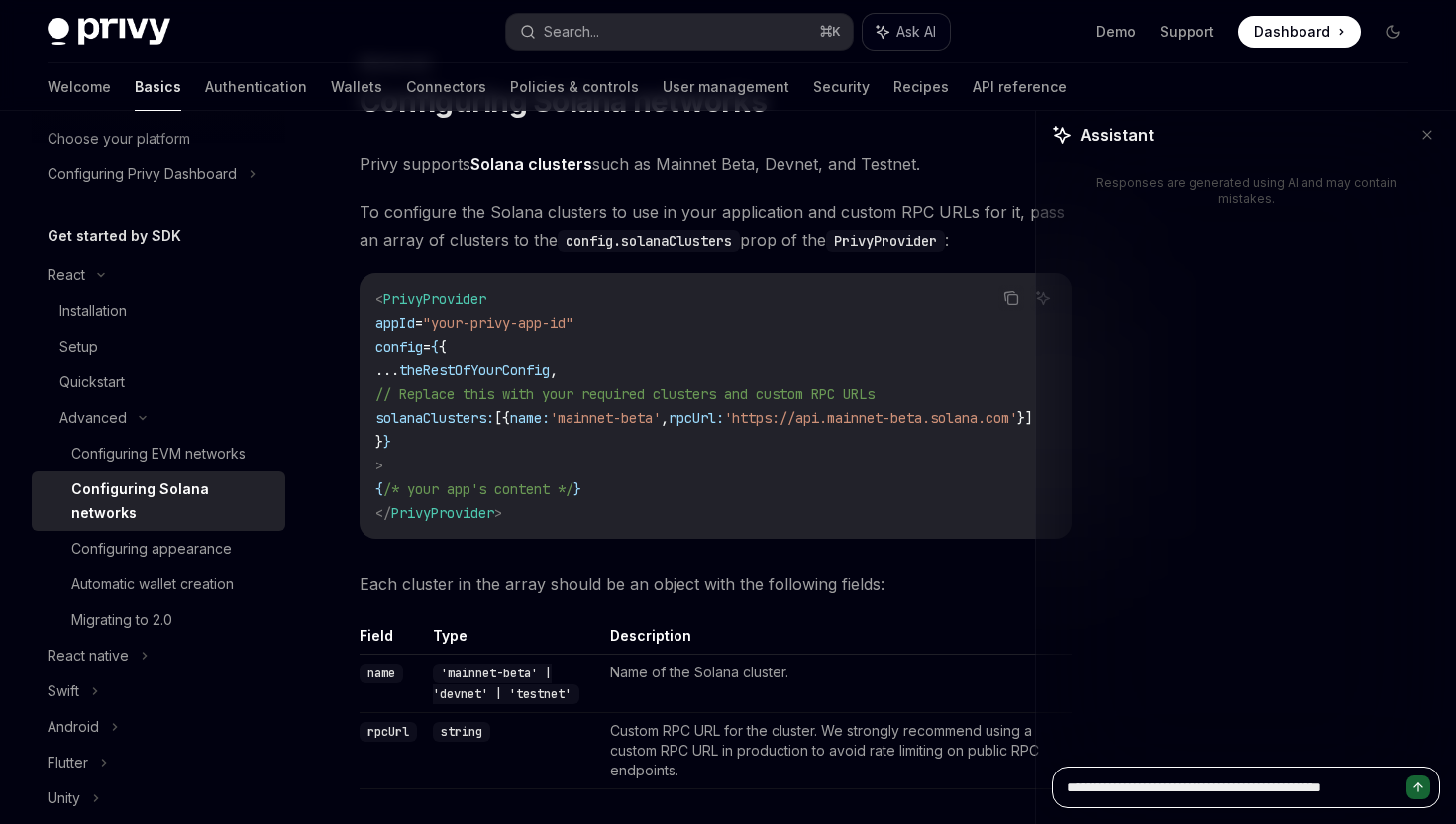type on "**********" 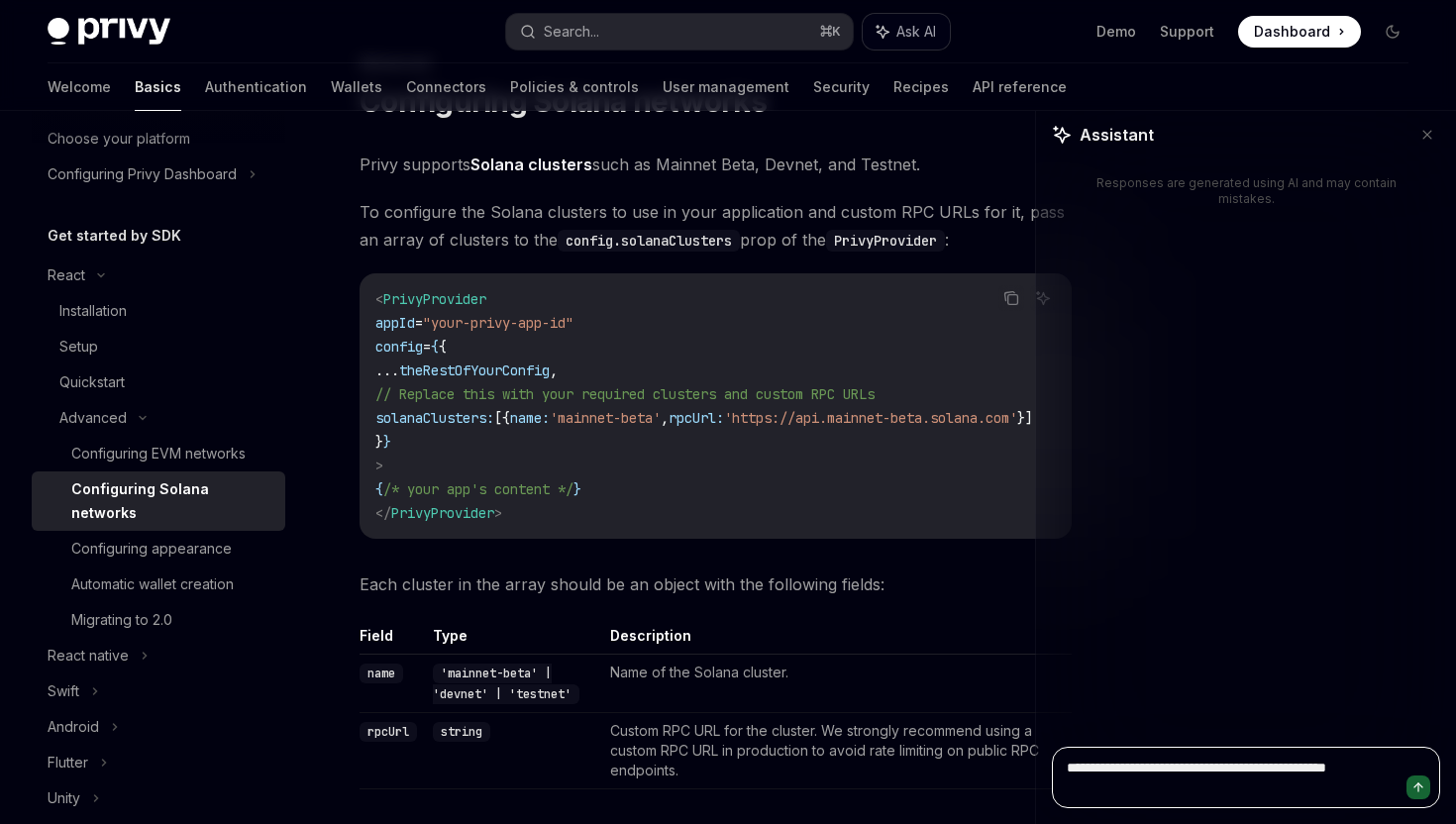 type on "**********" 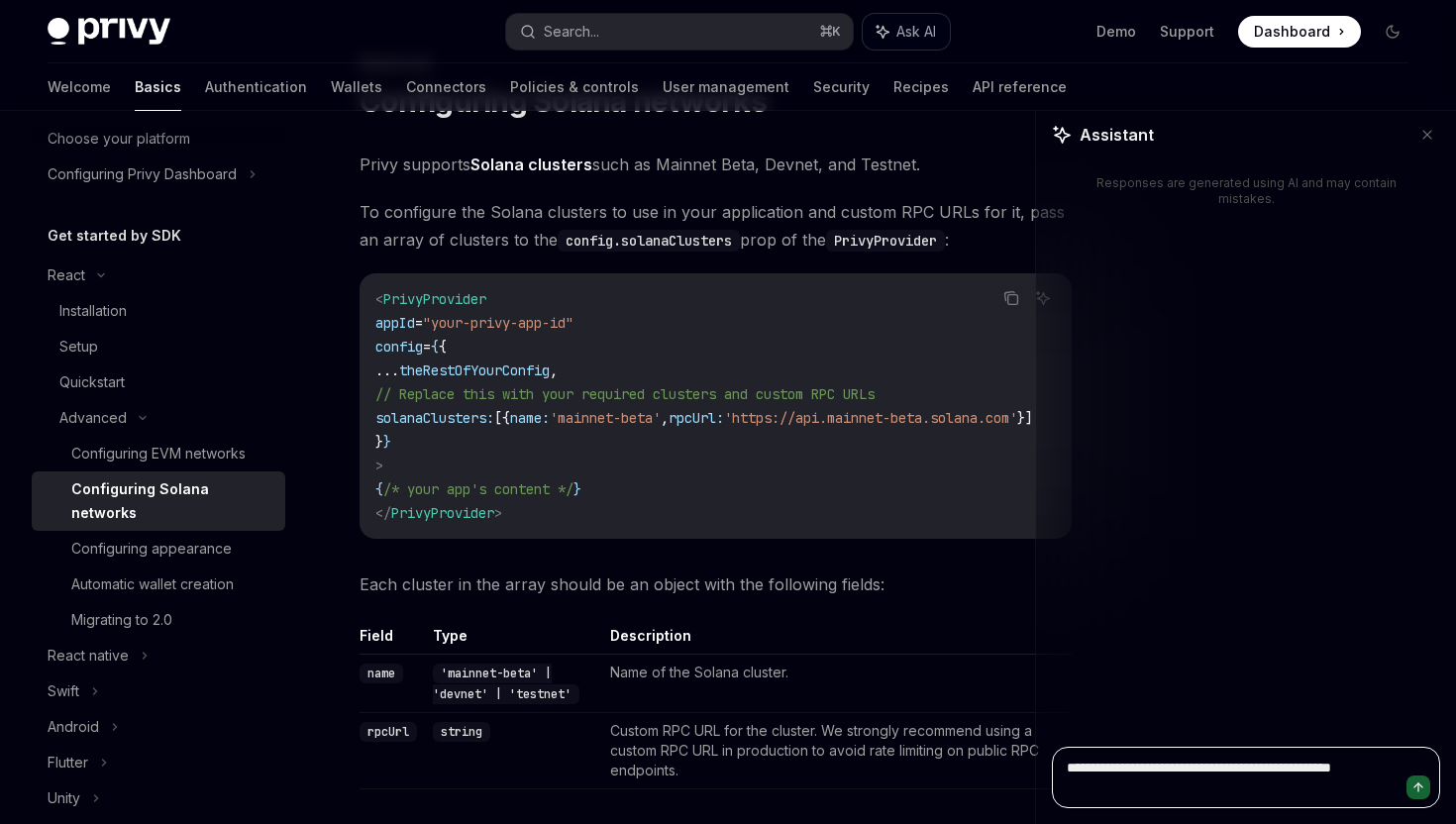 type on "**********" 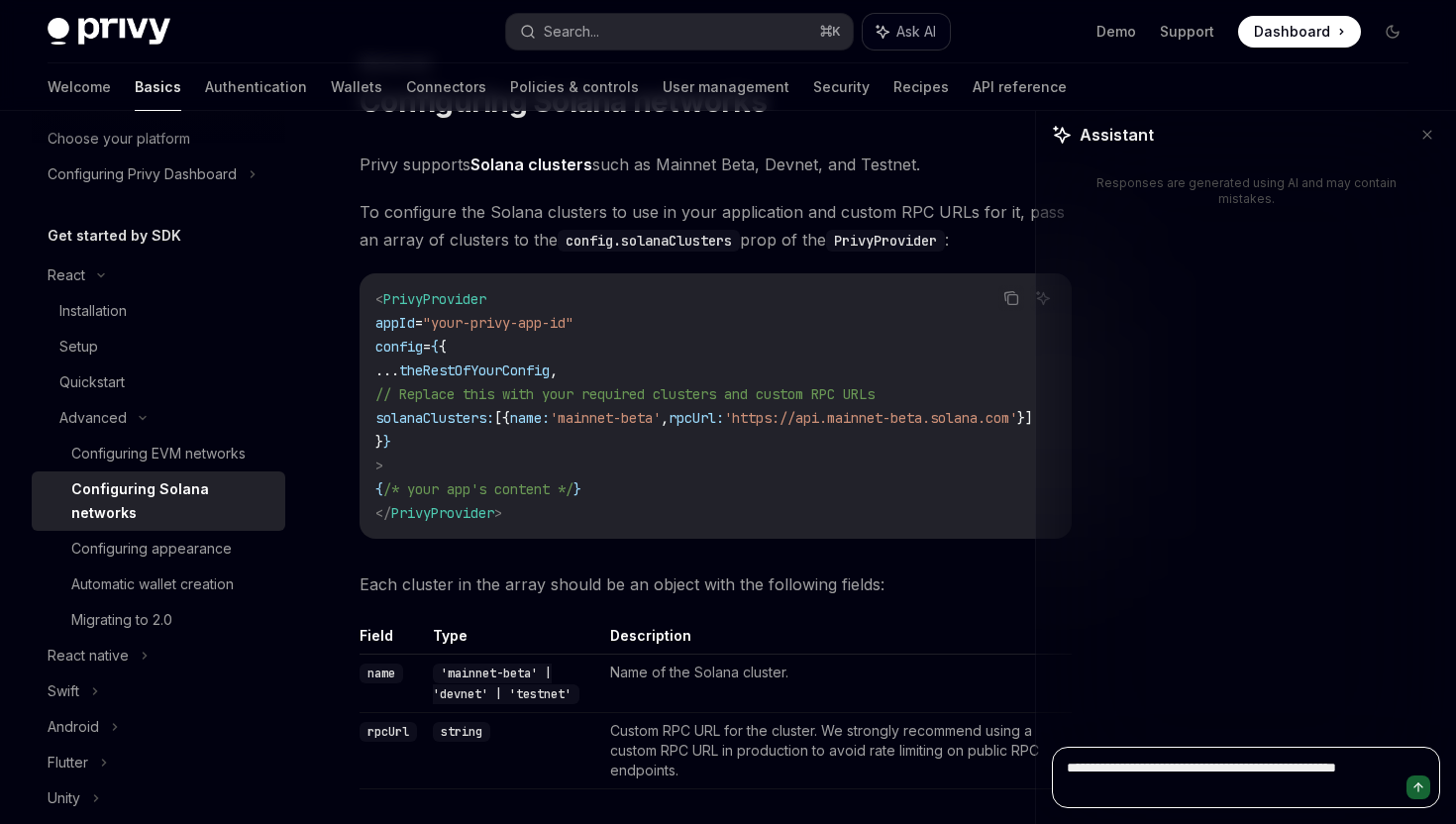 type on "**********" 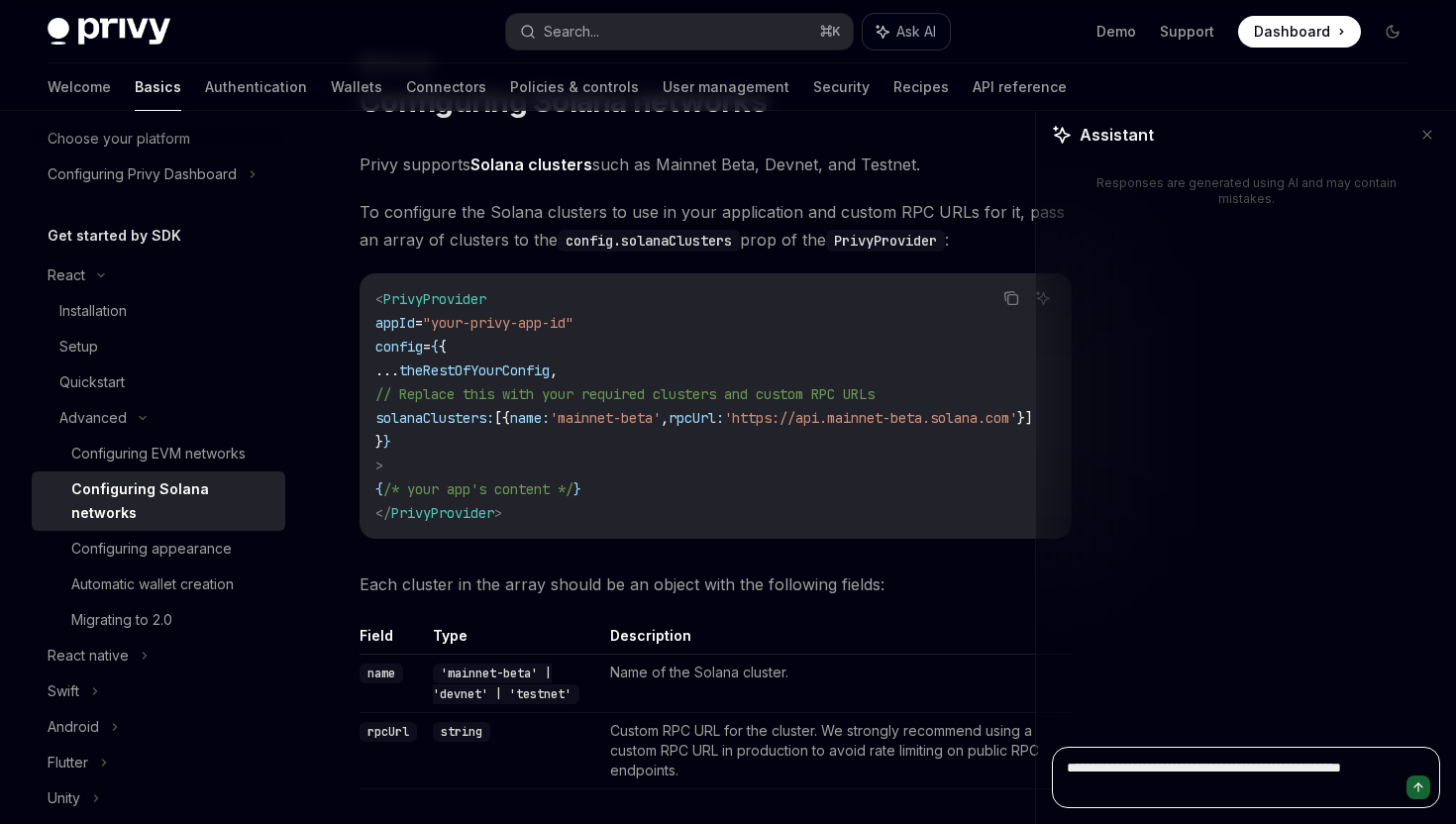 type on "**********" 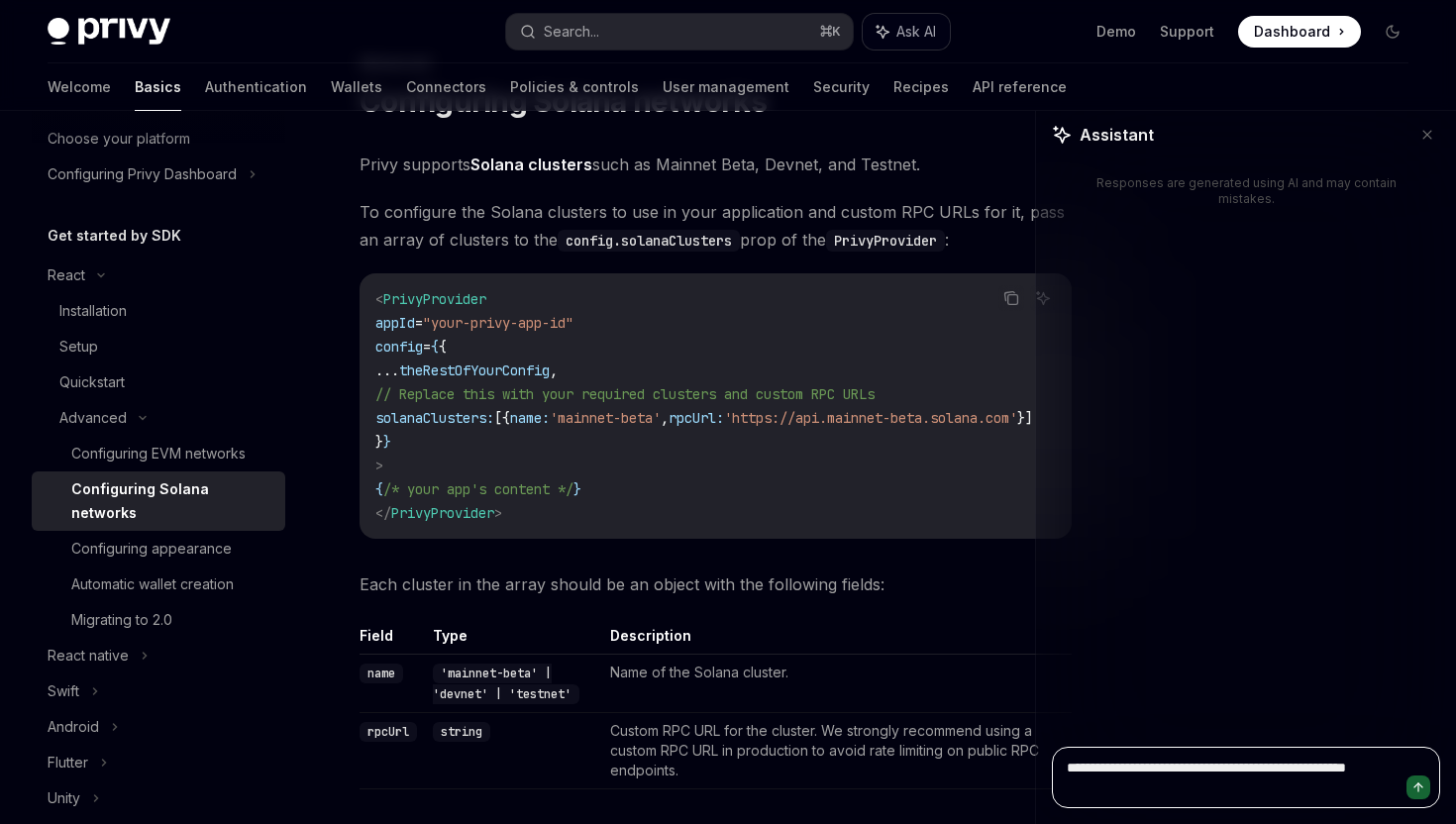 type on "**********" 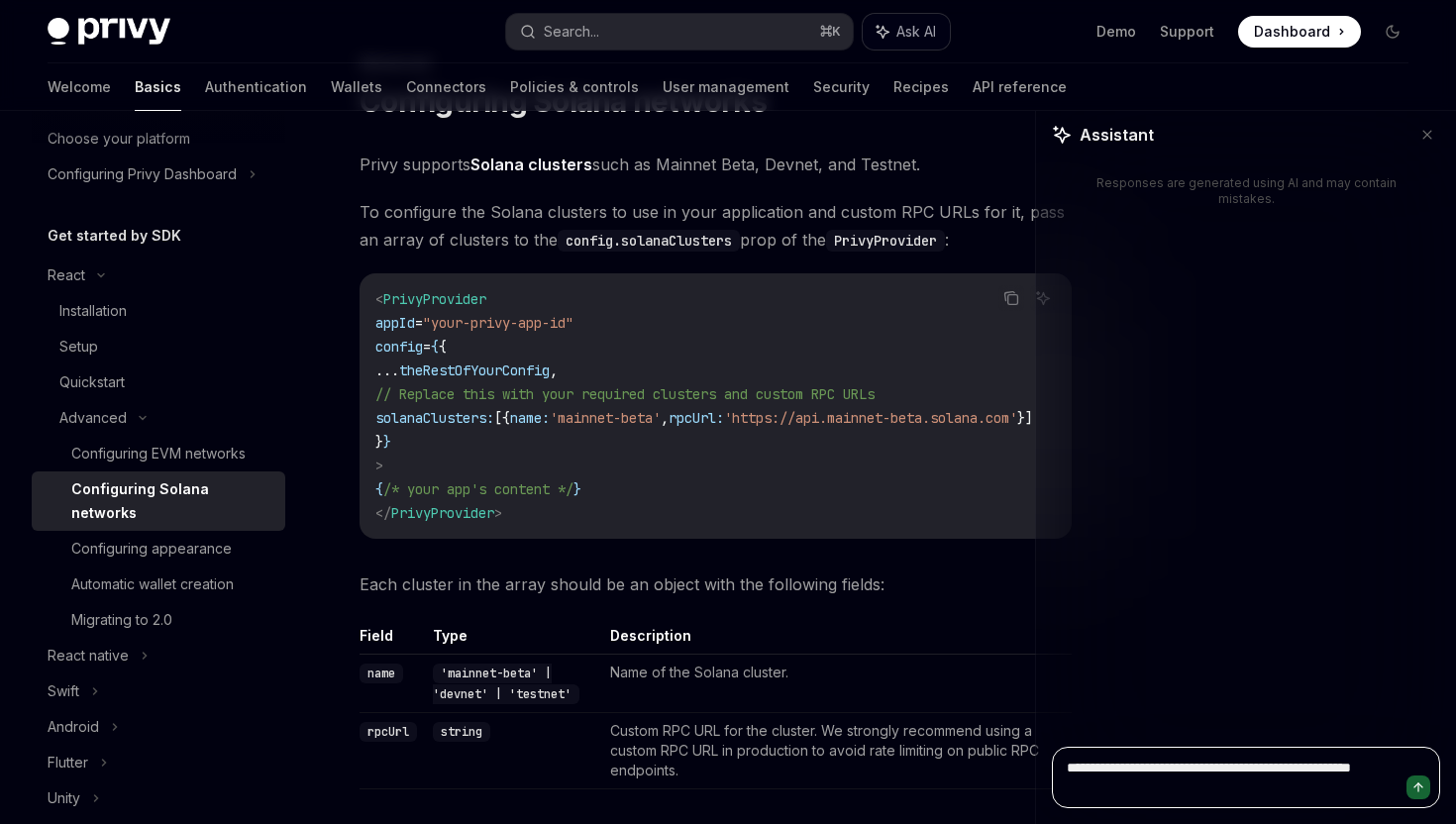 type on "**********" 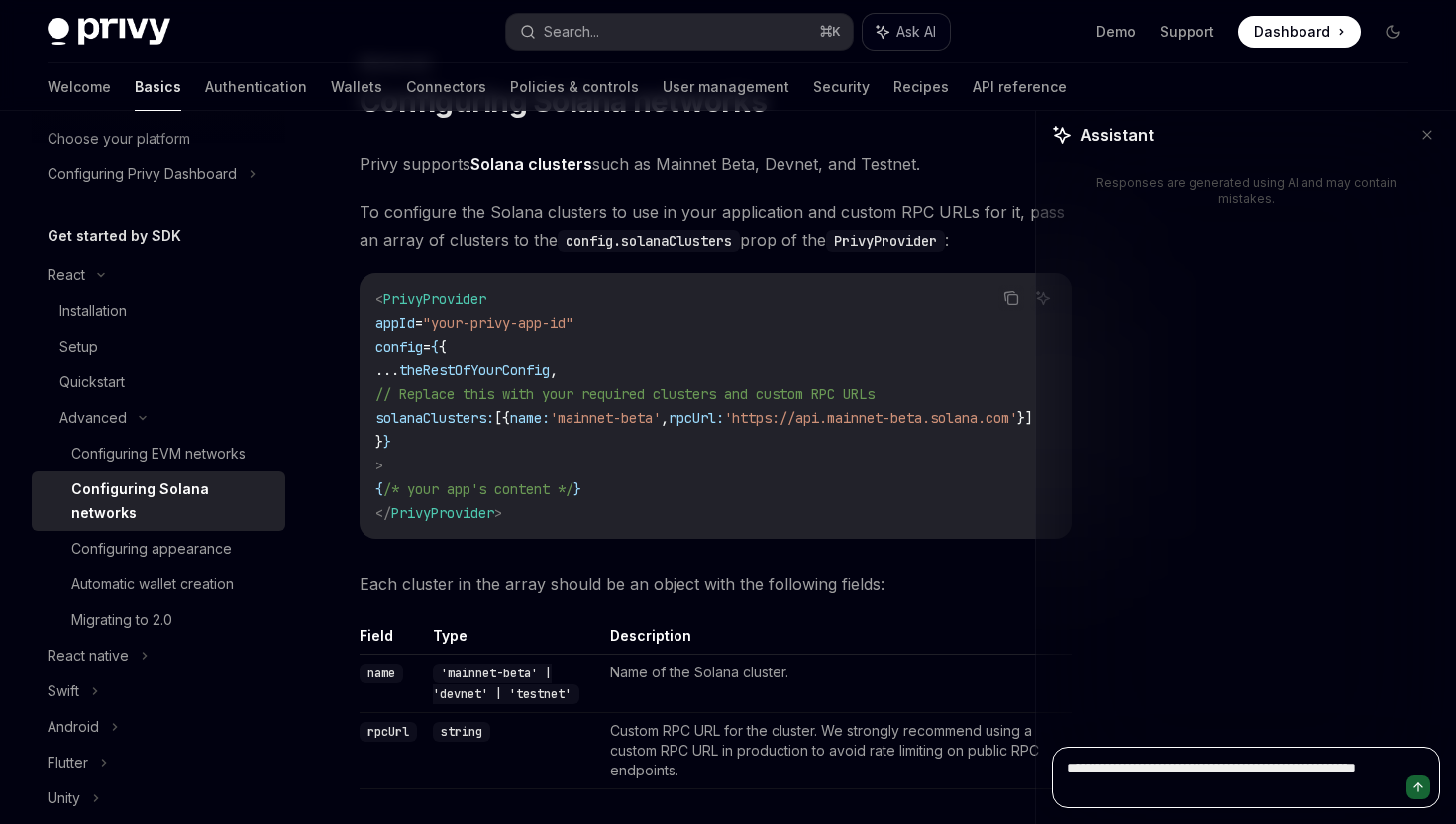 type on "*" 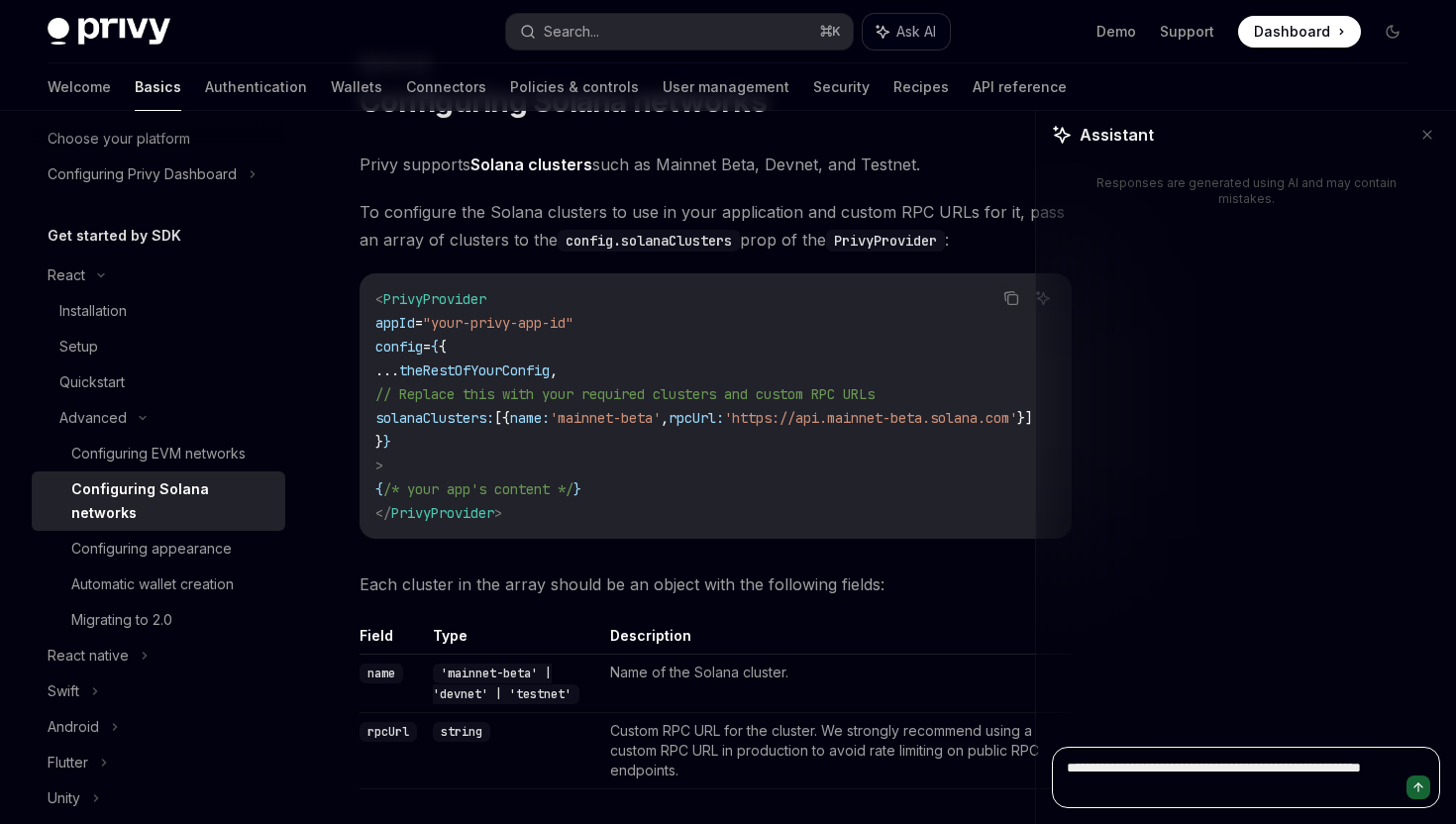 type on "**********" 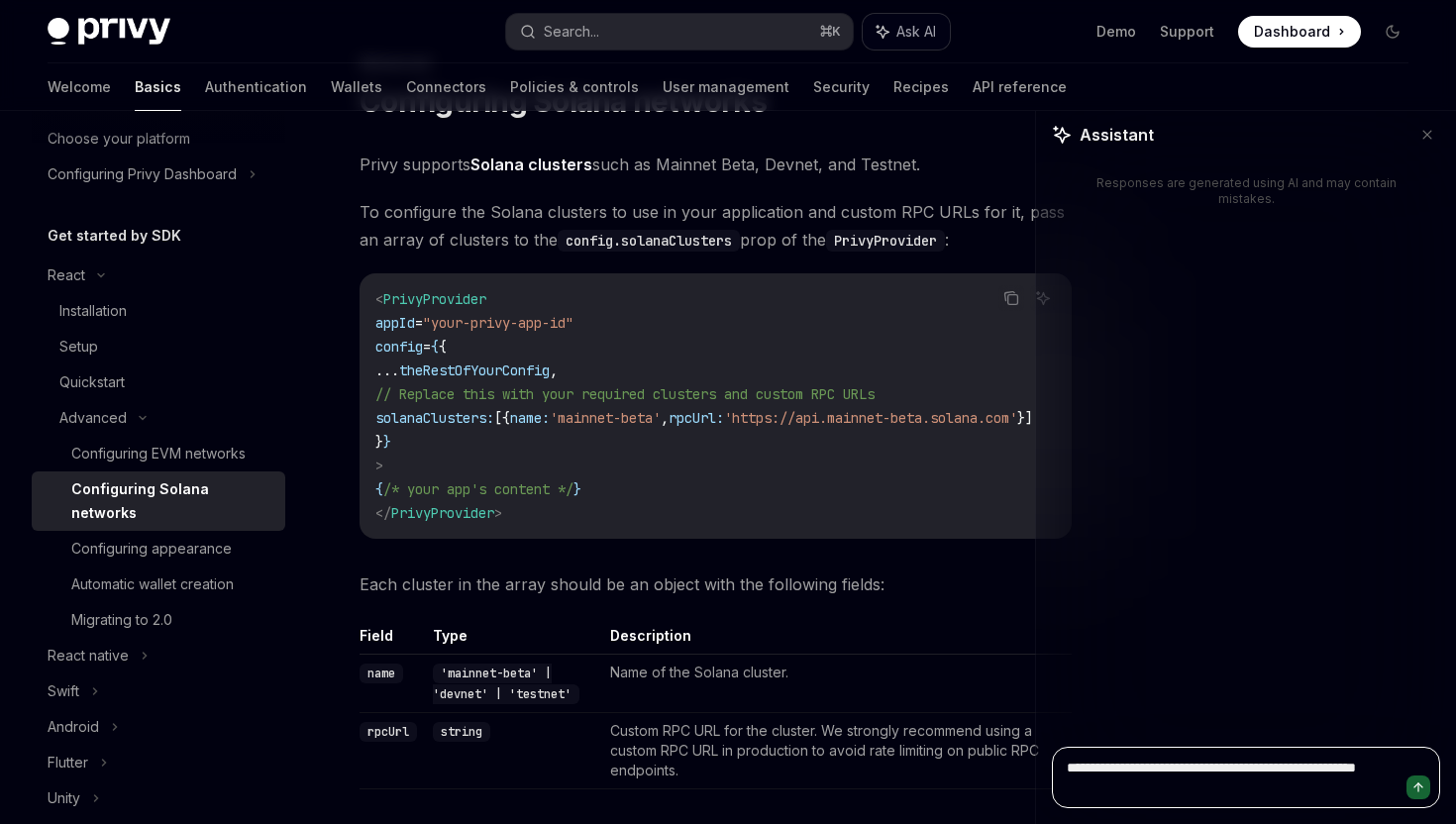 type on "**********" 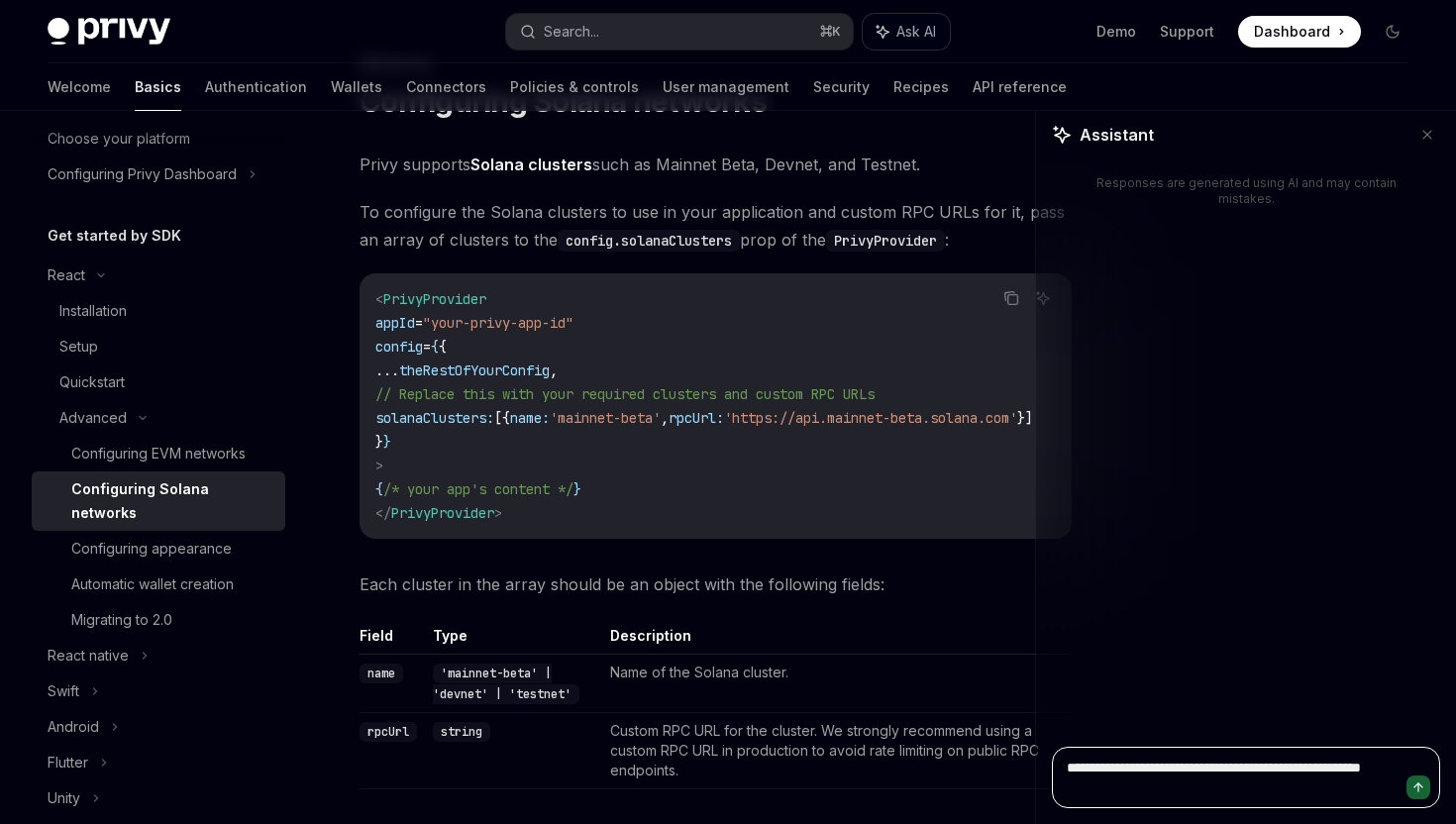 type on "**********" 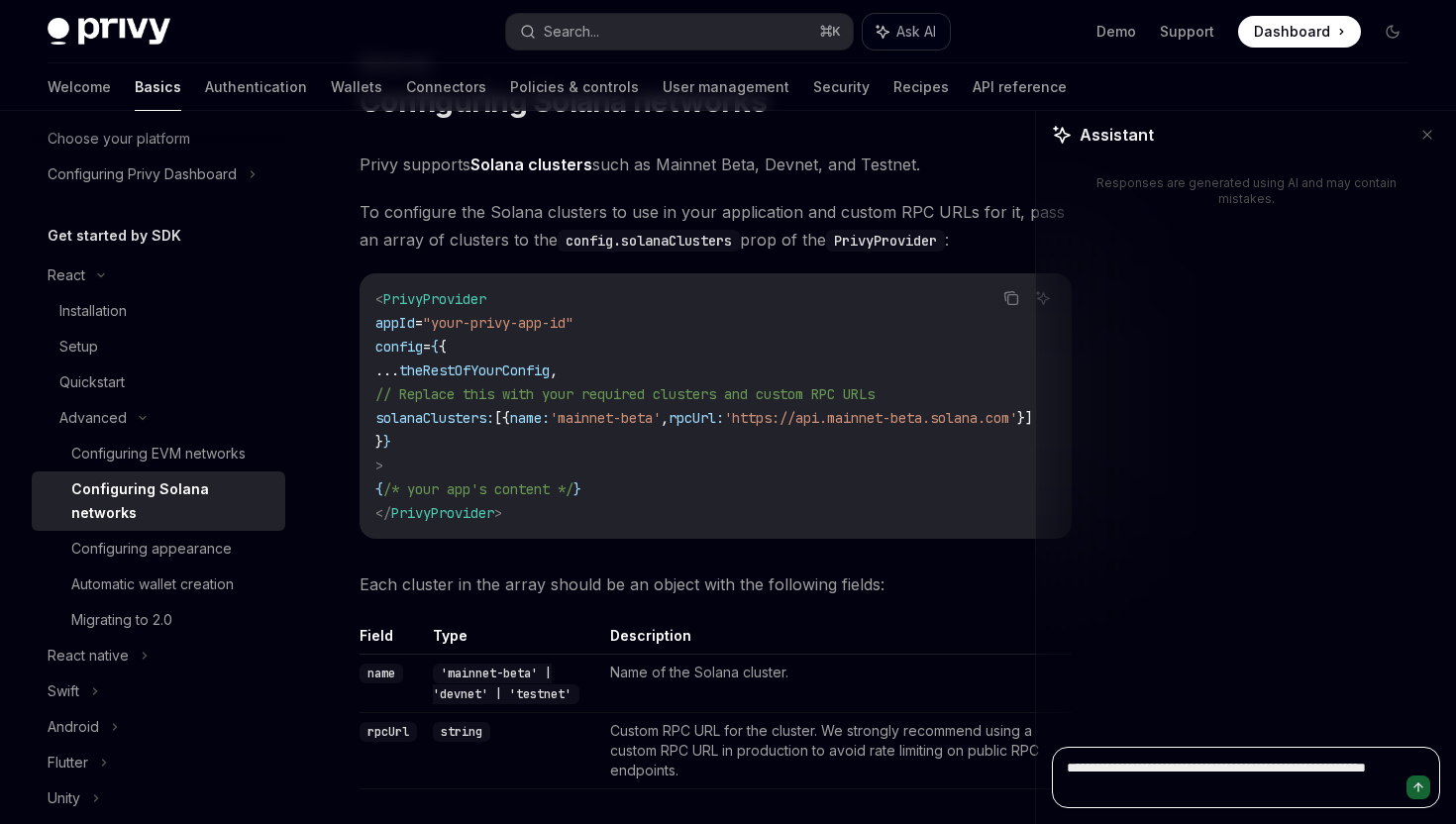 type on "**********" 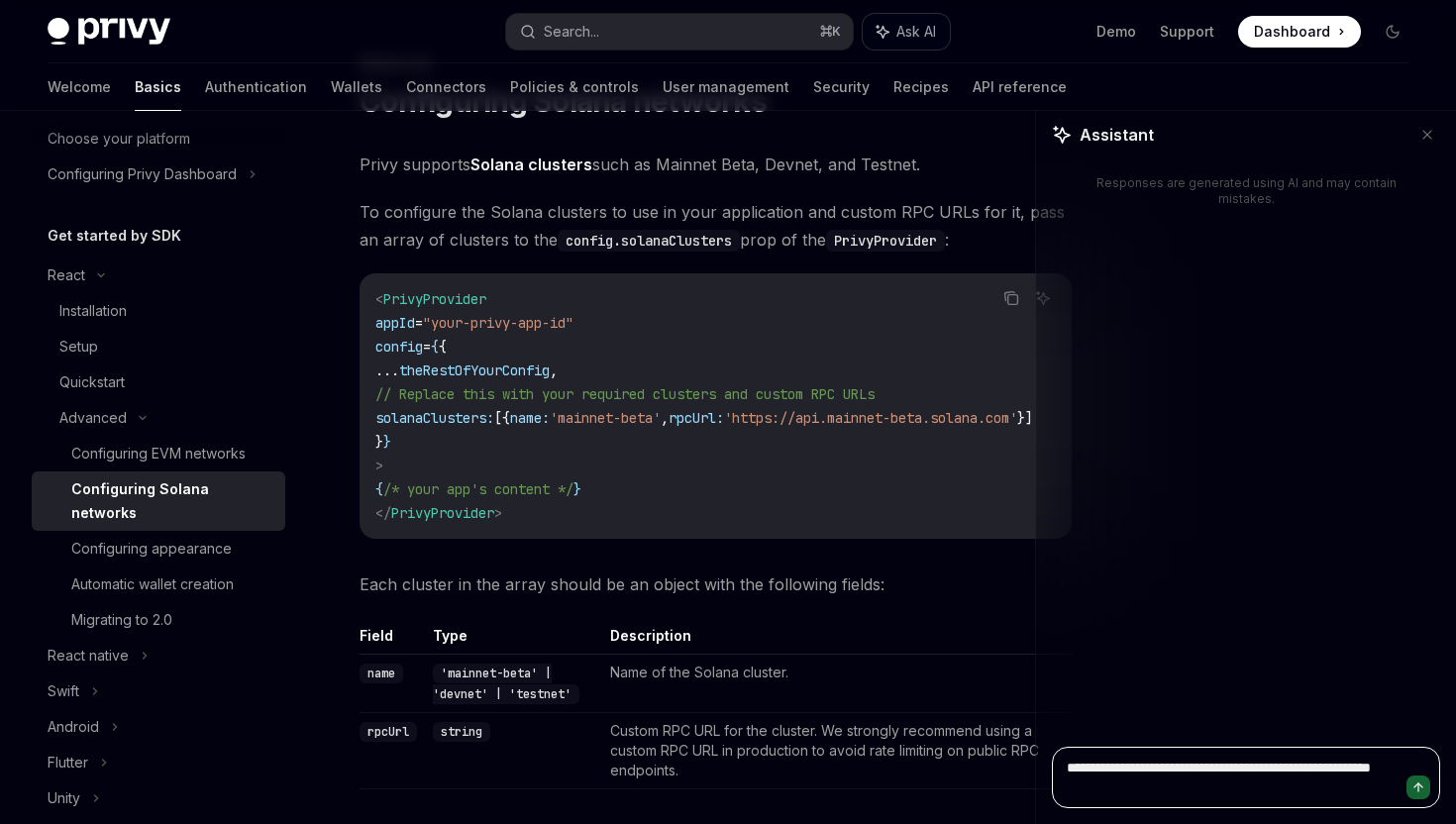 type on "**********" 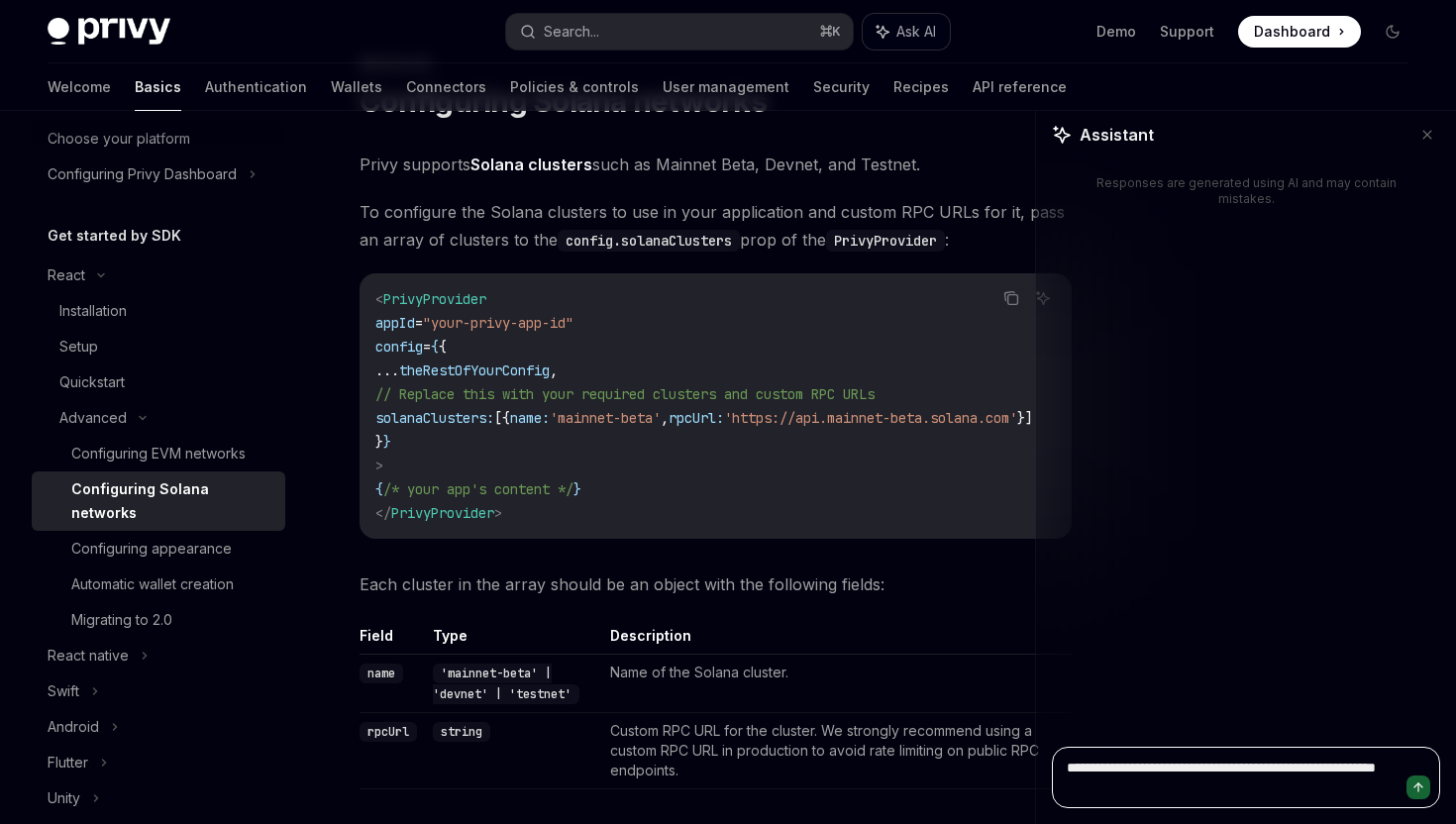 type on "**********" 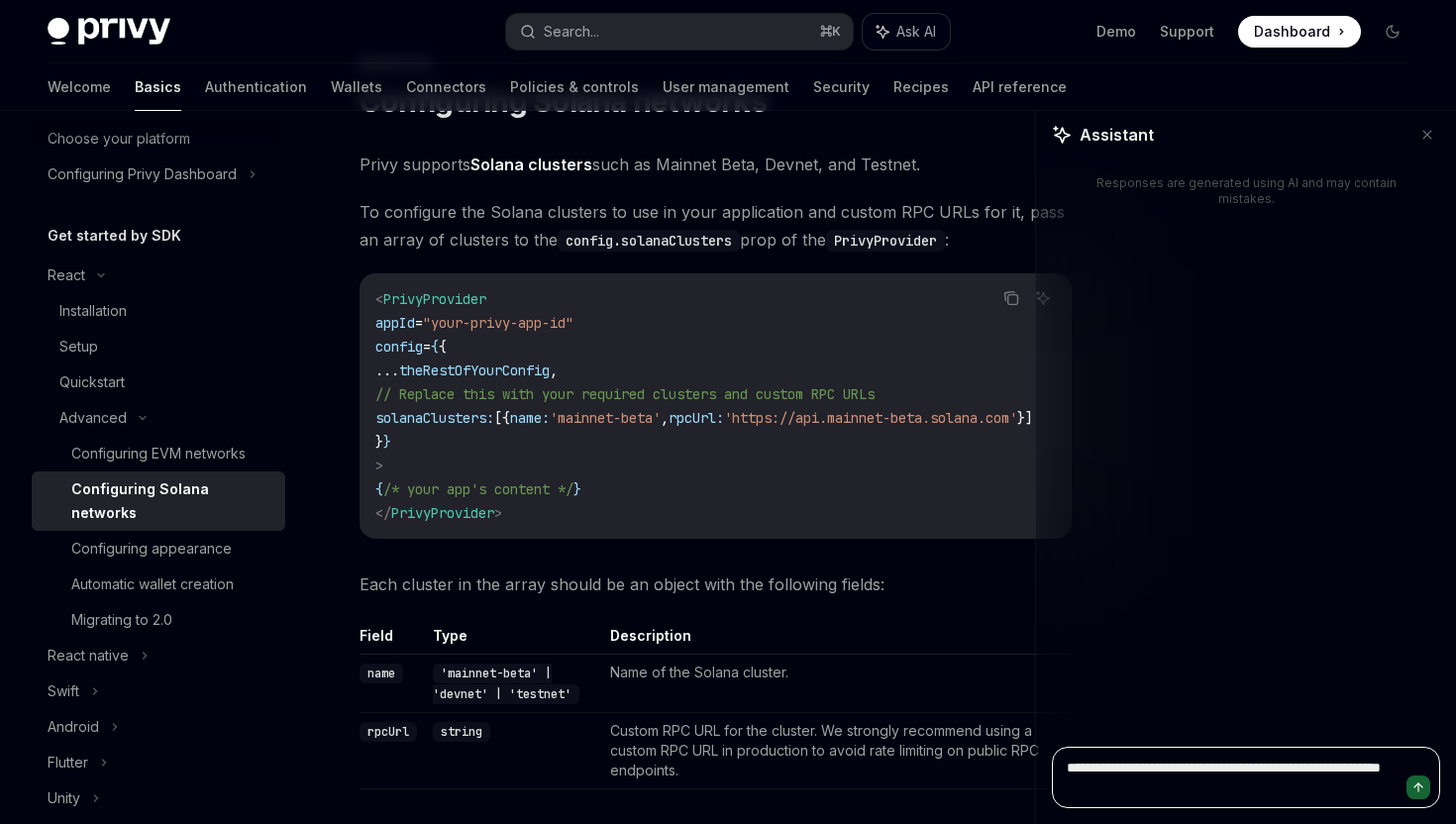 type on "**********" 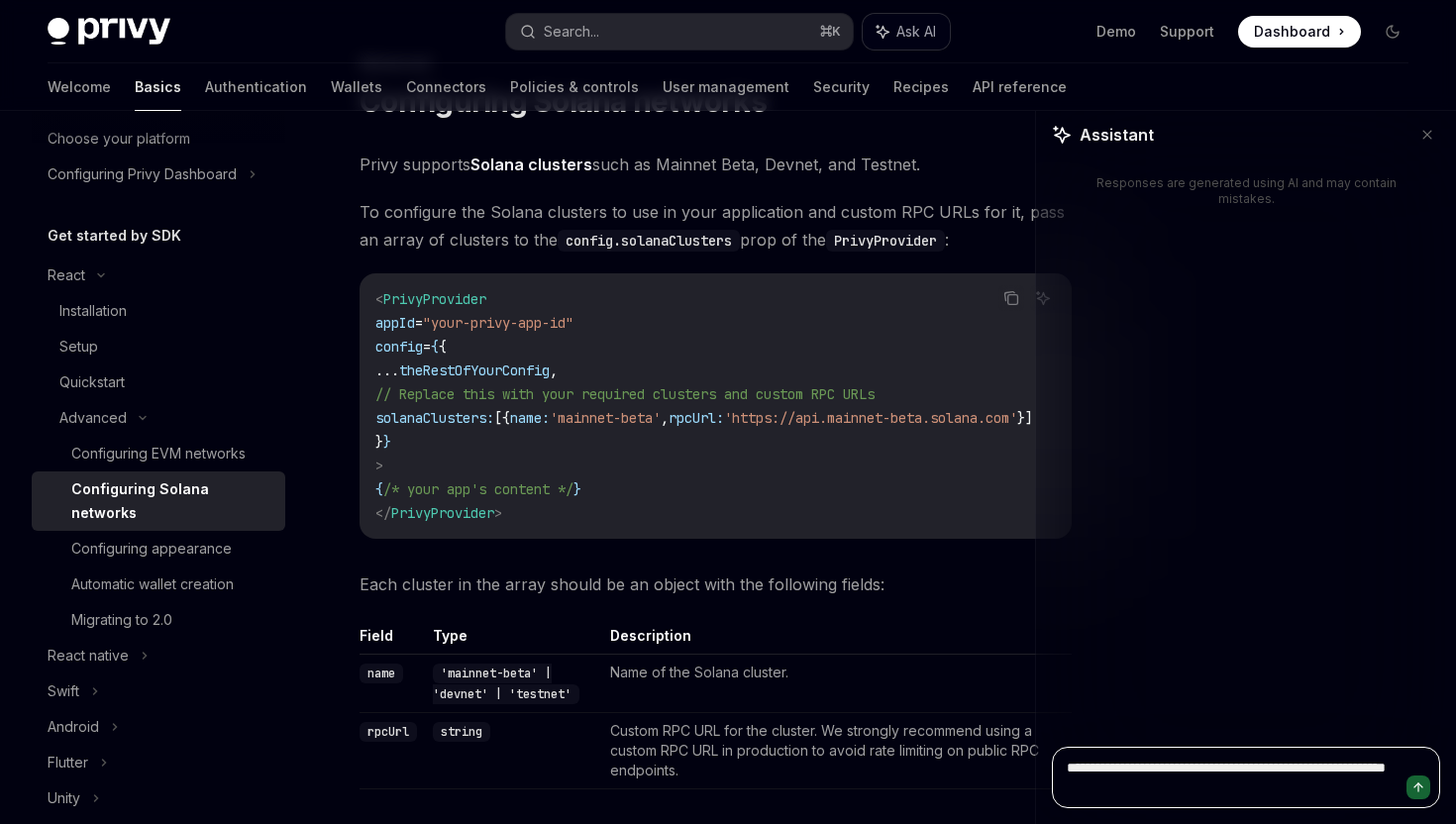 type on "**********" 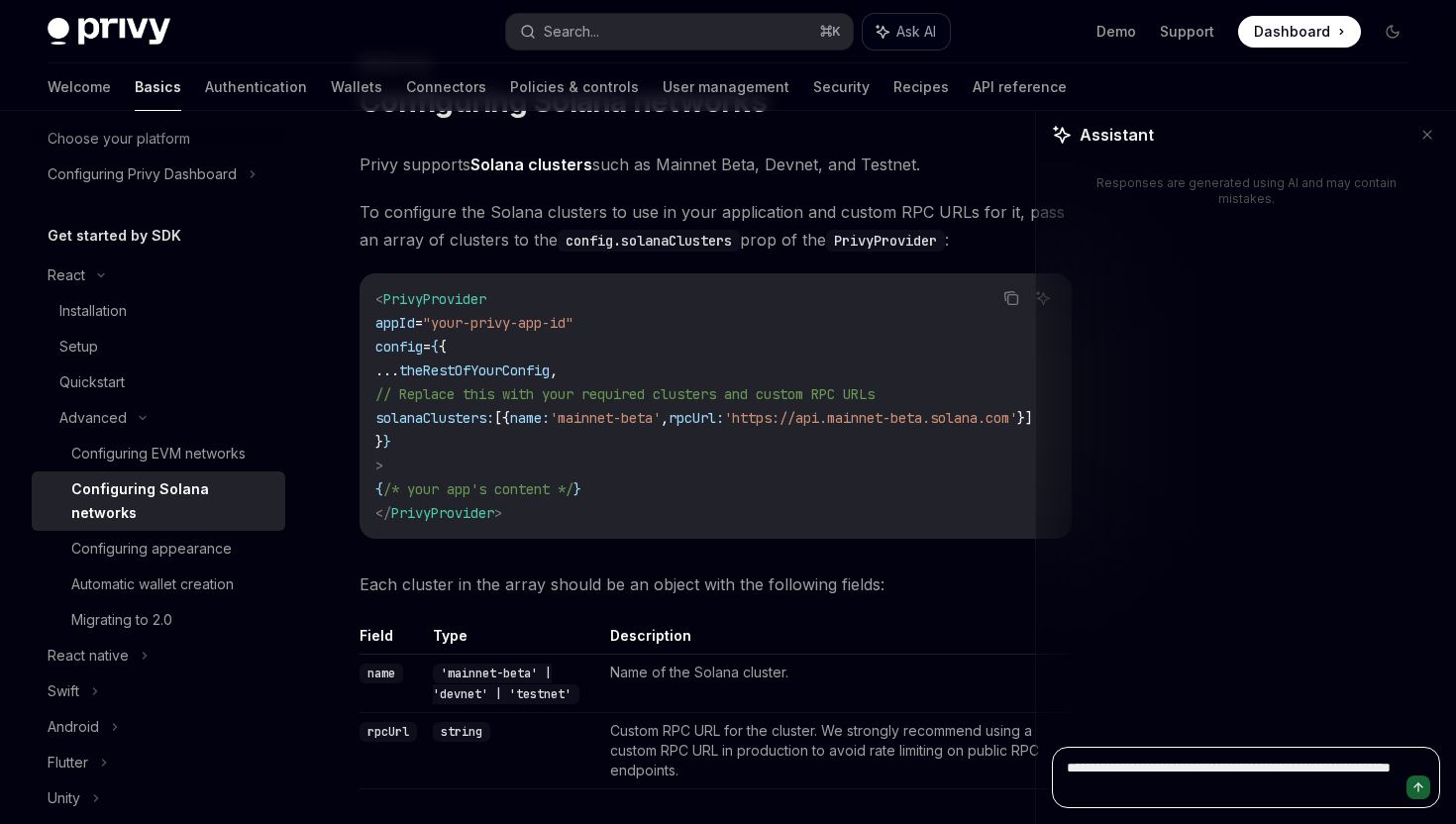 type on "**********" 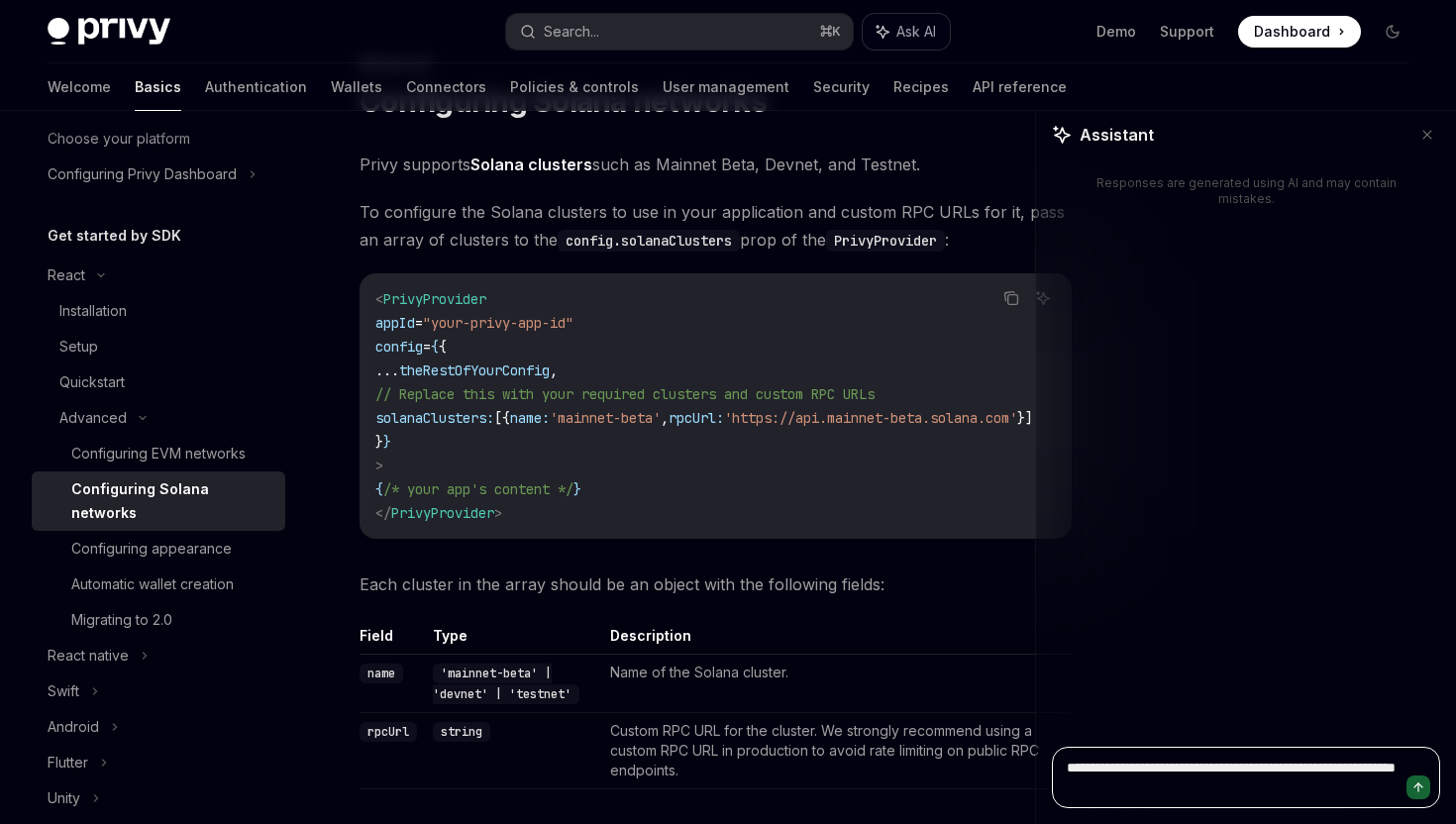 type on "**********" 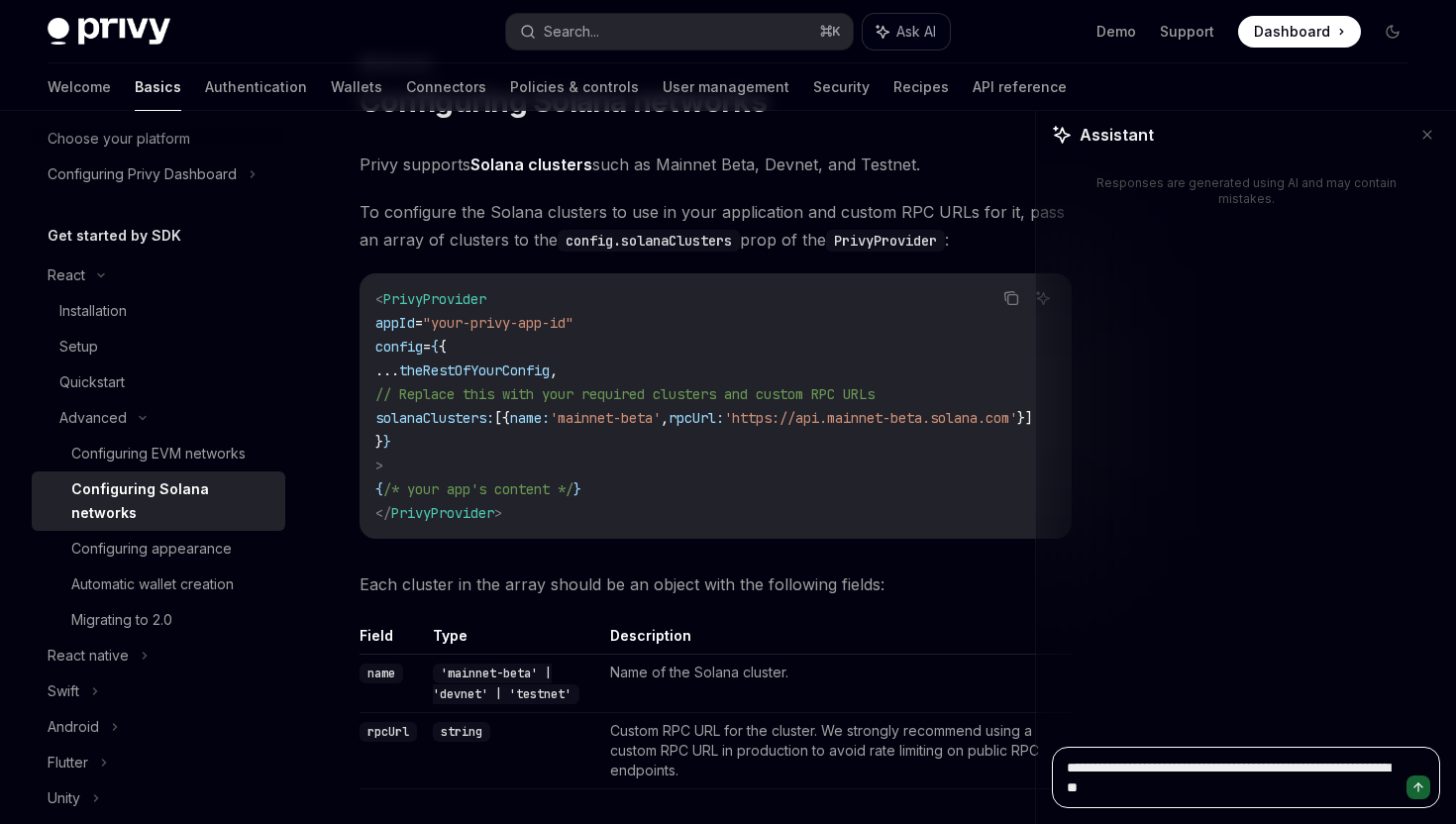 type on "**********" 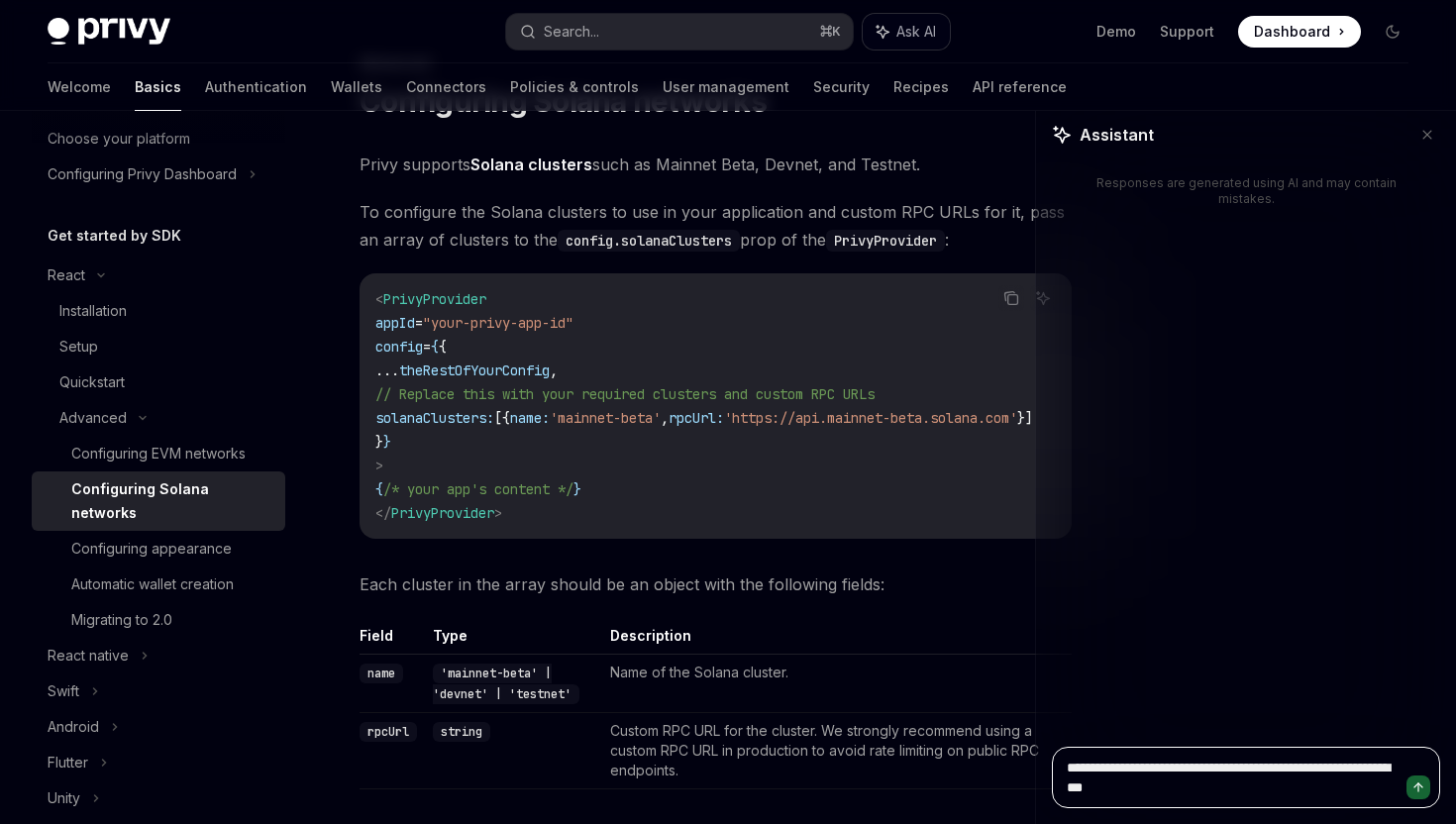 type on "**********" 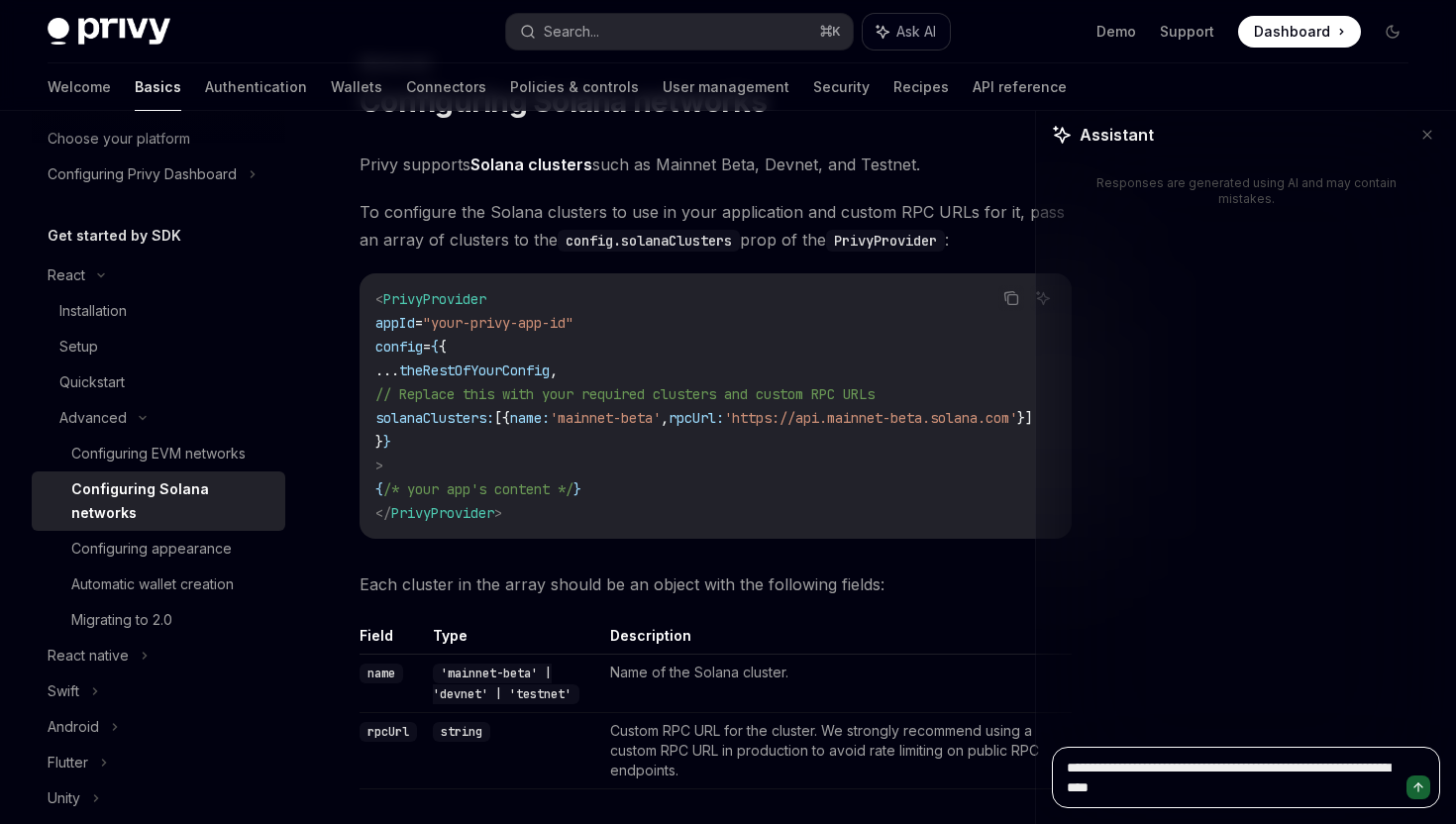 type on "*" 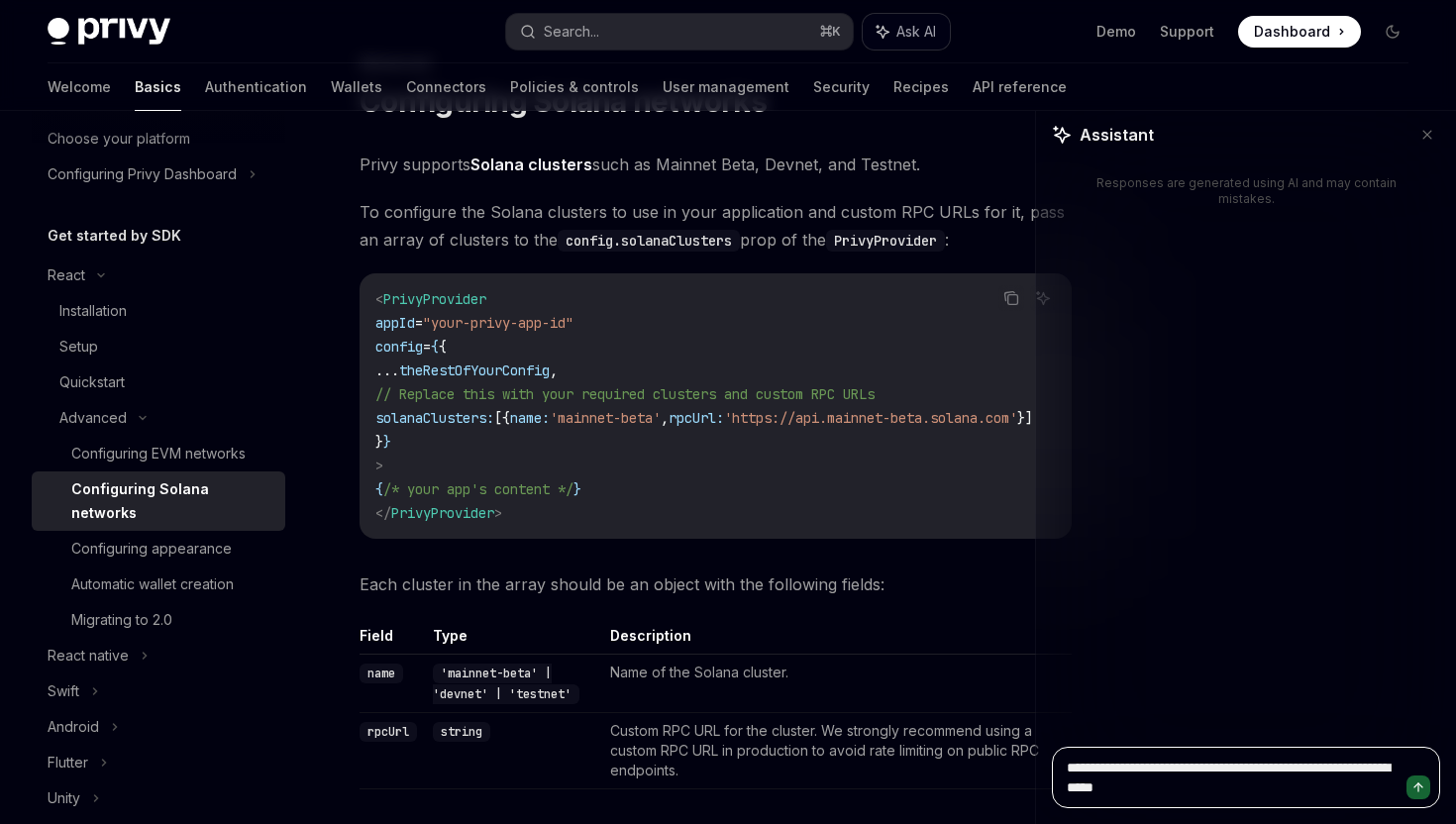 type on "**********" 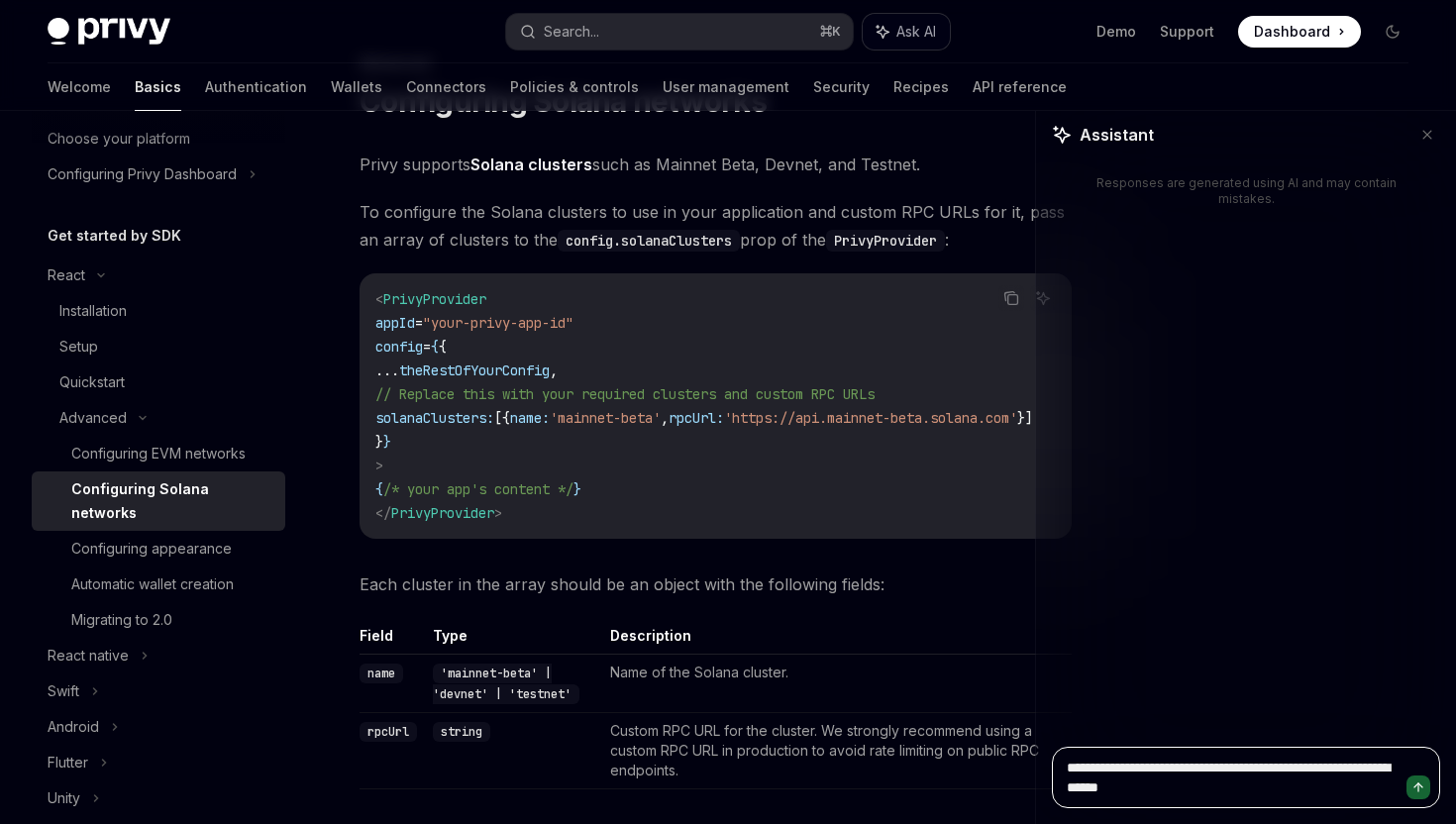 type on "**********" 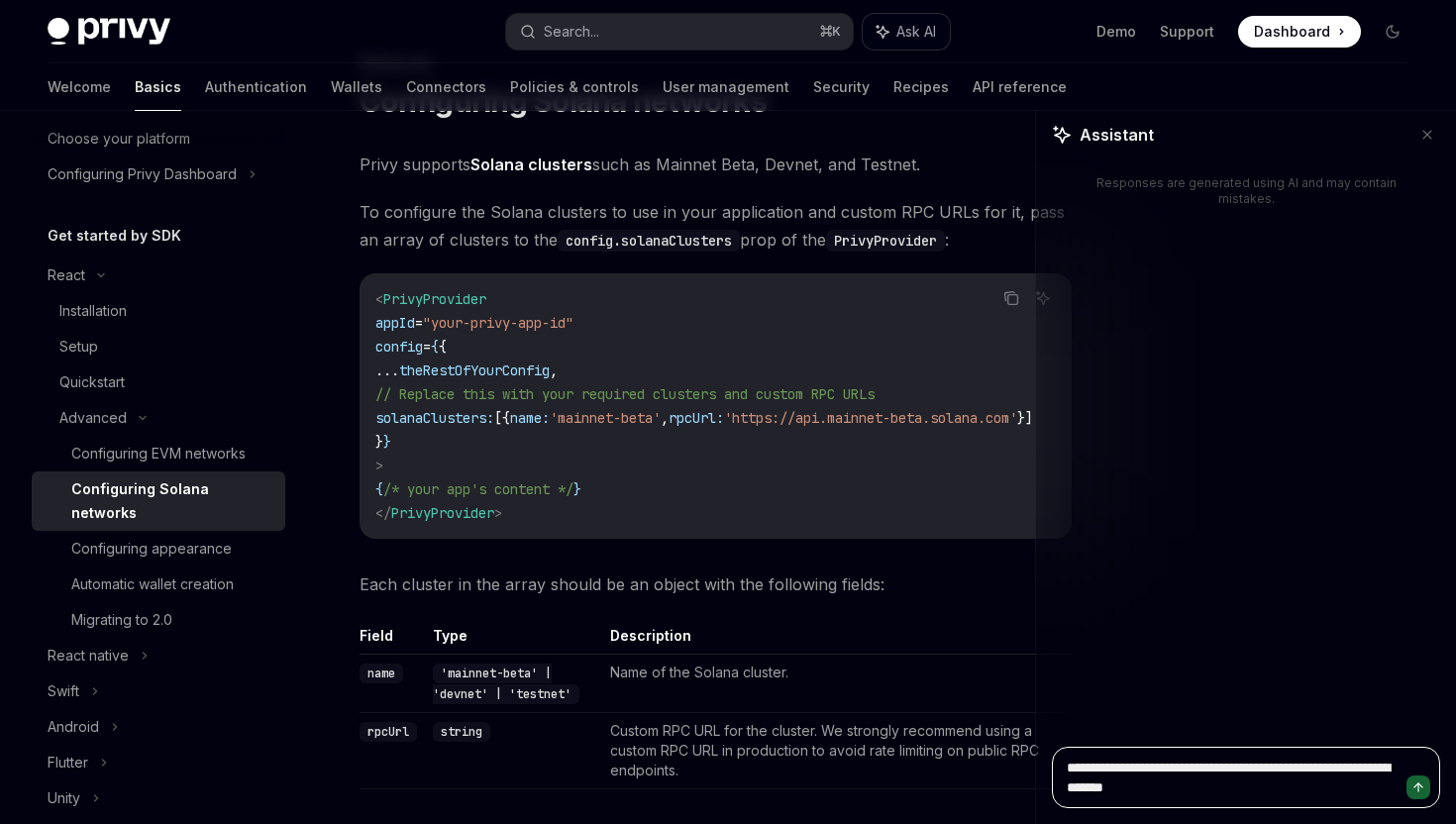 type on "**********" 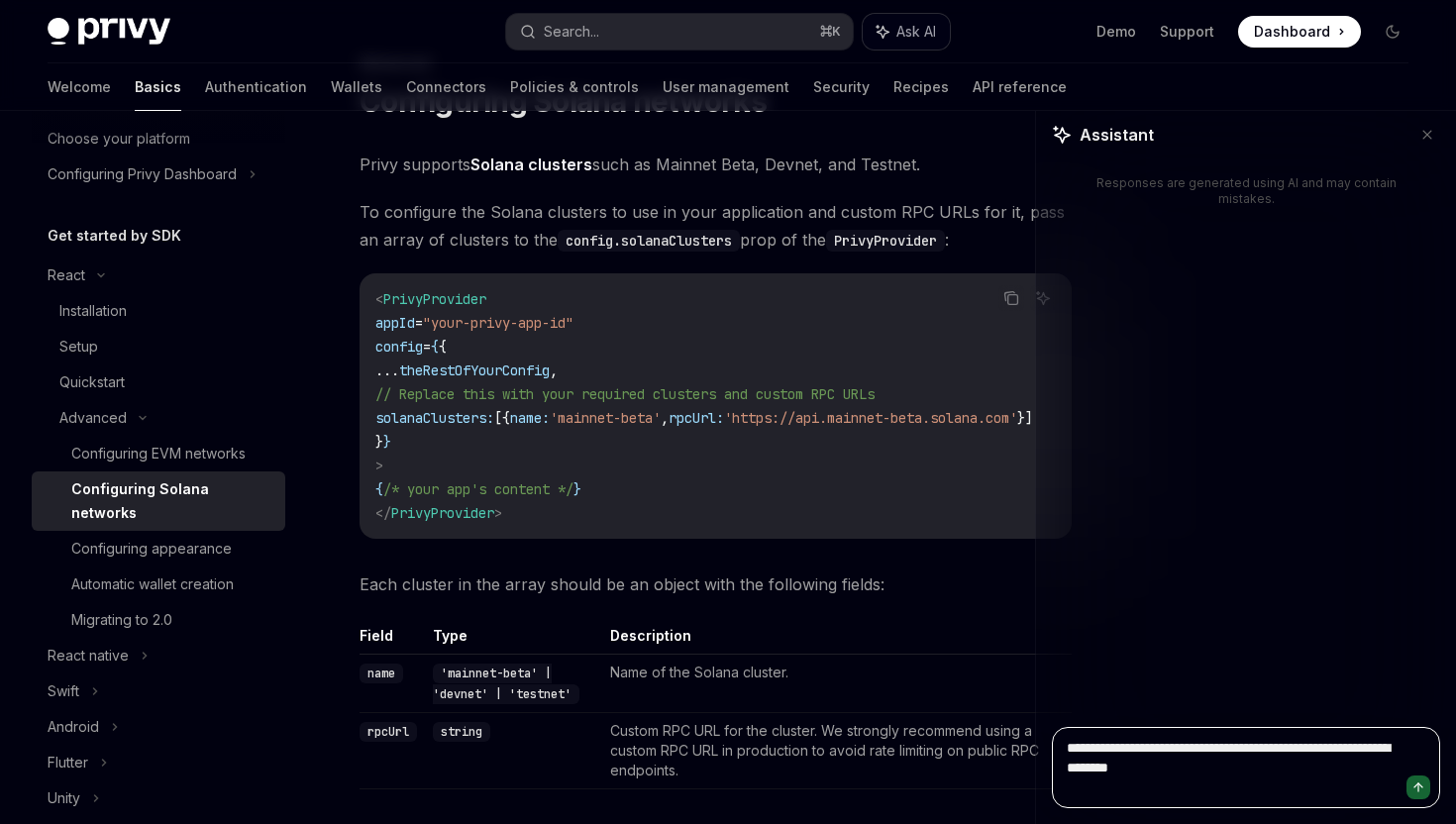 type on "**********" 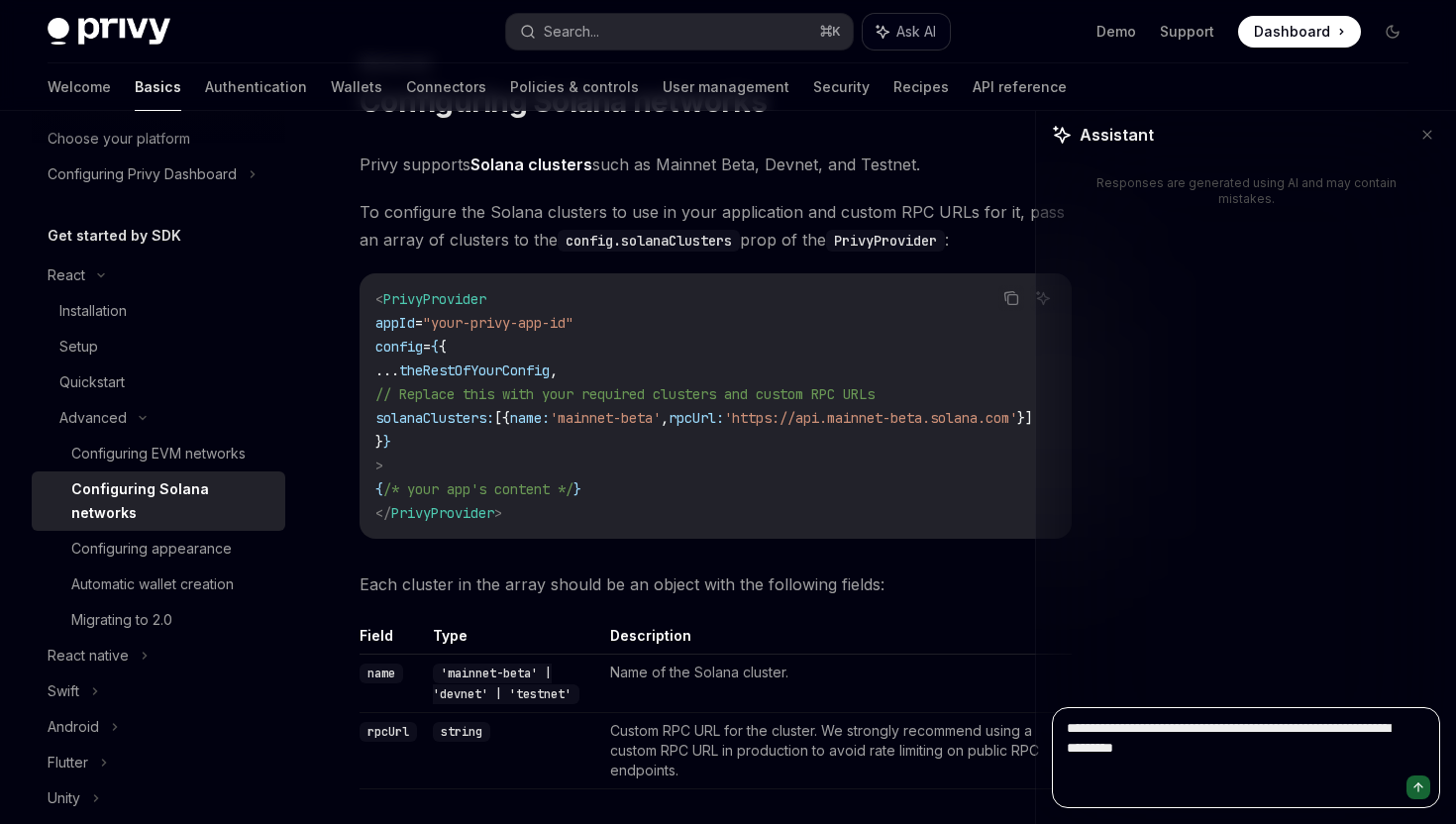 type on "**********" 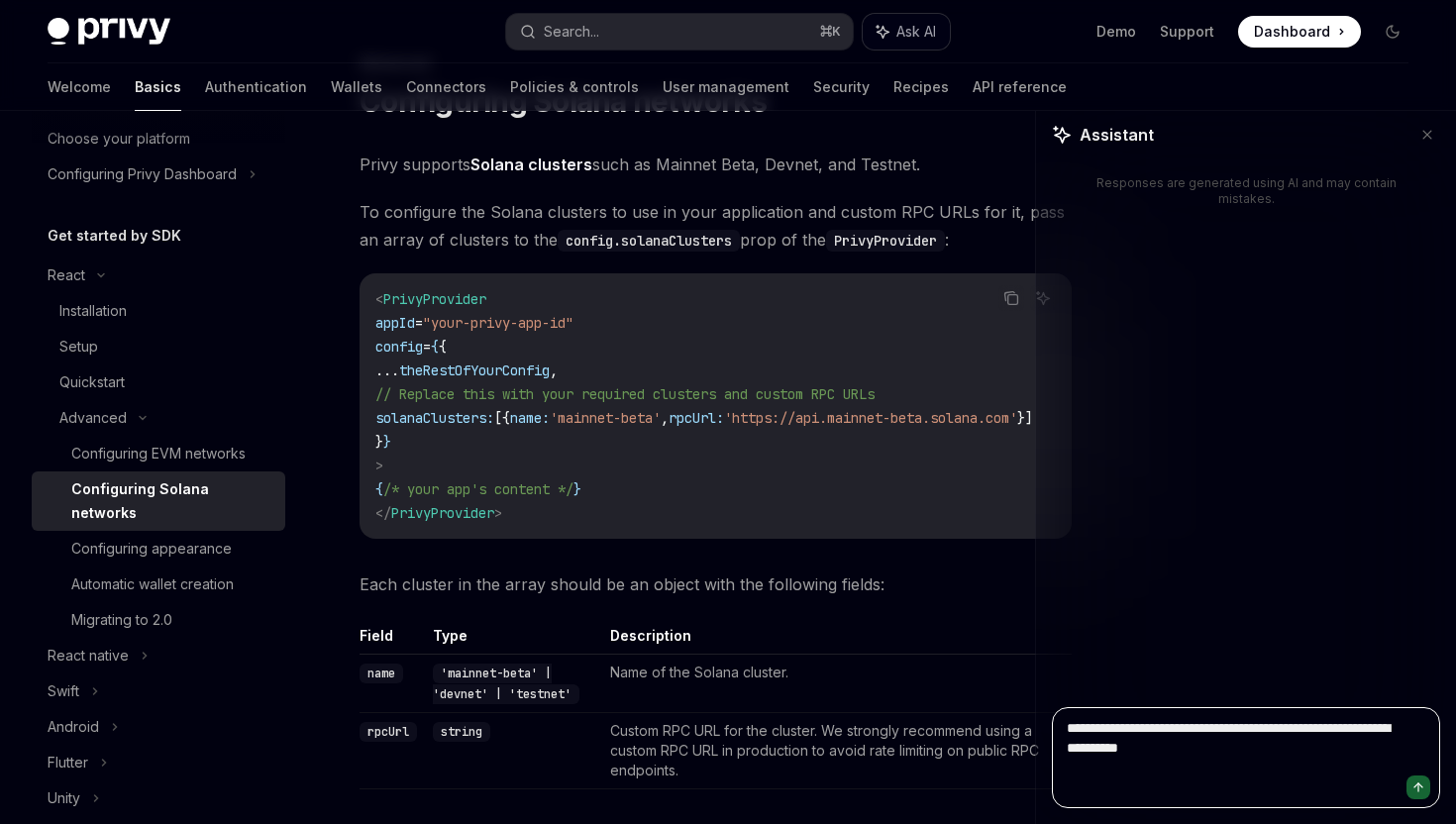 type on "*" 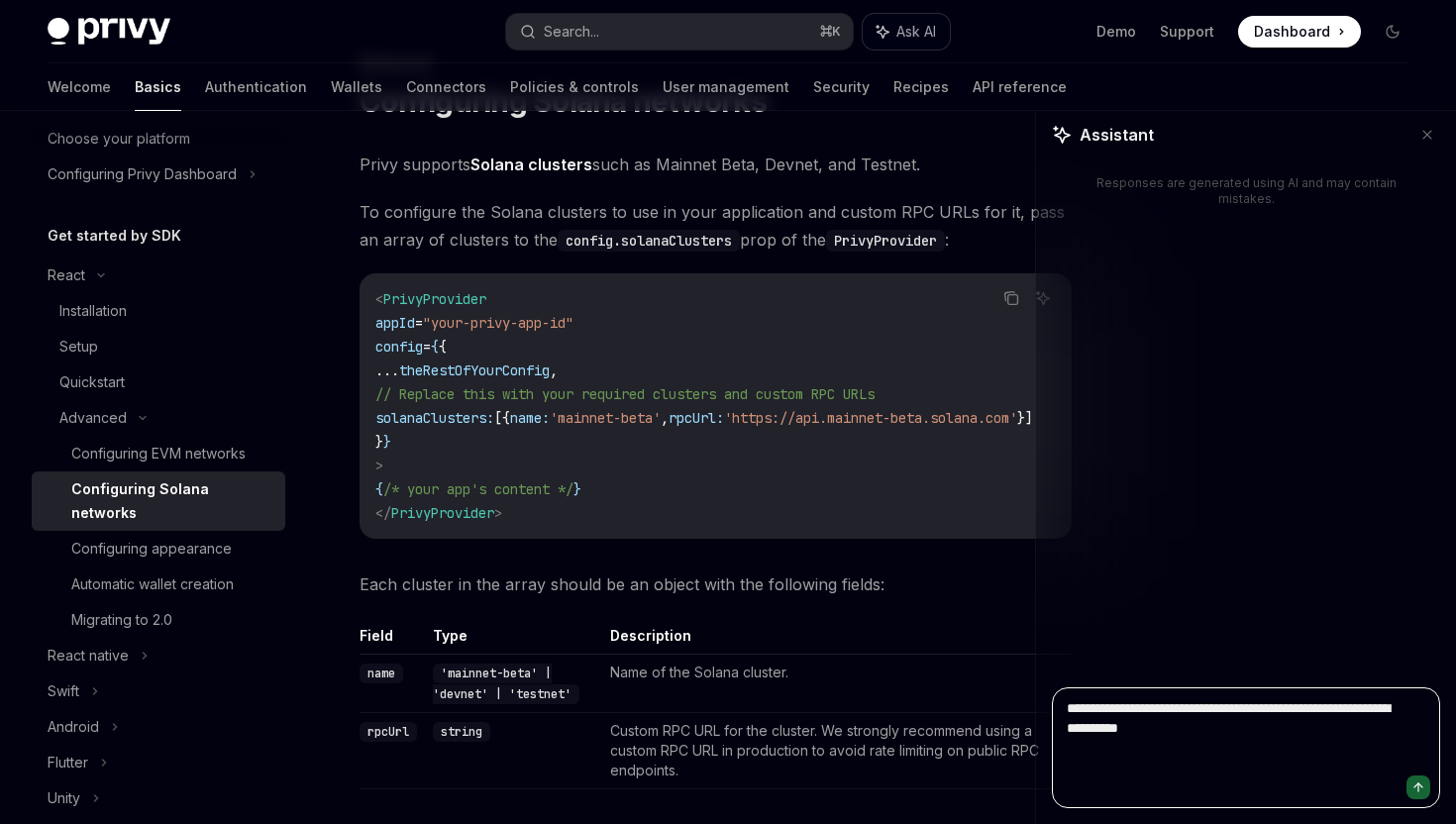 type on "**********" 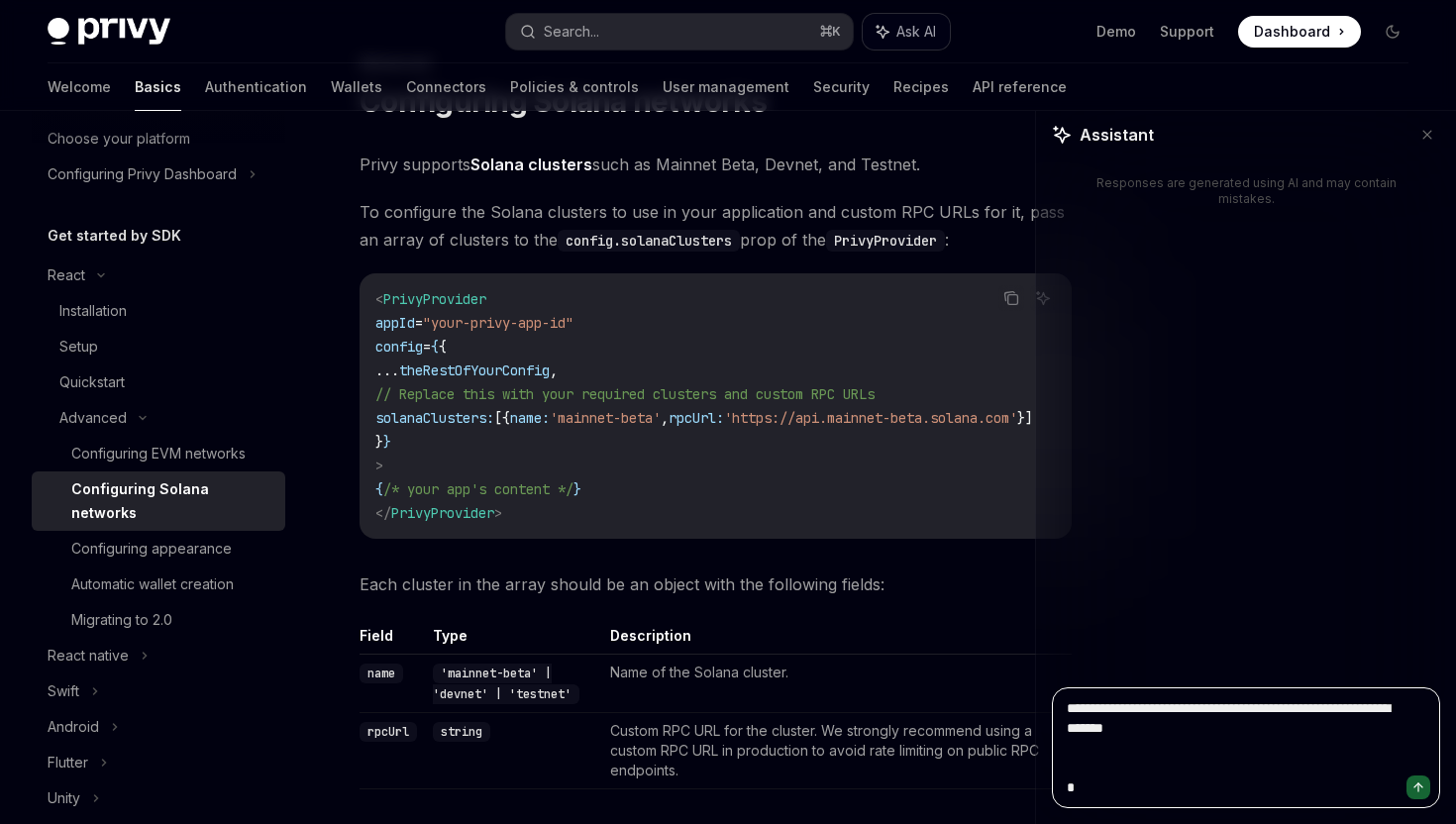 type on "**********" 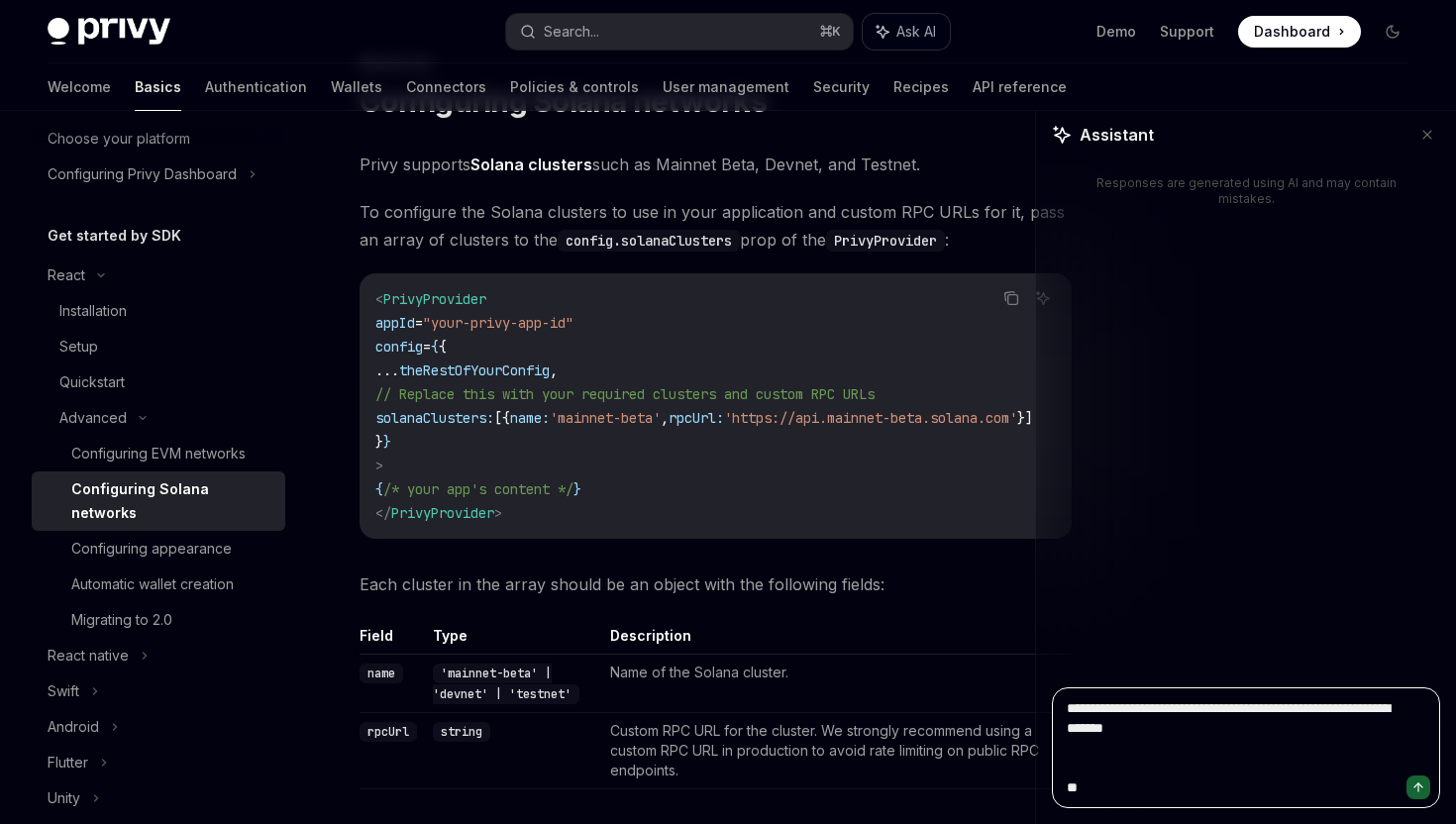 type on "**********" 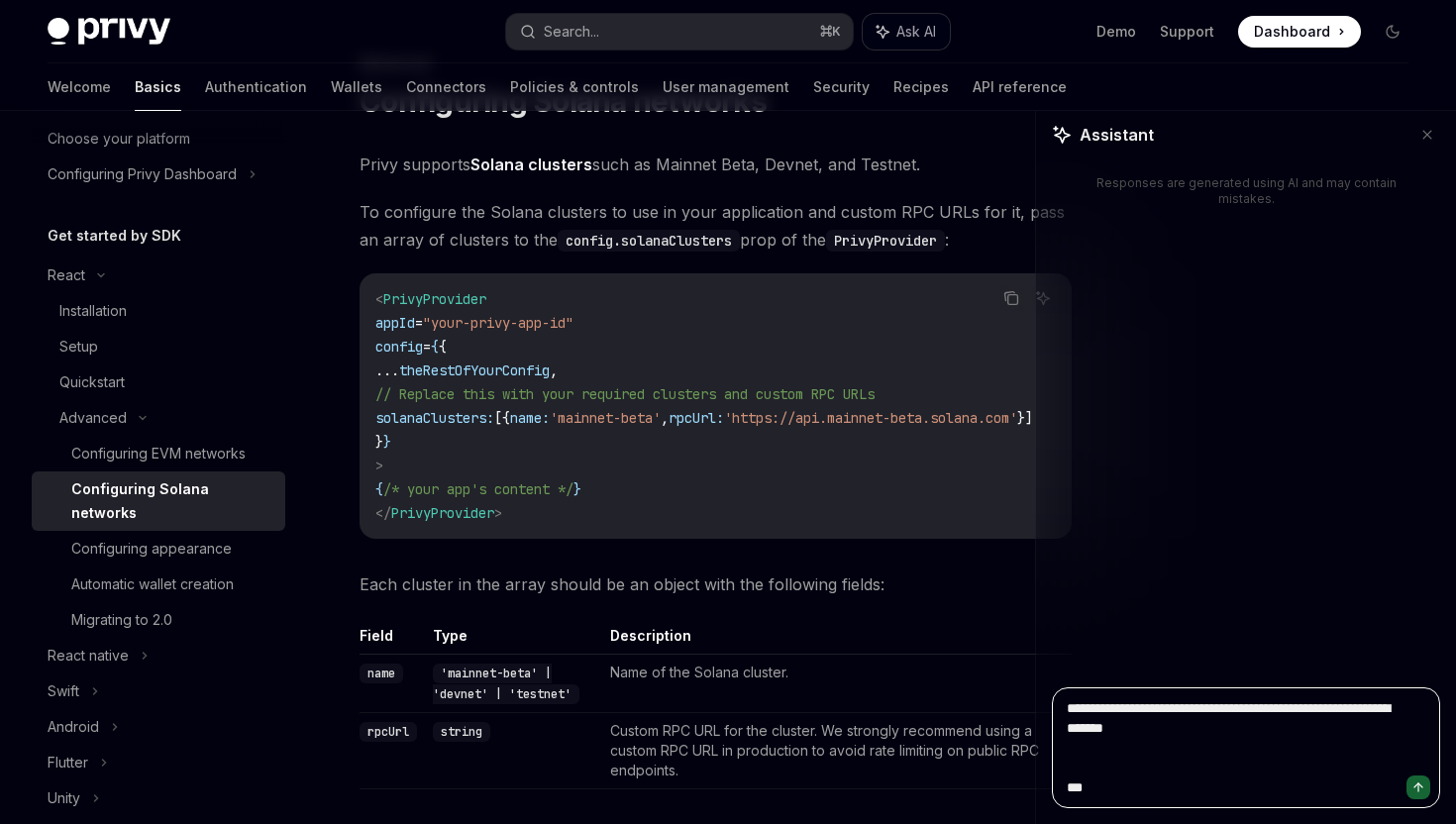 type on "**********" 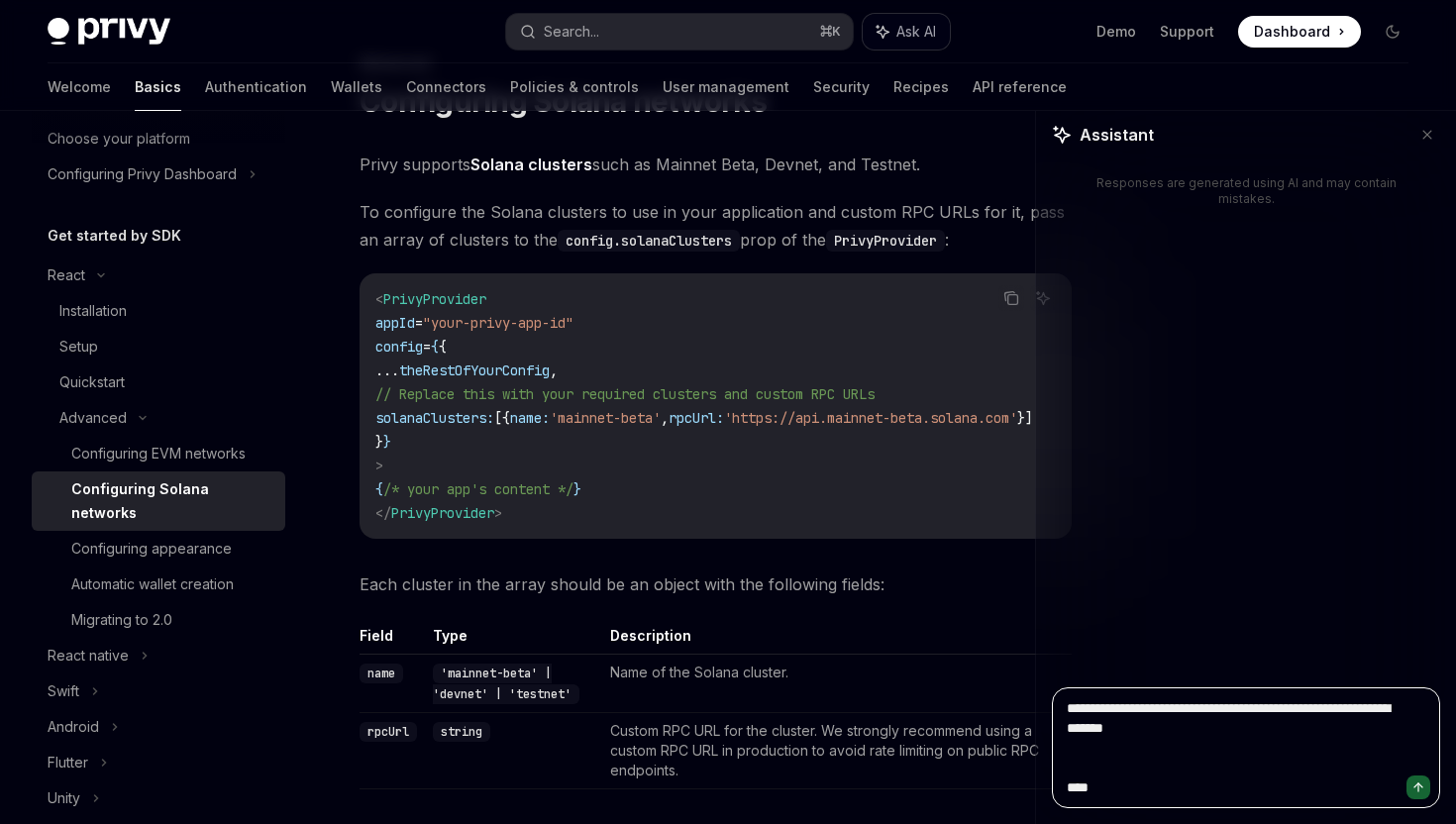 type on "*" 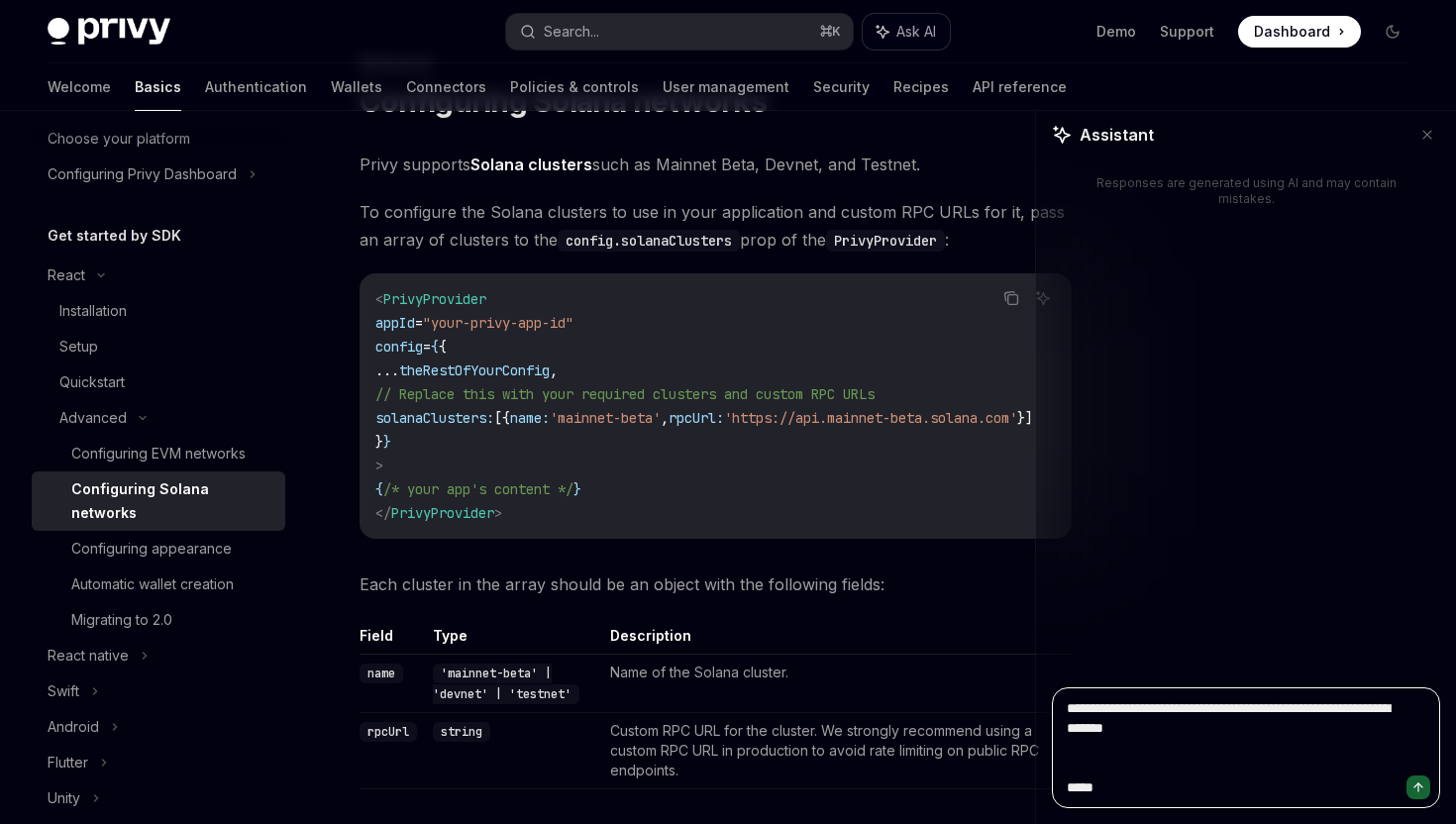 type on "*" 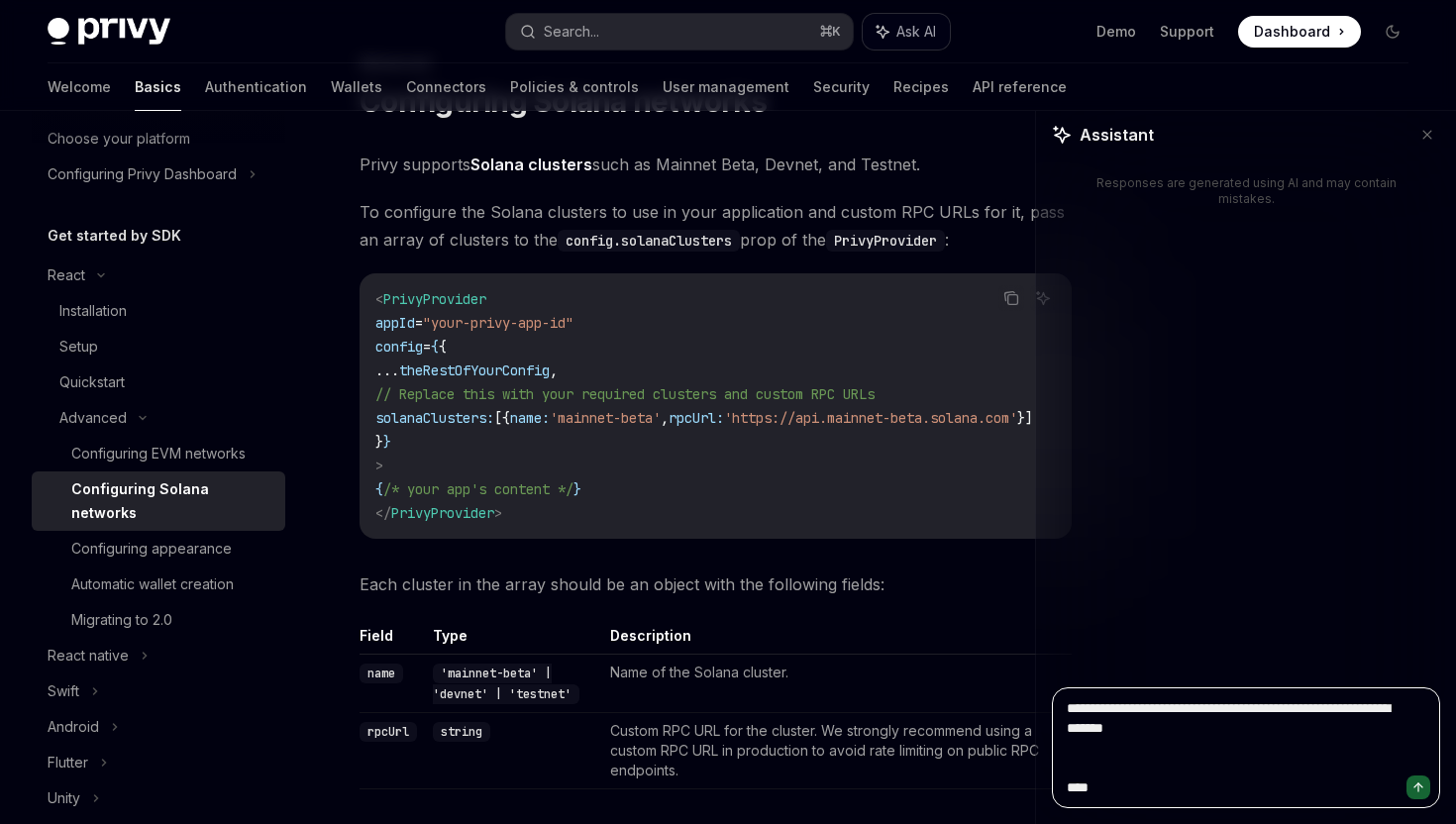 type on "**********" 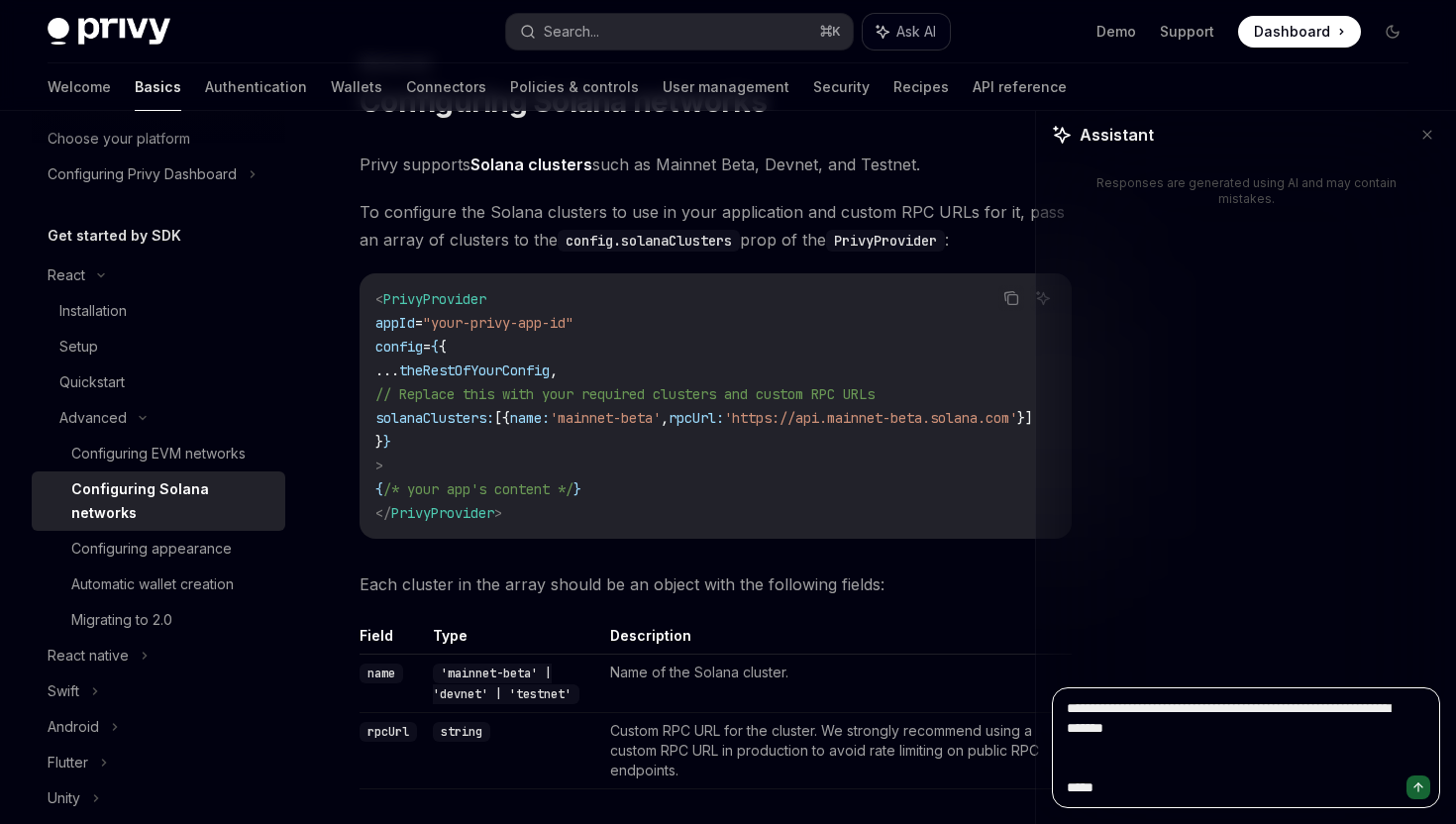 type on "**********" 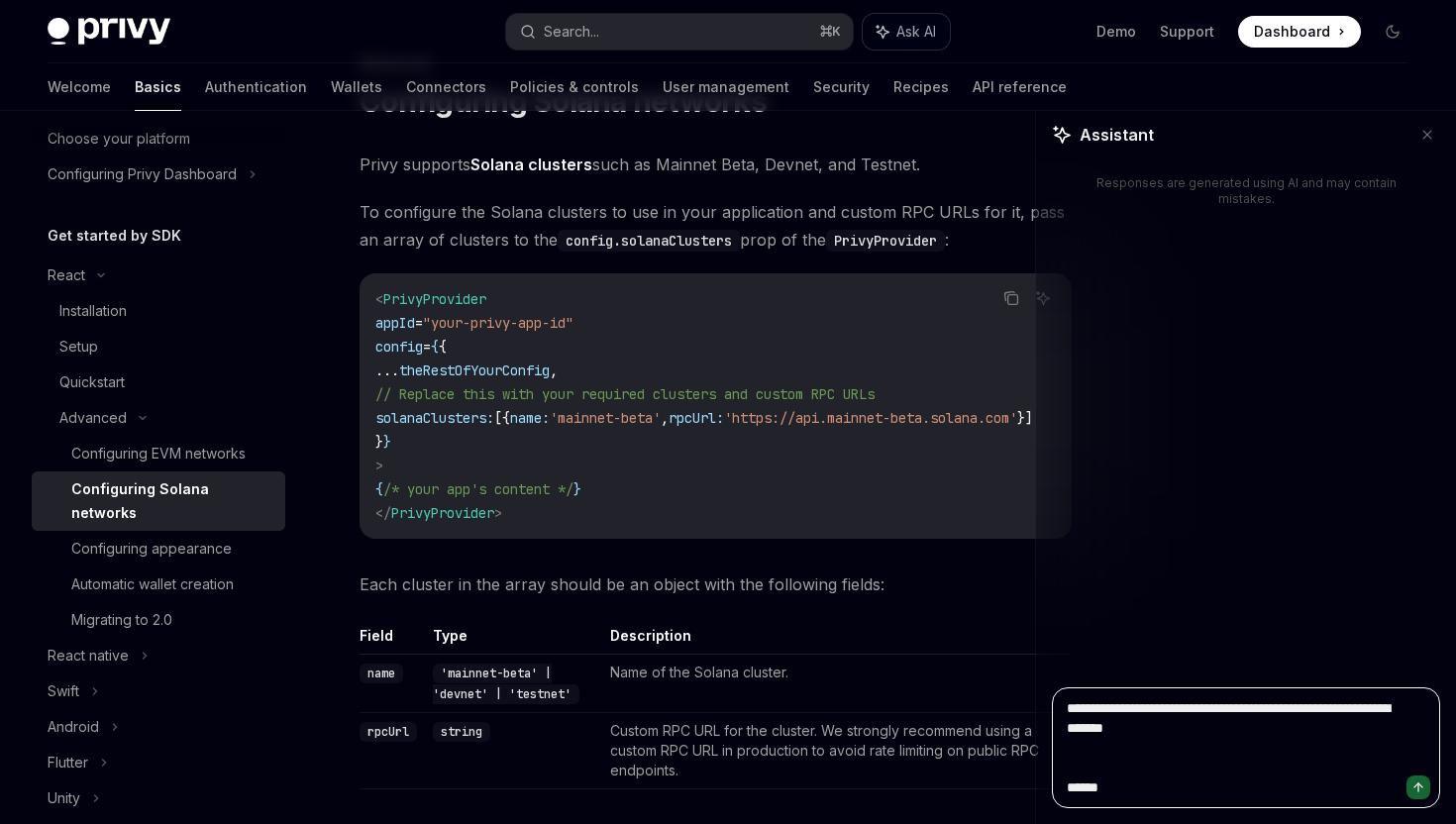 type on "**********" 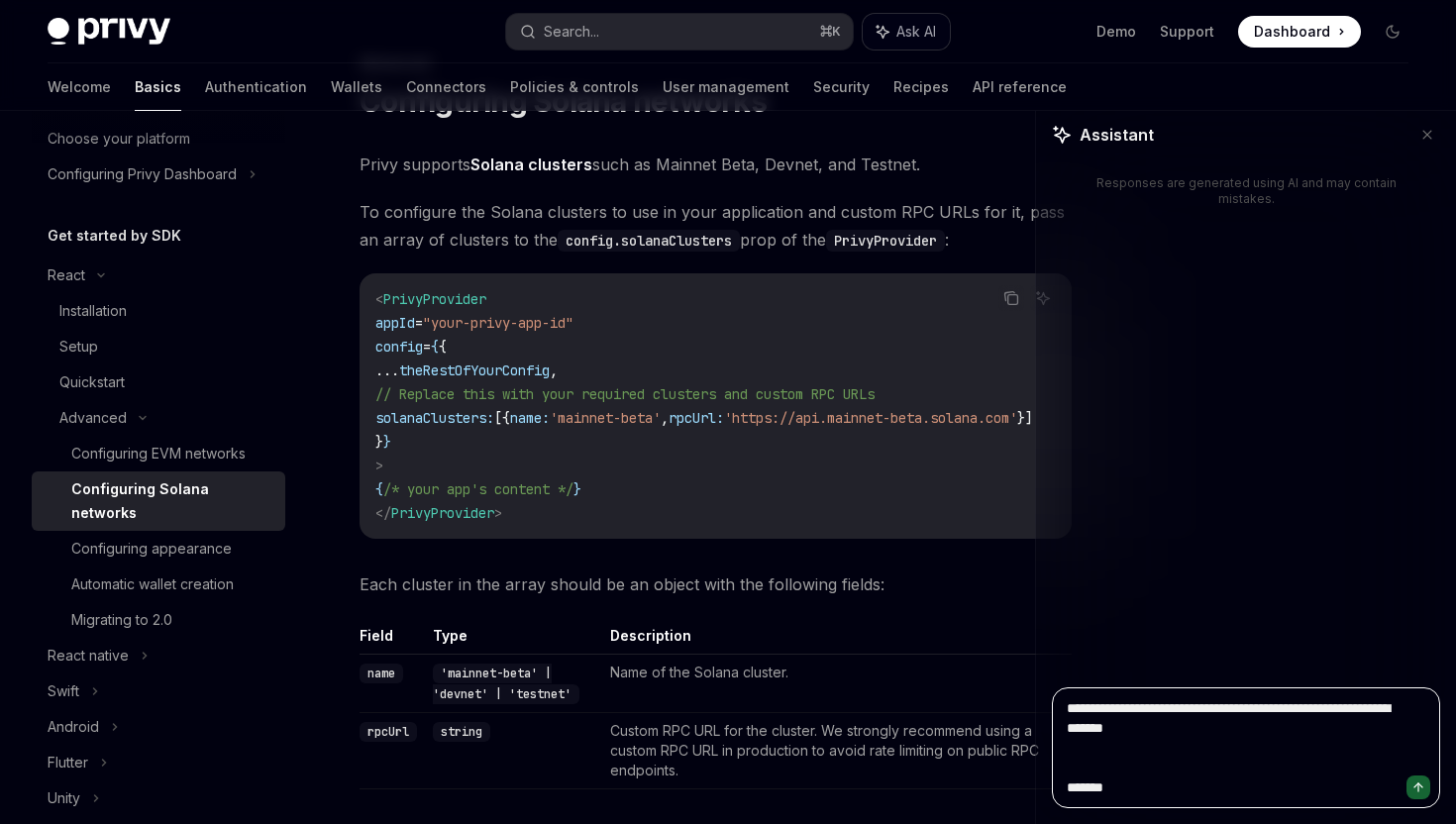 type on "**********" 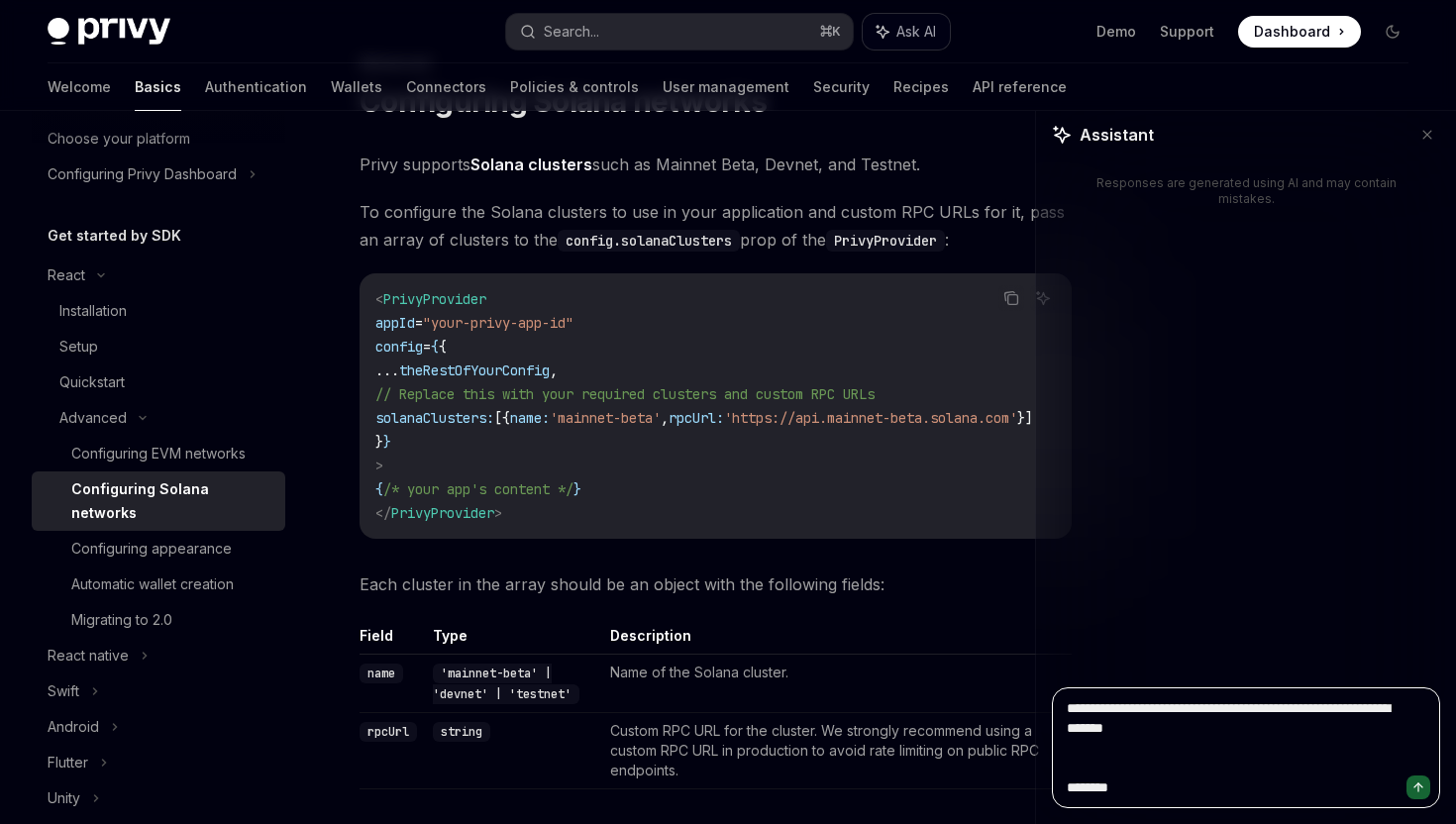 type on "**********" 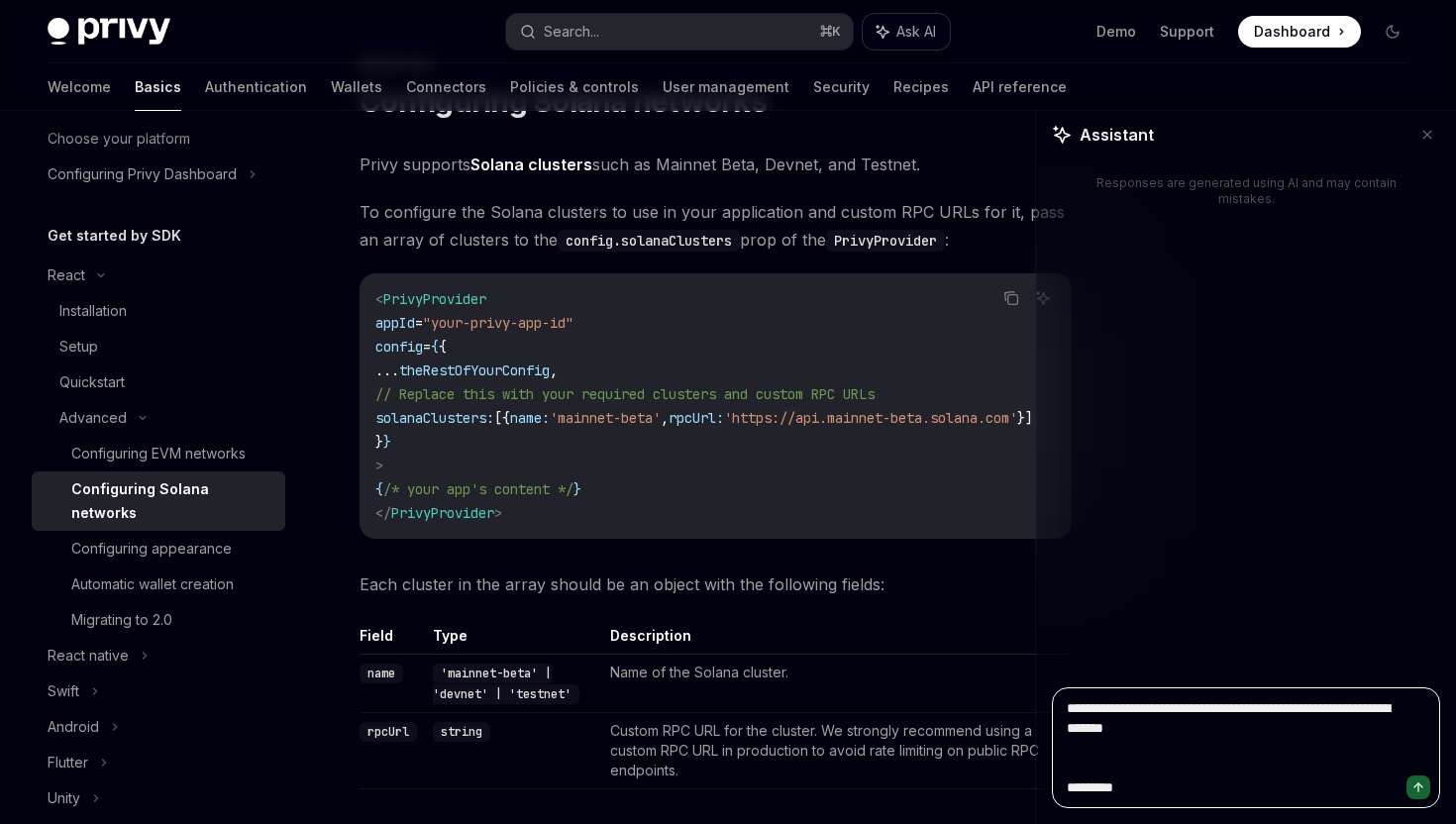 type on "**********" 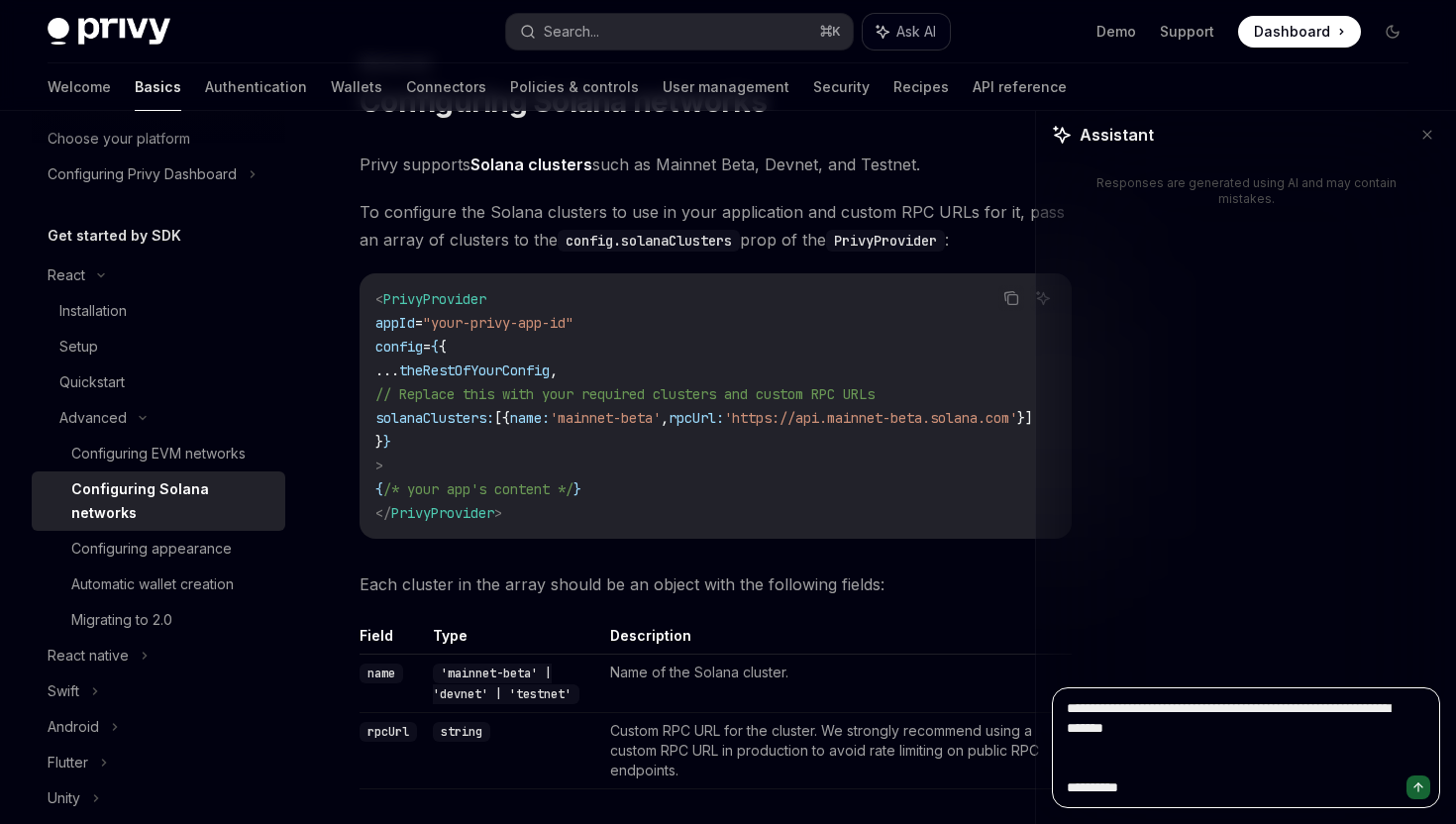 type on "*" 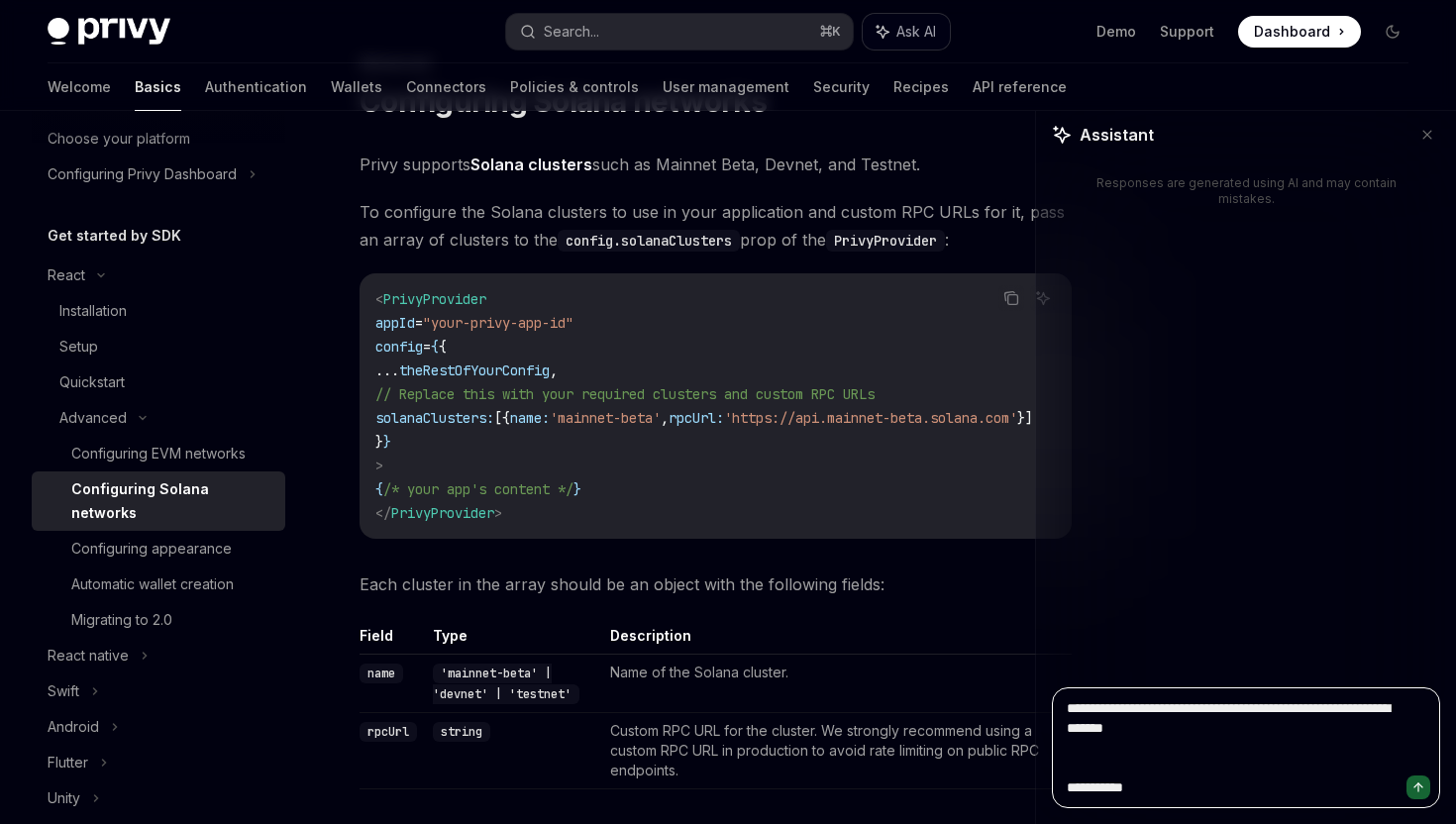 type on "**********" 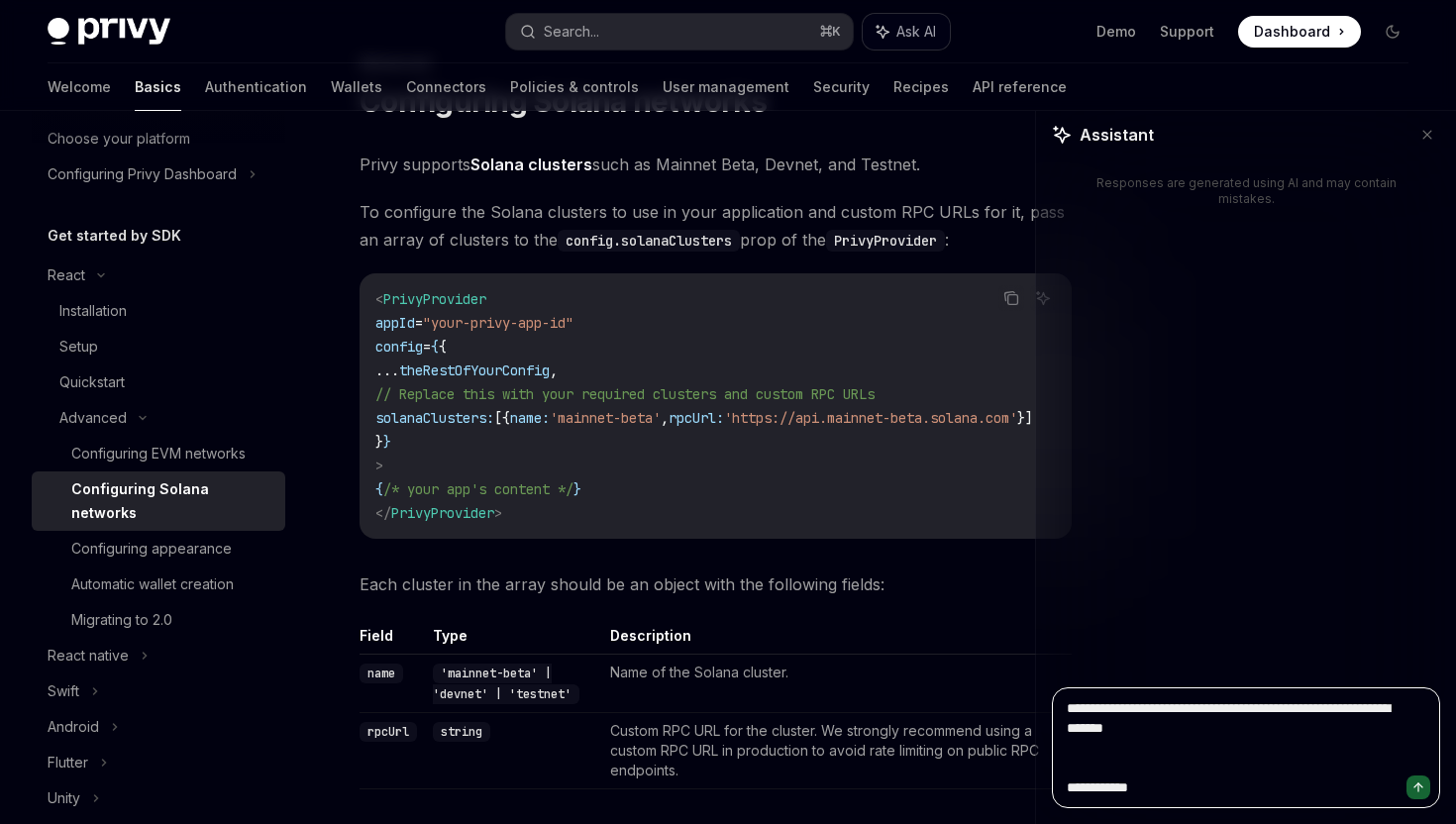type on "**********" 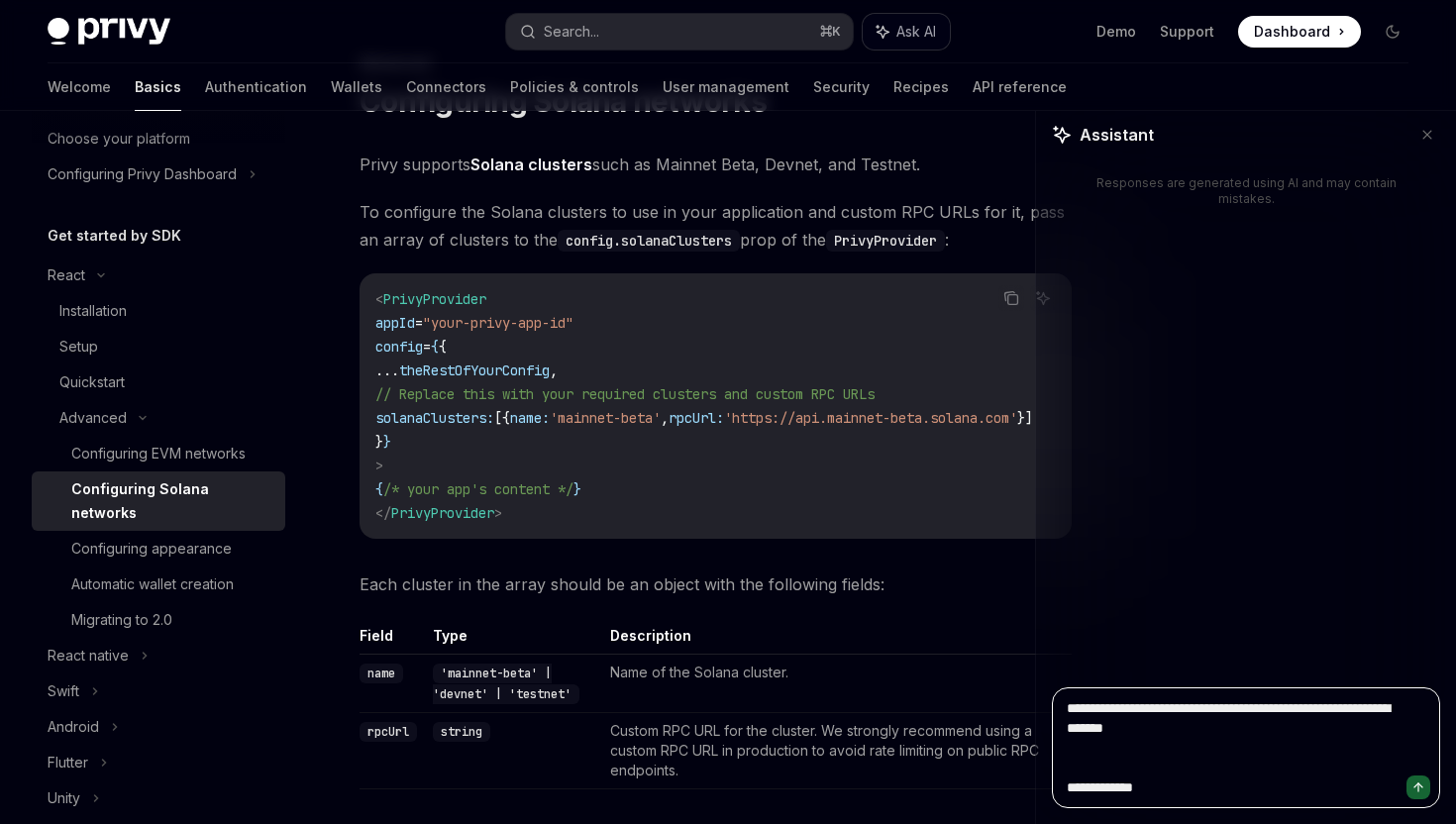 type on "**********" 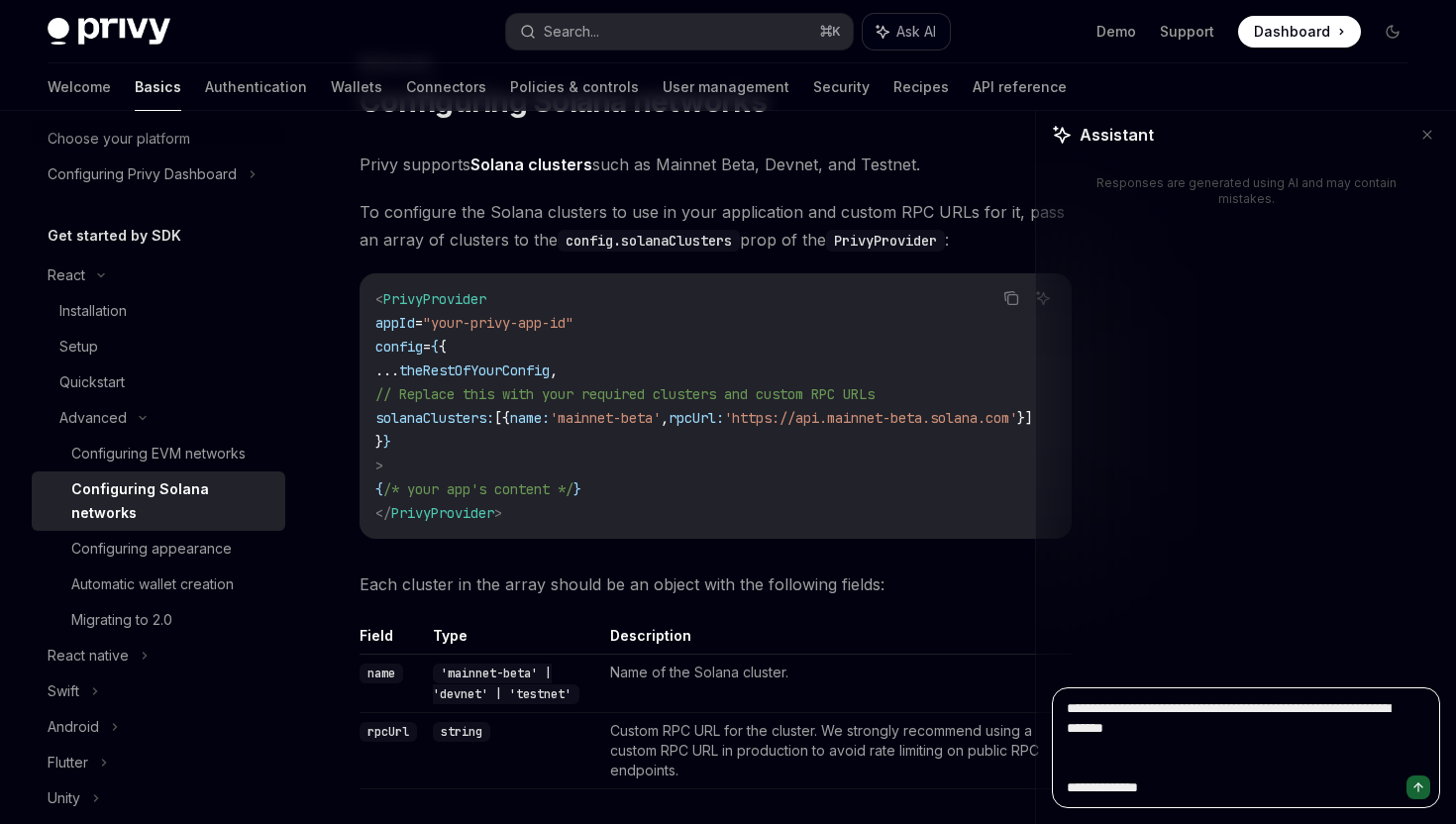 type on "*" 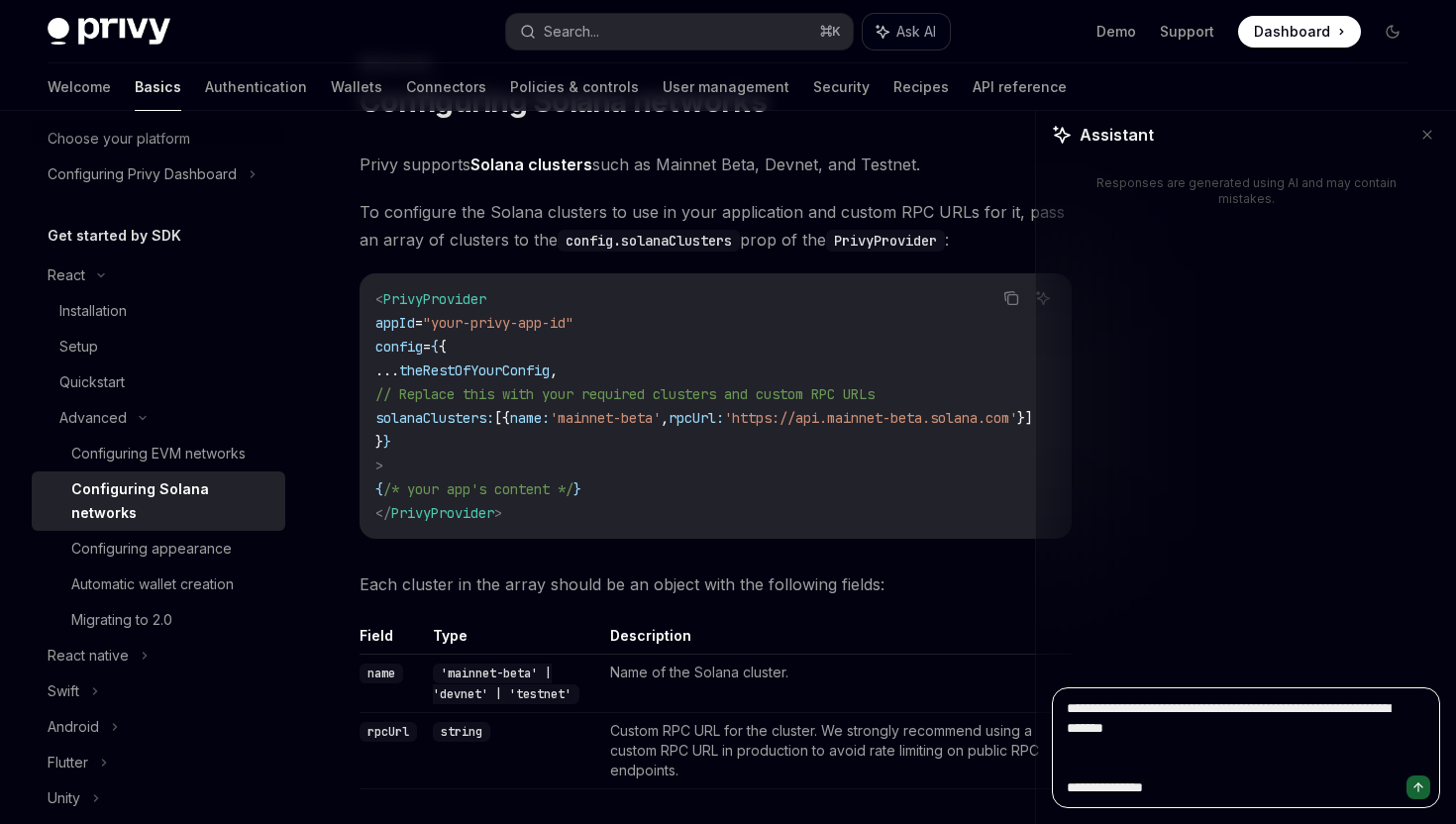 type on "**********" 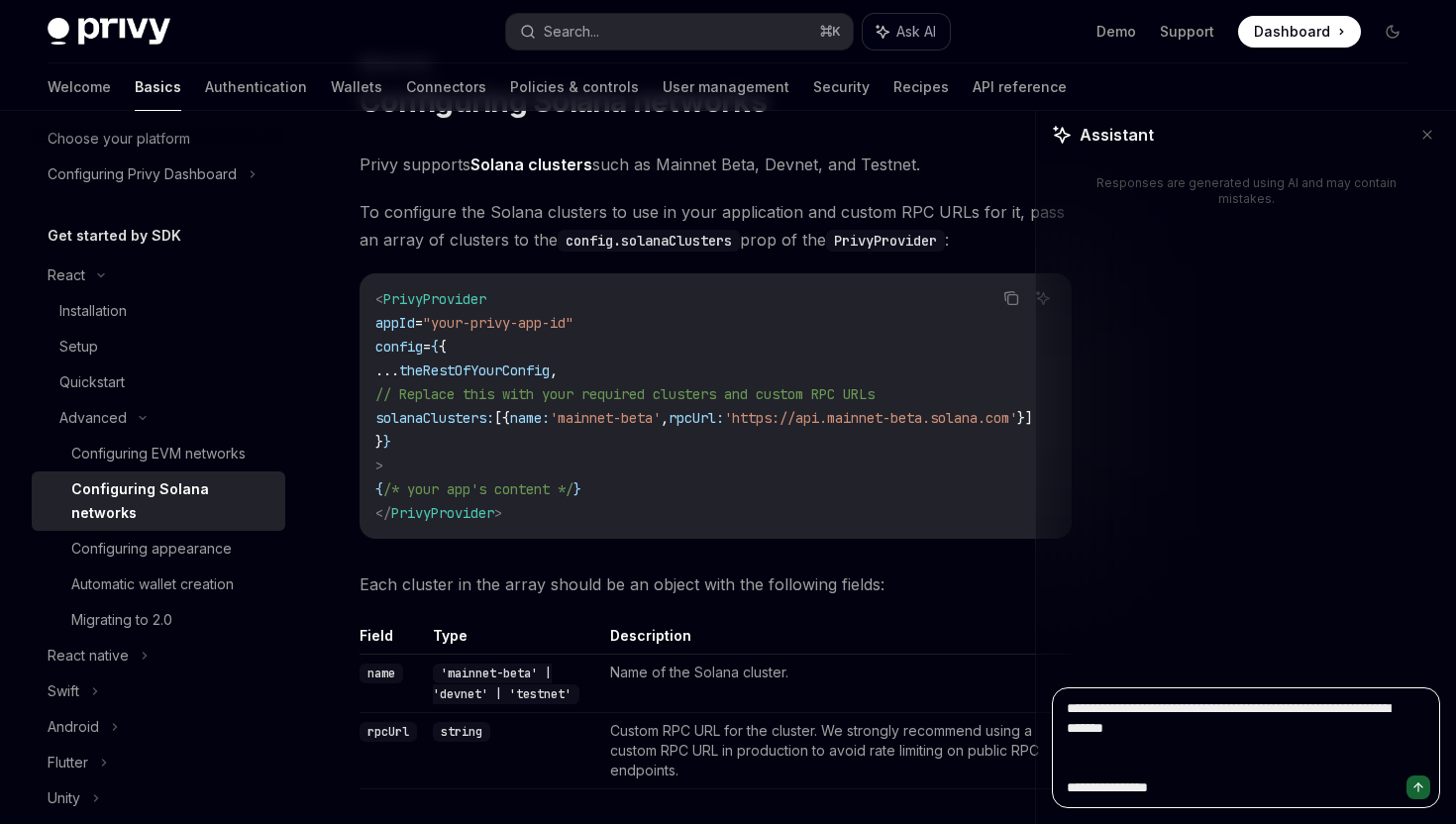 type on "**********" 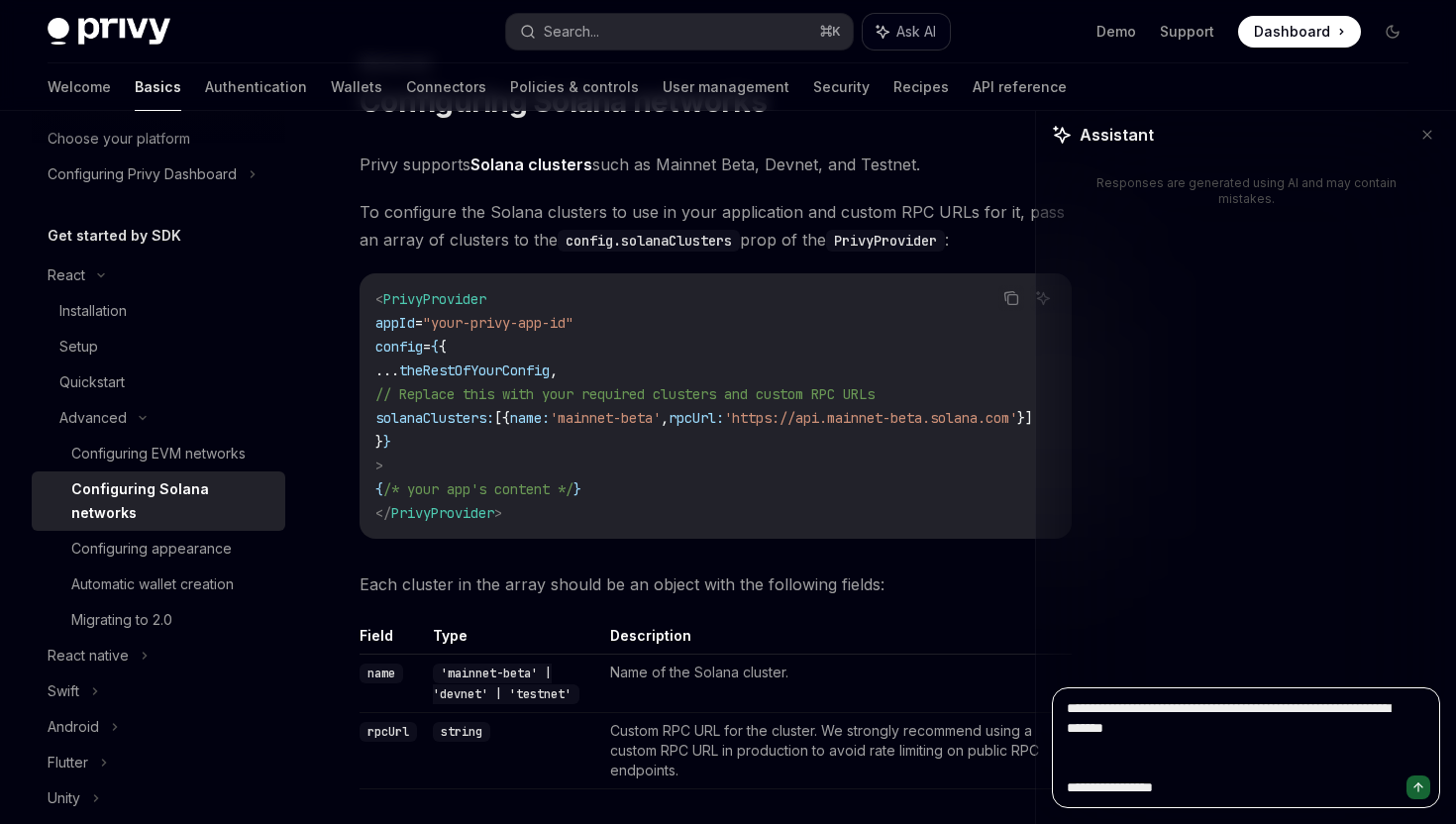 type on "**********" 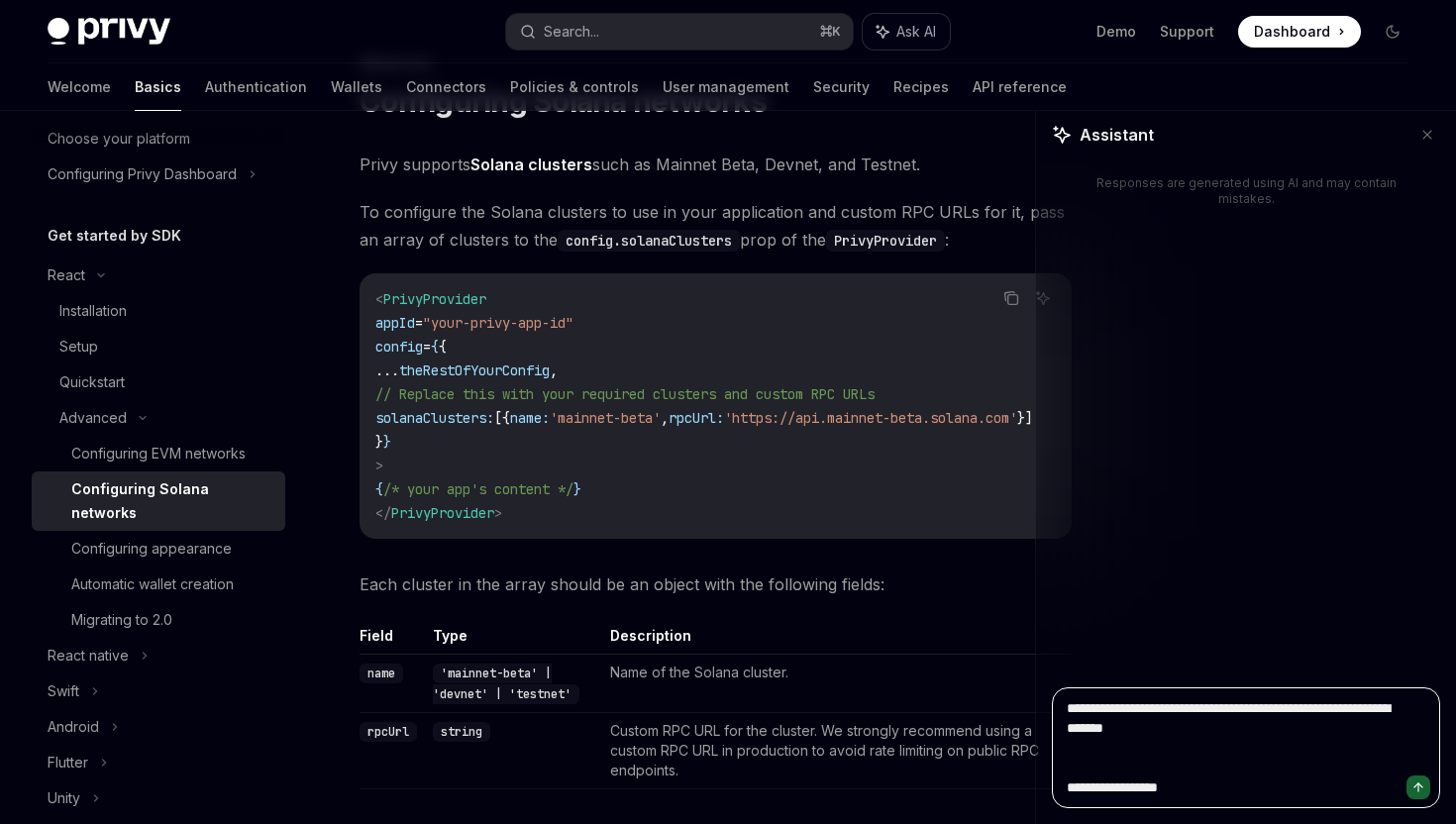type 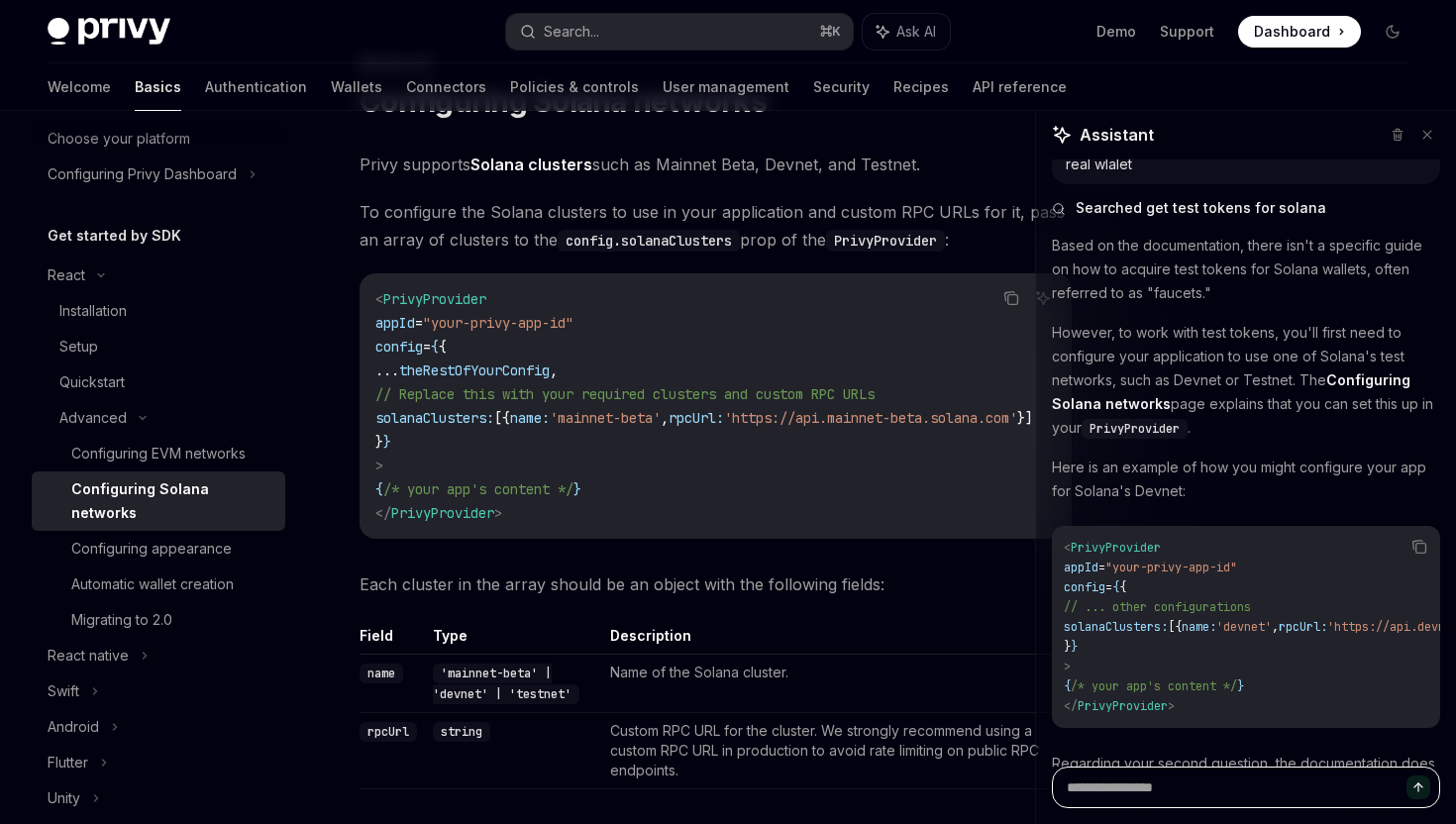 scroll, scrollTop: 53, scrollLeft: 0, axis: vertical 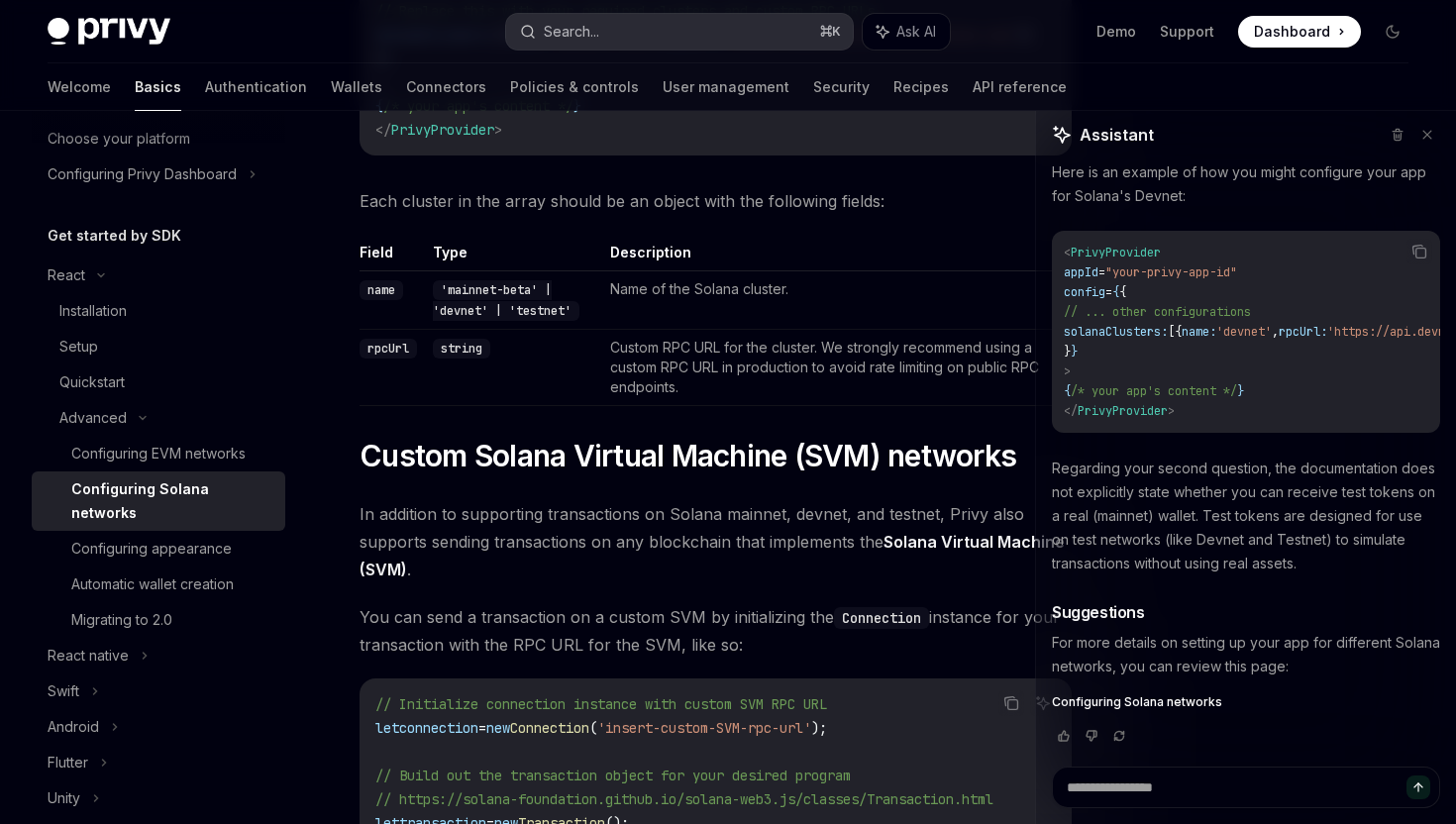 click on "Search... ⌘ K" at bounding box center [678, 32] 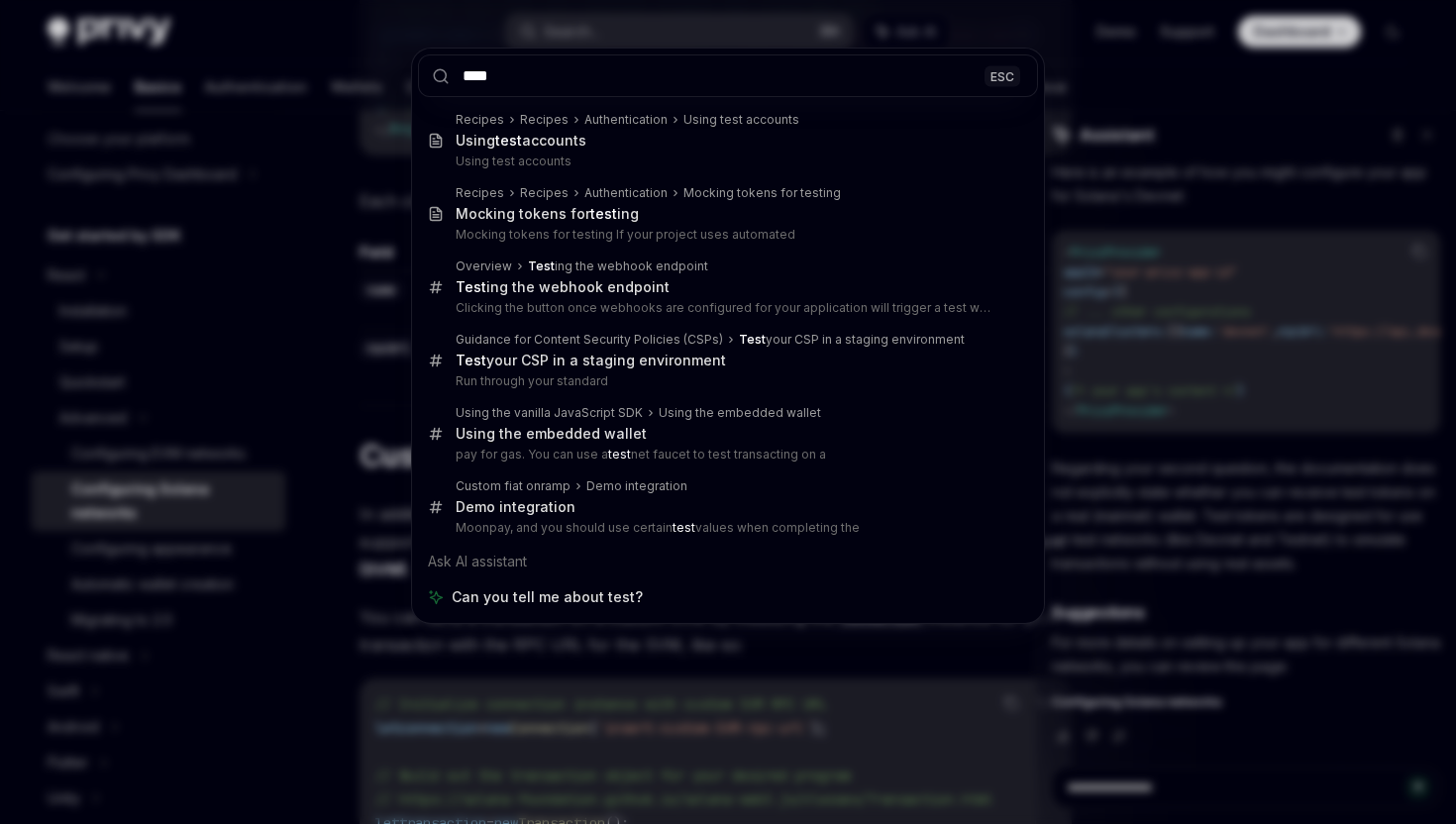 click on "**** ESC Recipes Recipes Authentication Using test accounts Using  test  accounts
Using test accounts
Recipes Recipes Authentication Mocking tokens for testing Mocking tokens for  test ing
Mocking tokens for testing
If your project uses automated  Overview Test ing the webhook endpoint Test ing the webhook endpoint
Clicking the button once webhooks are configured for your application will trigger a test webhook ( Guidance for Content Security Policies (CSPs) Test  your CSP in a staging environment Test  your CSP in a staging environment
Run through your standard  Using the vanilla JavaScript SDK Using the embedded wallet Using the embedded wallet pay for gas. You can use a
test net faucet to test transacting on a  Custom fiat onramp Demo integration Demo integration Moonpay, and you should use certain  test  values when completing the  Ask AI assistant   Can you tell me about test?" at bounding box center (728, 412) 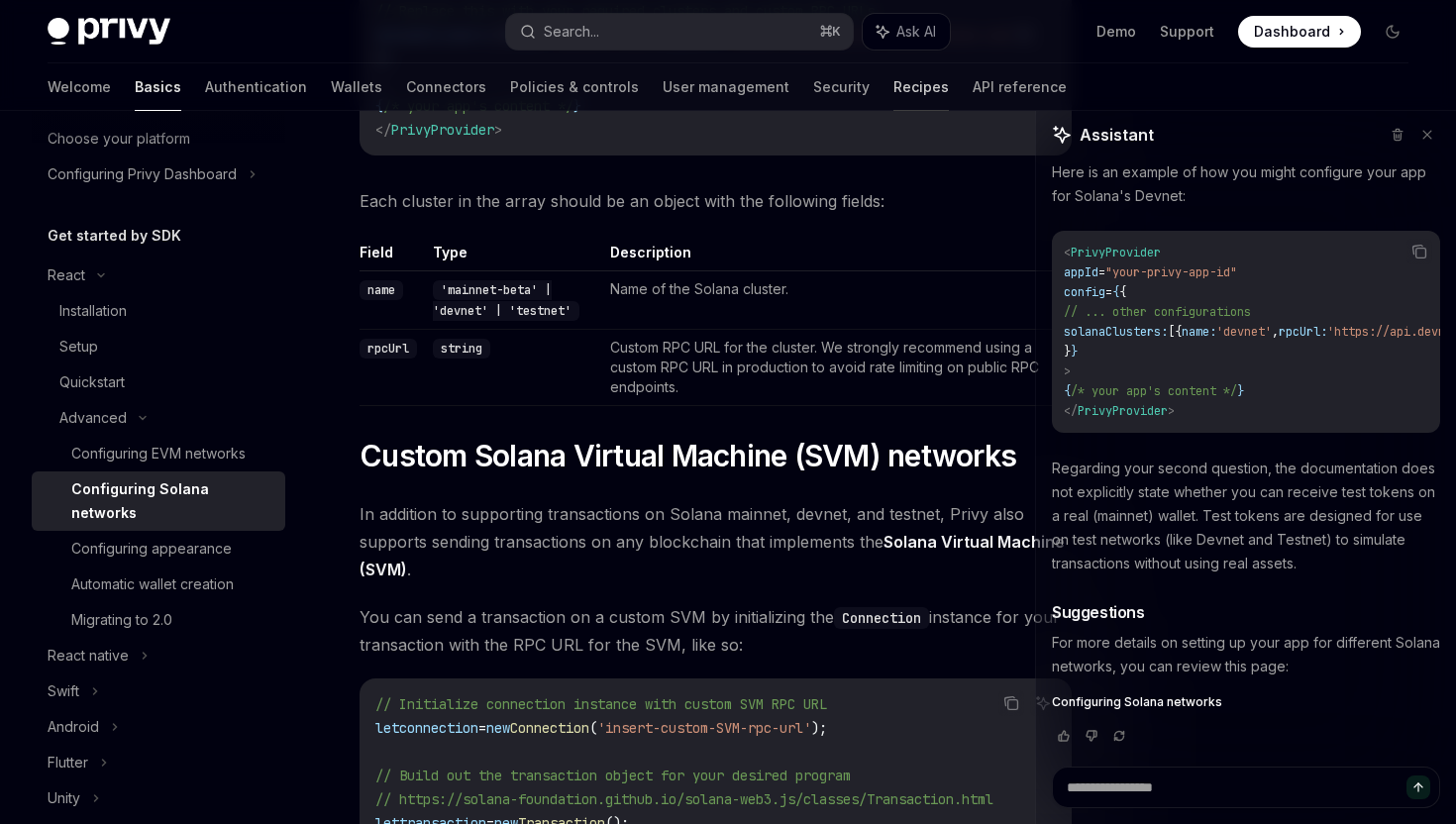 click on "Recipes" at bounding box center [921, 87] 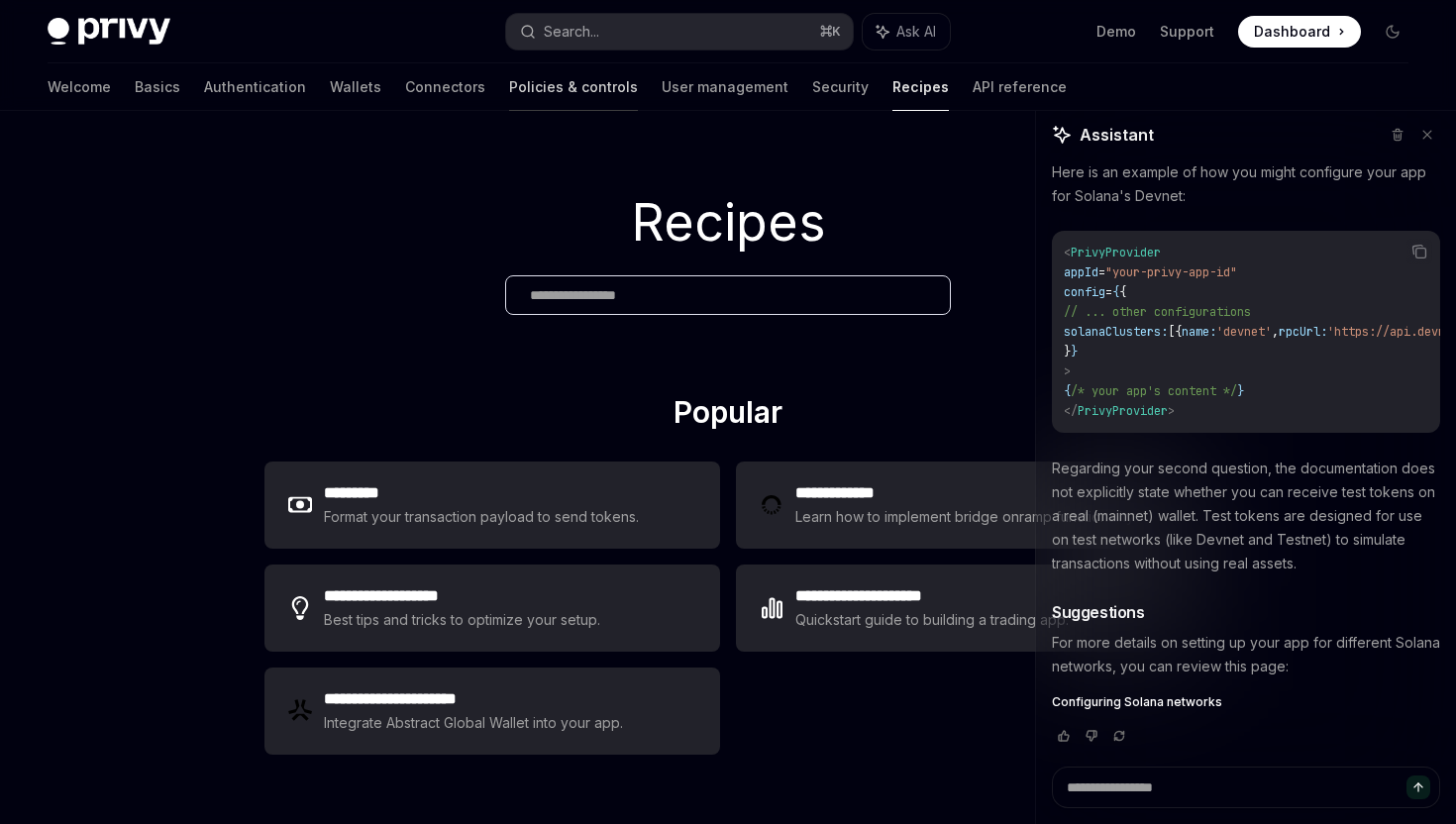 click on "Policies & controls" at bounding box center (573, 87) 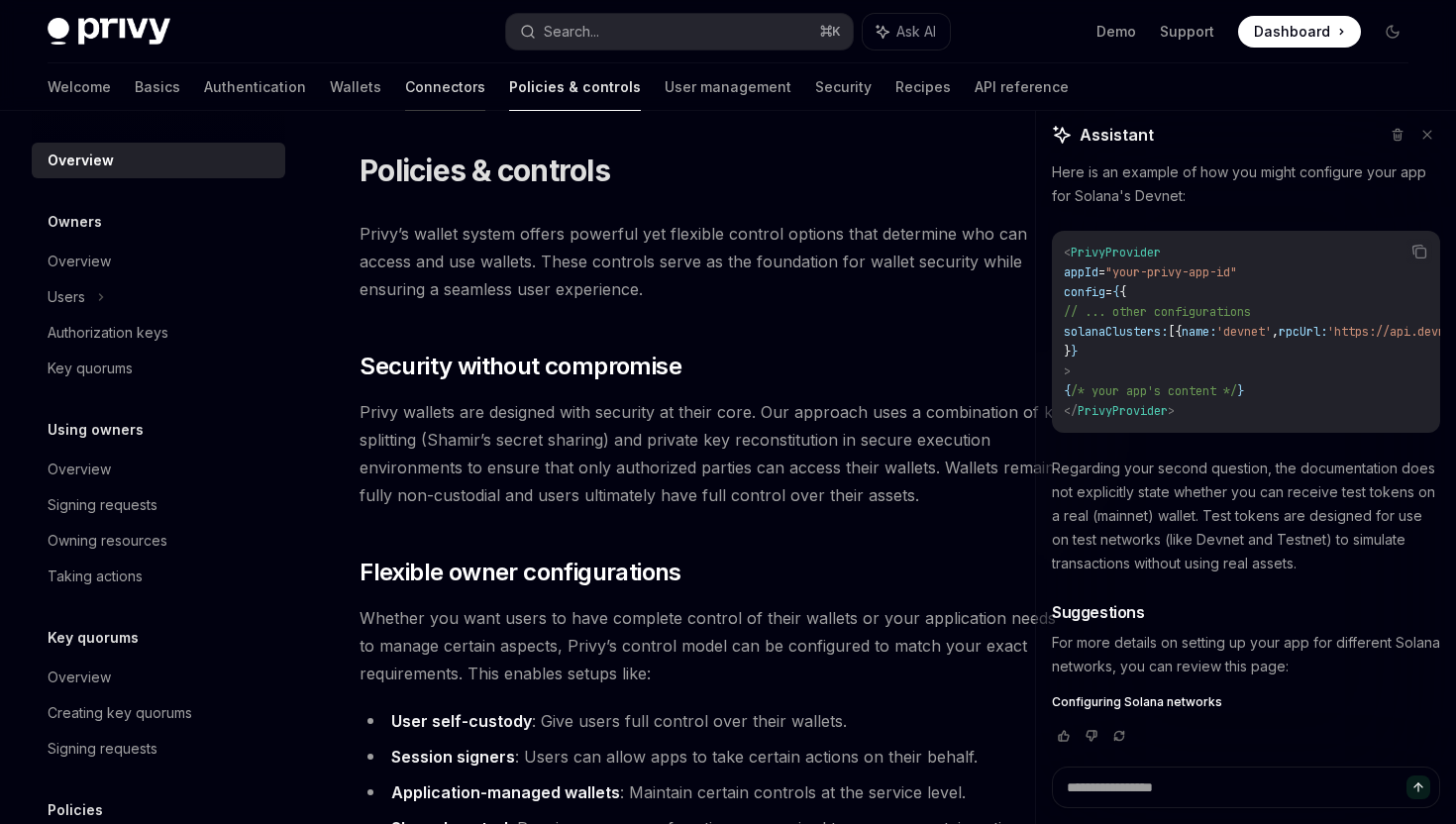 click on "Connectors" at bounding box center [445, 87] 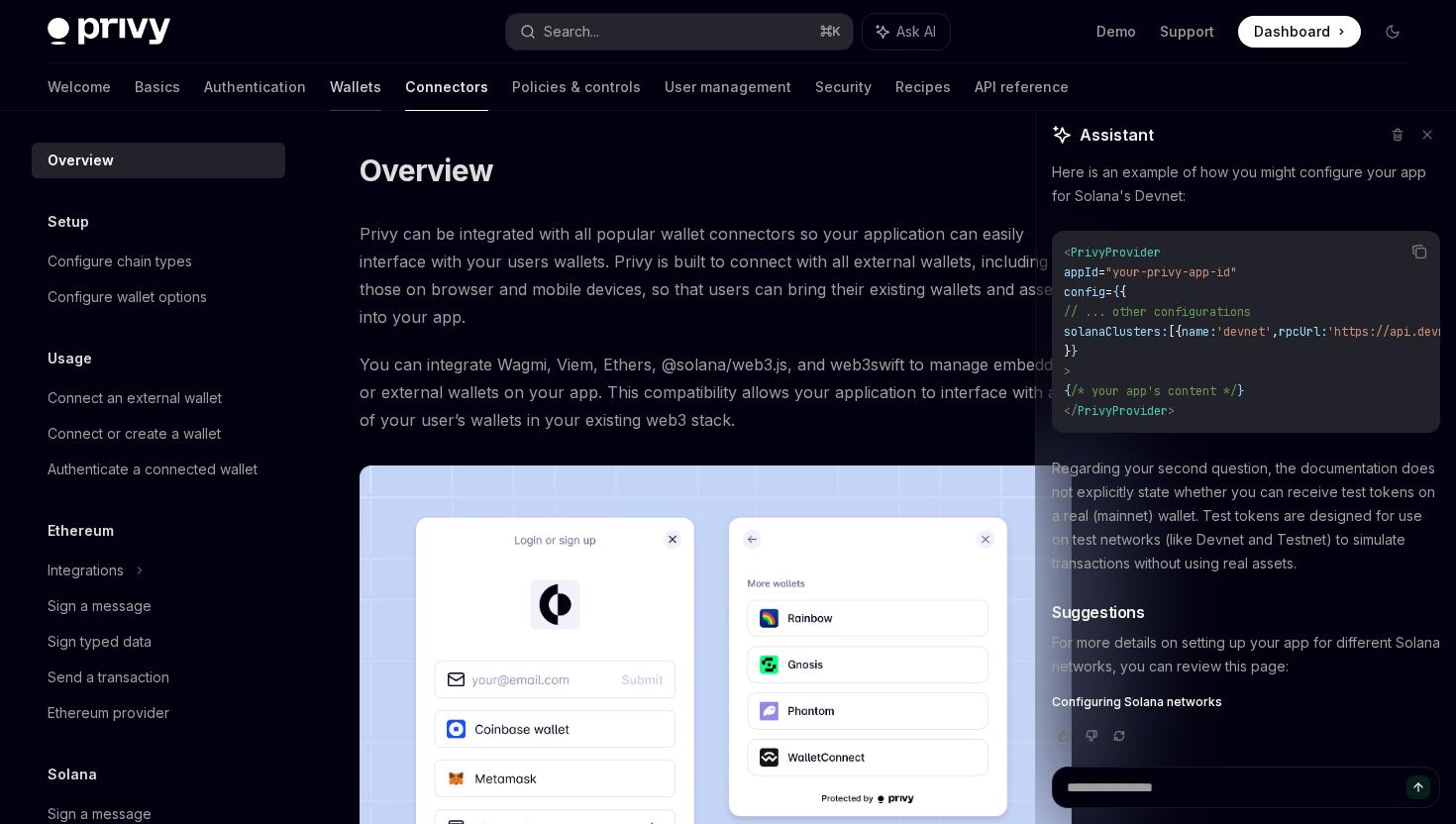click on "Wallets" at bounding box center (356, 87) 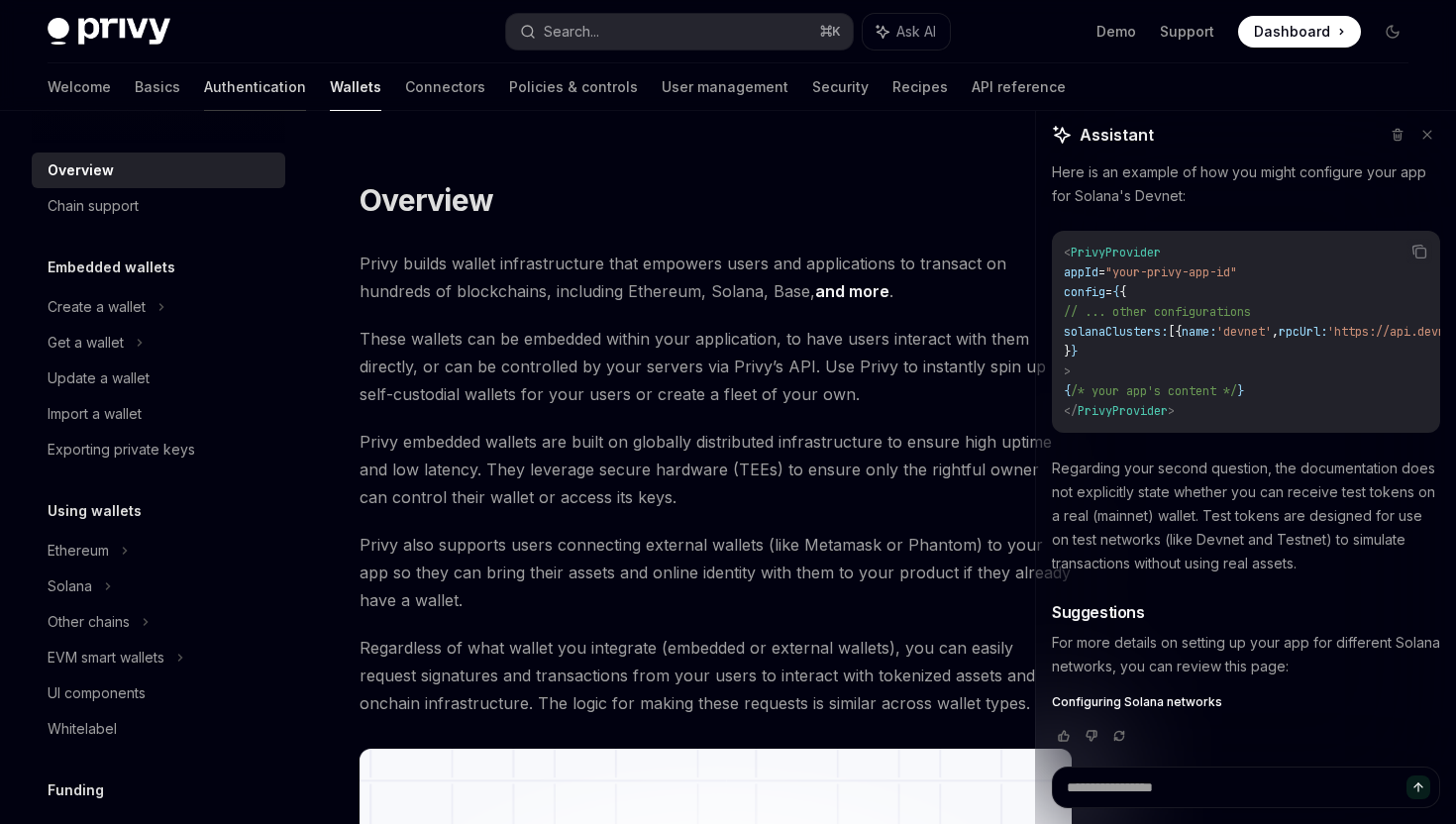 click on "Authentication" at bounding box center [255, 87] 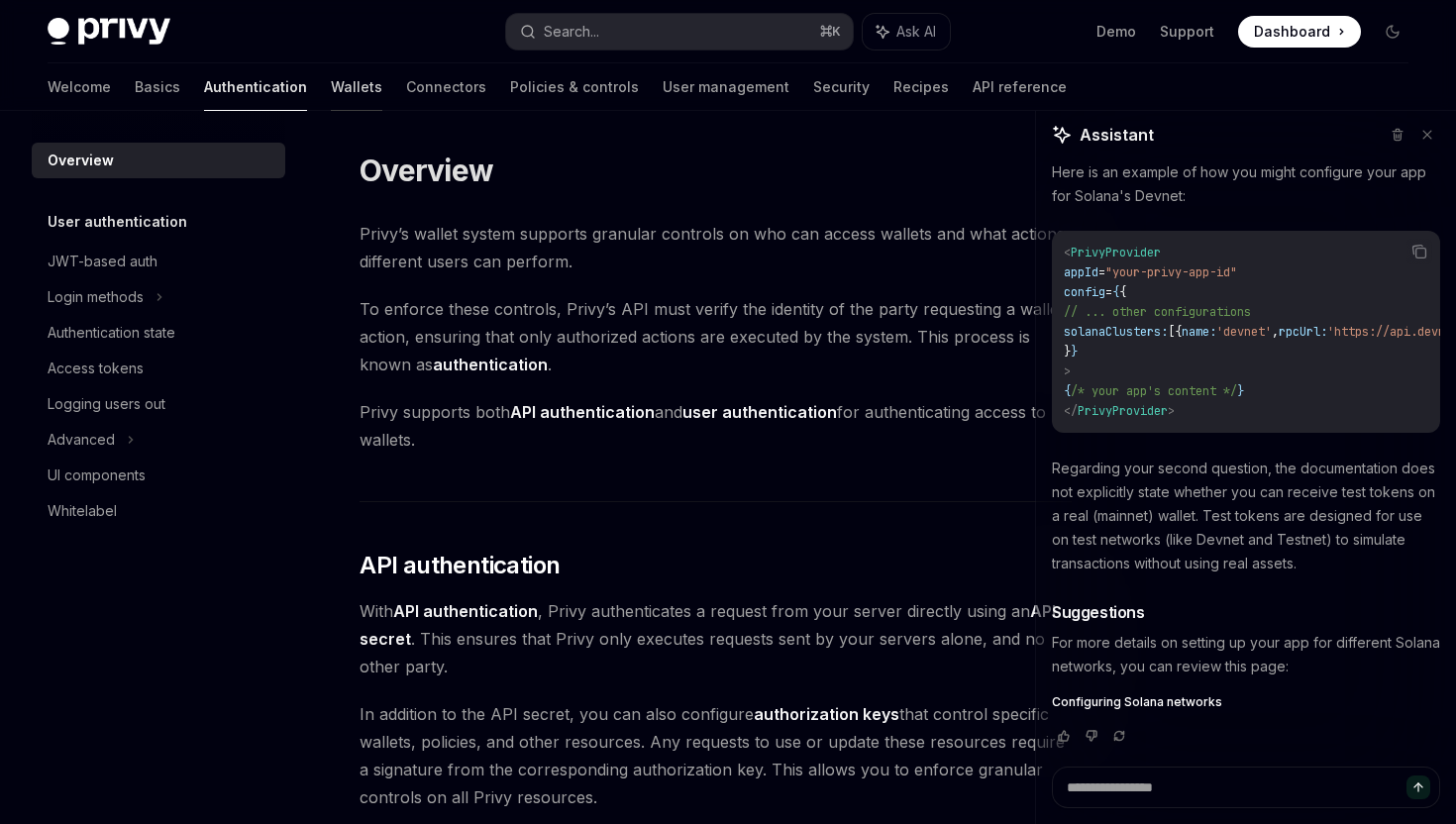 click on "Wallets" at bounding box center [357, 87] 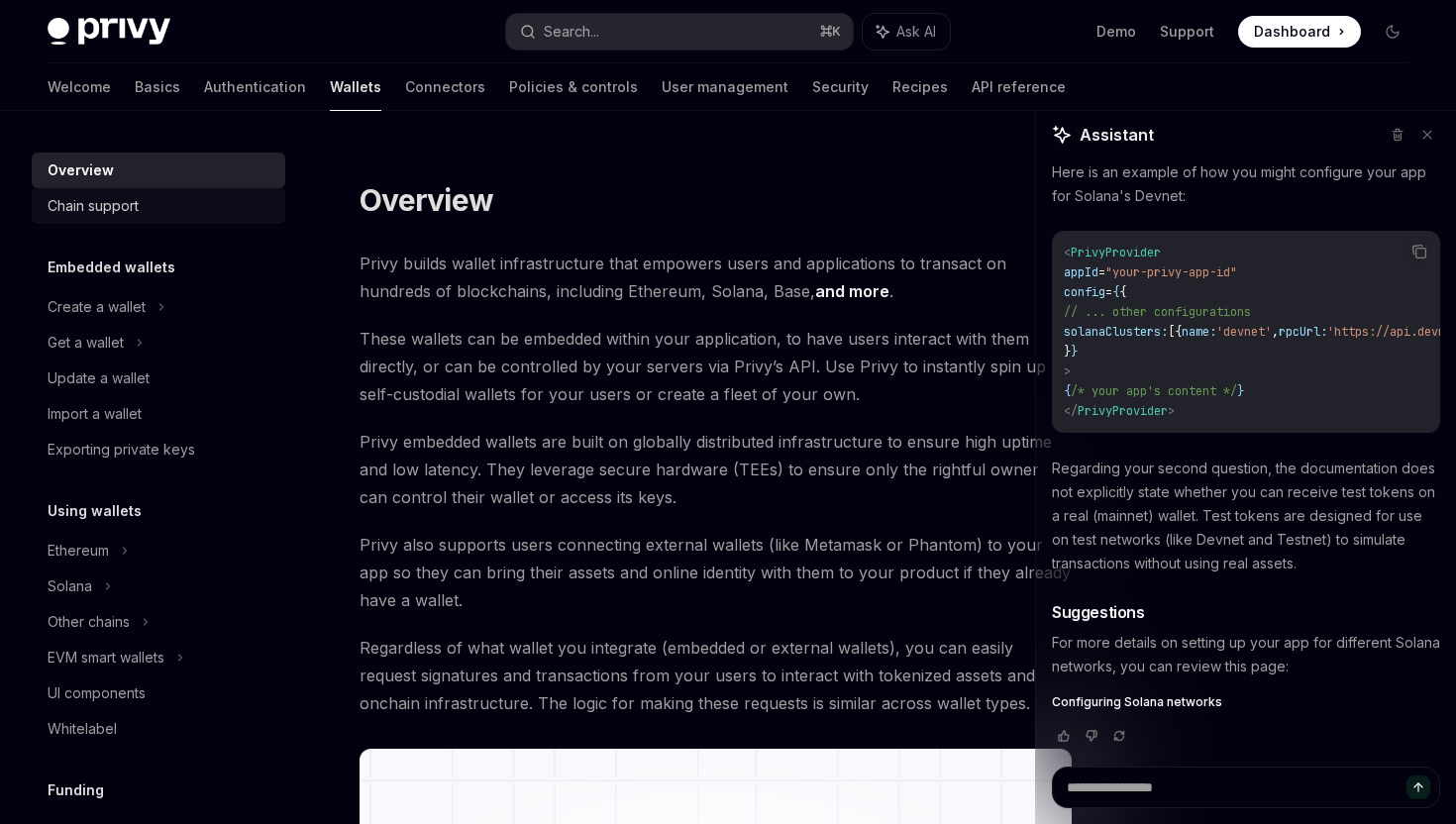 click on "Chain support" at bounding box center [160, 206] 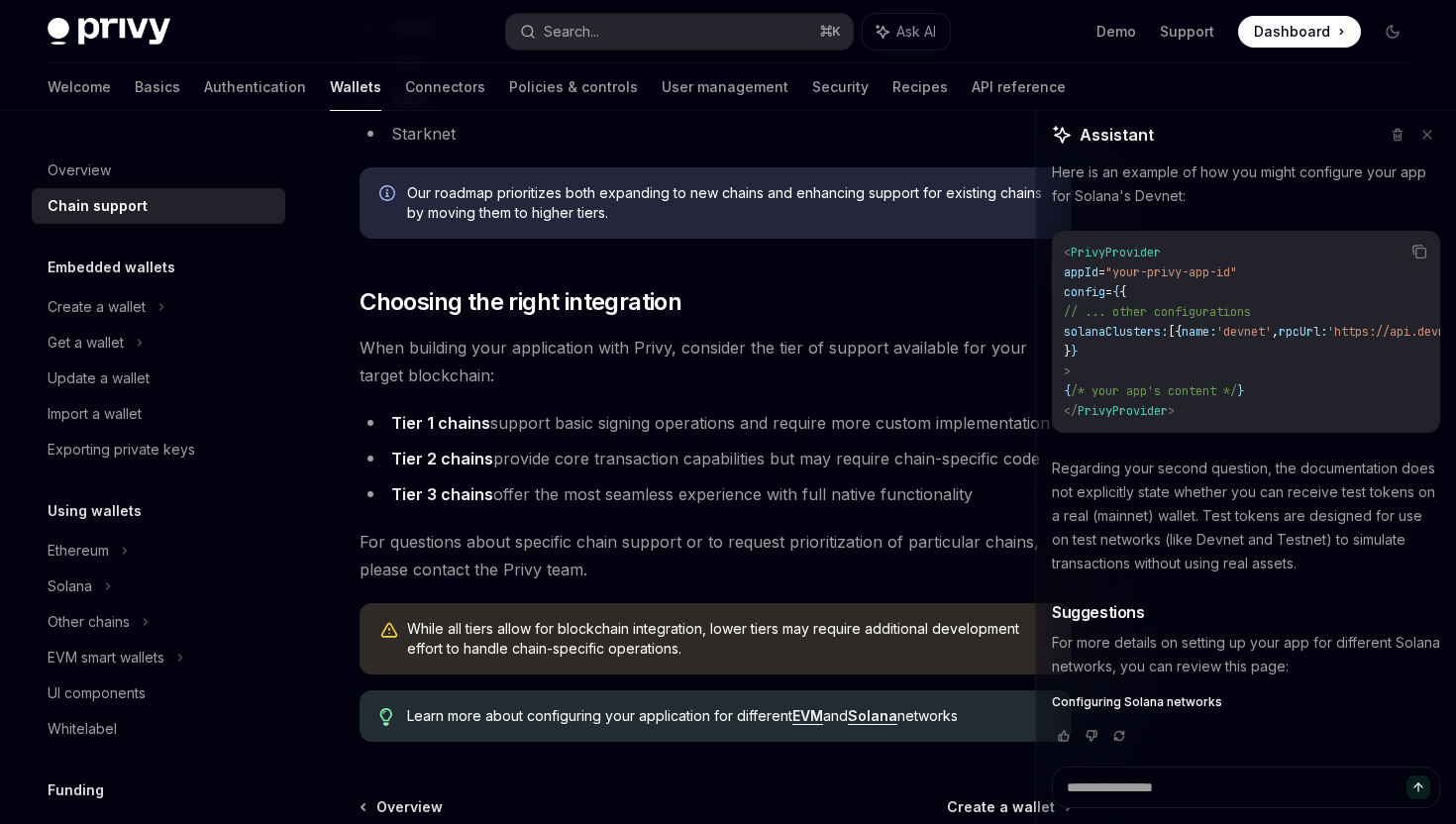 scroll, scrollTop: 2107, scrollLeft: 0, axis: vertical 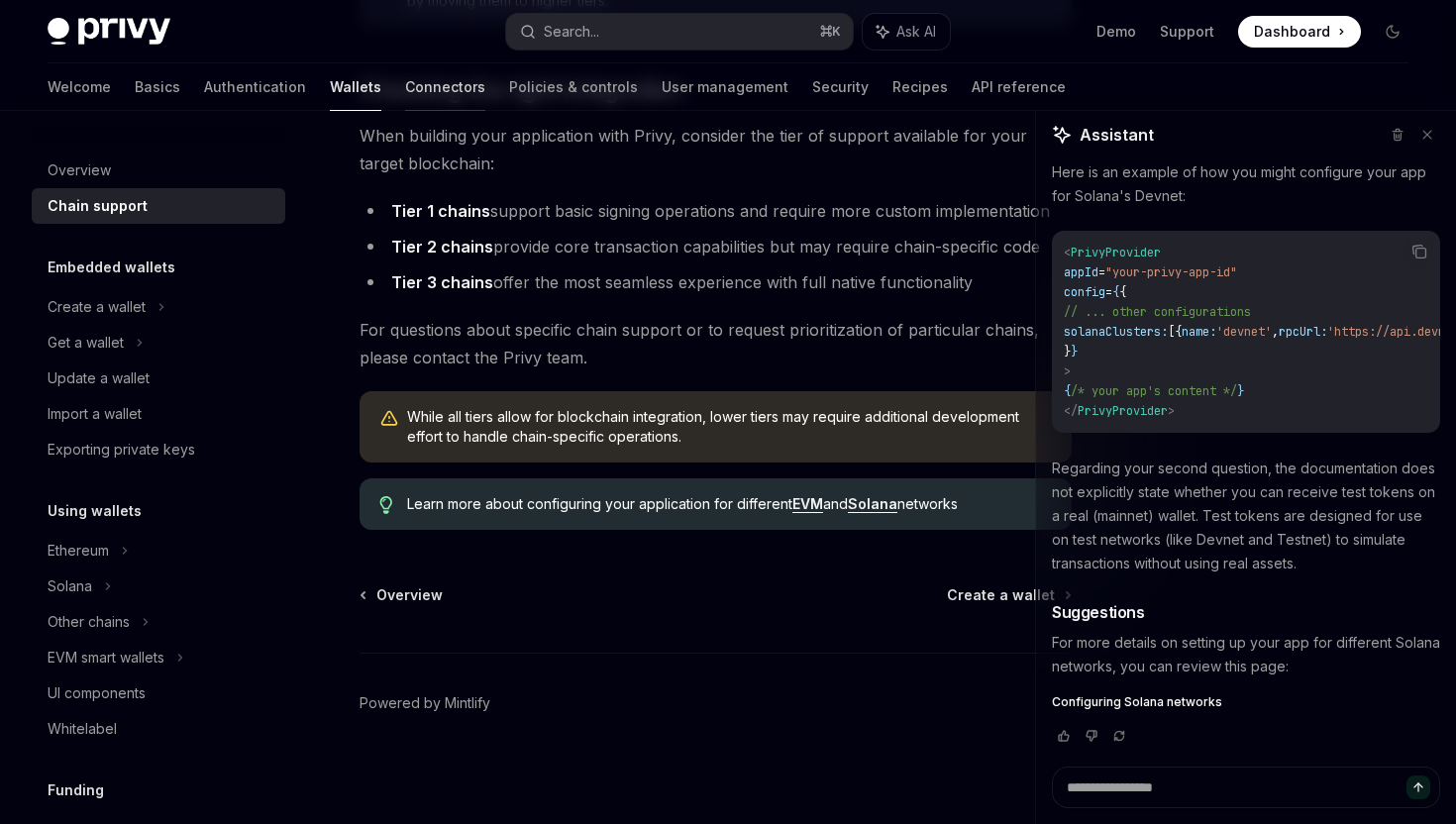 click on "Connectors" at bounding box center [445, 87] 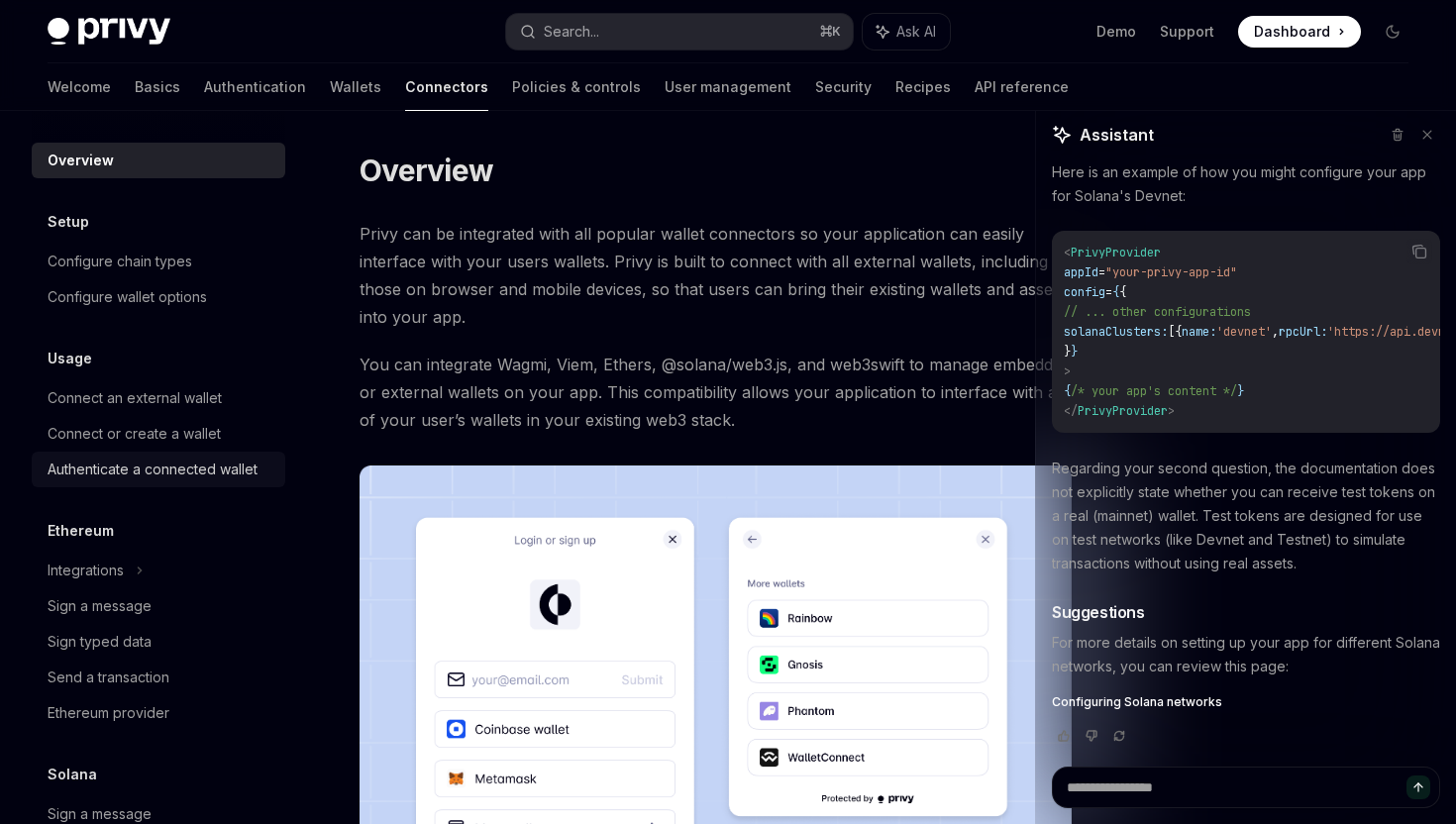 scroll, scrollTop: 154, scrollLeft: 0, axis: vertical 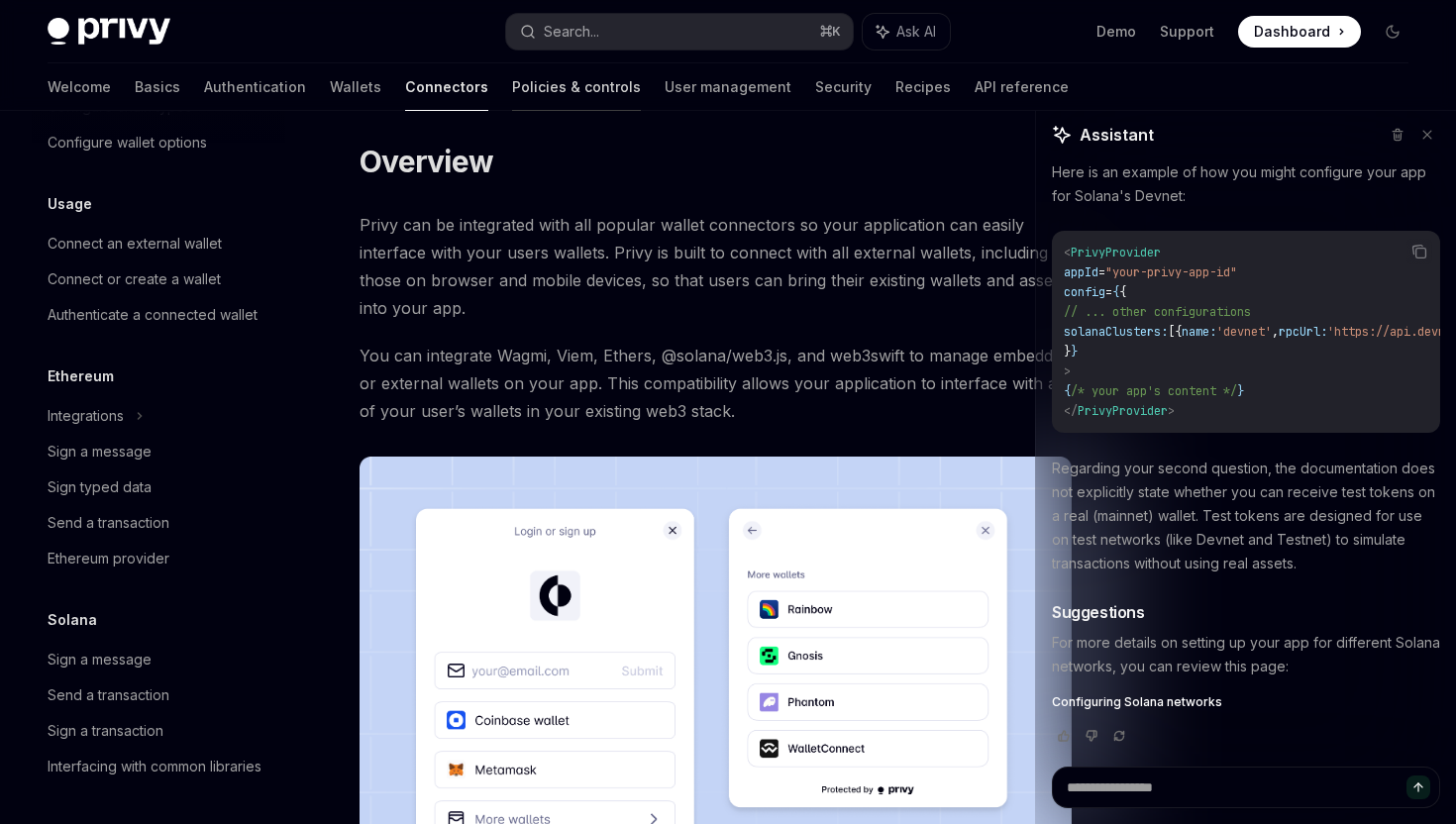 click on "Policies & controls" at bounding box center [576, 87] 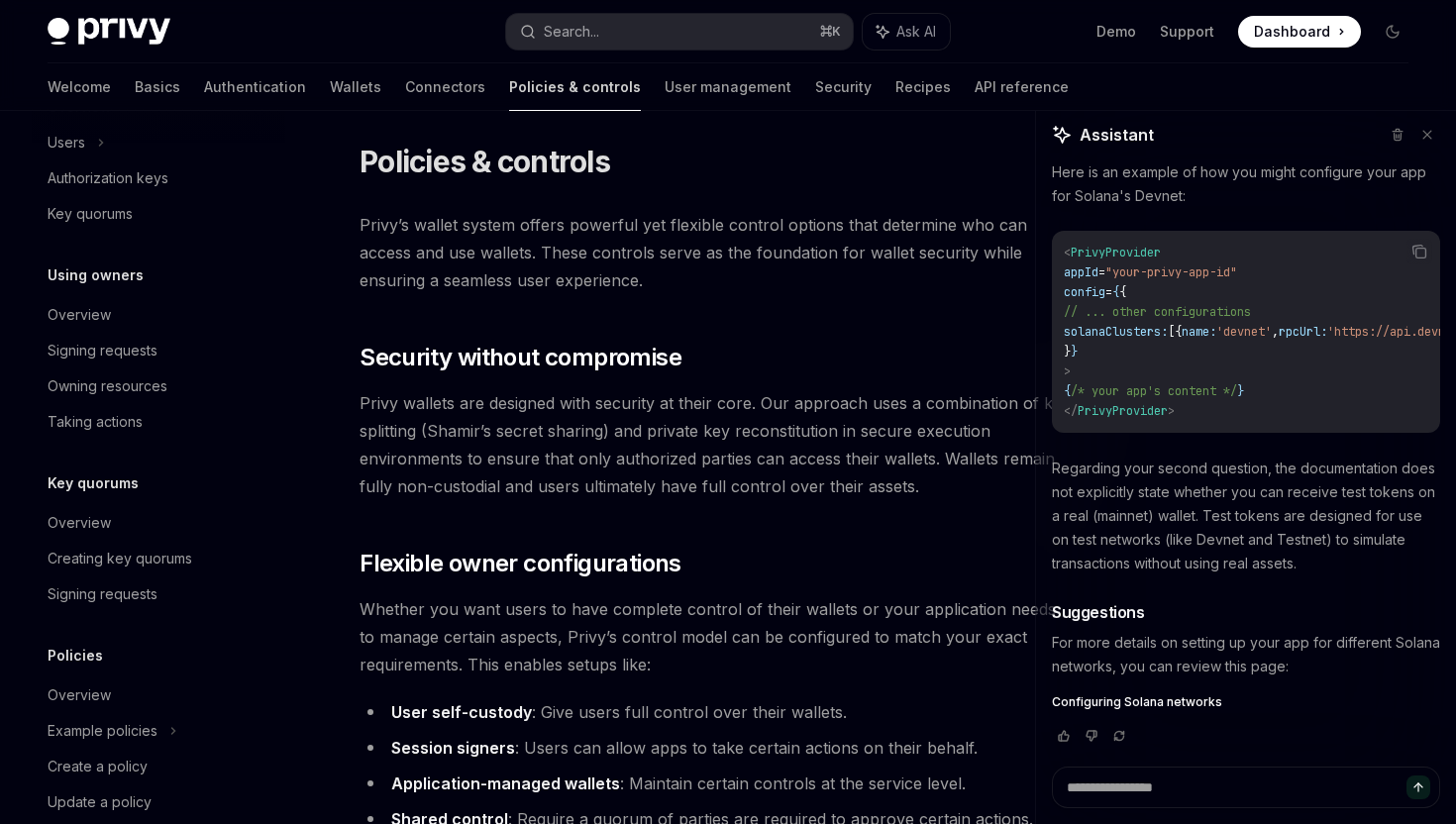 scroll, scrollTop: 0, scrollLeft: 0, axis: both 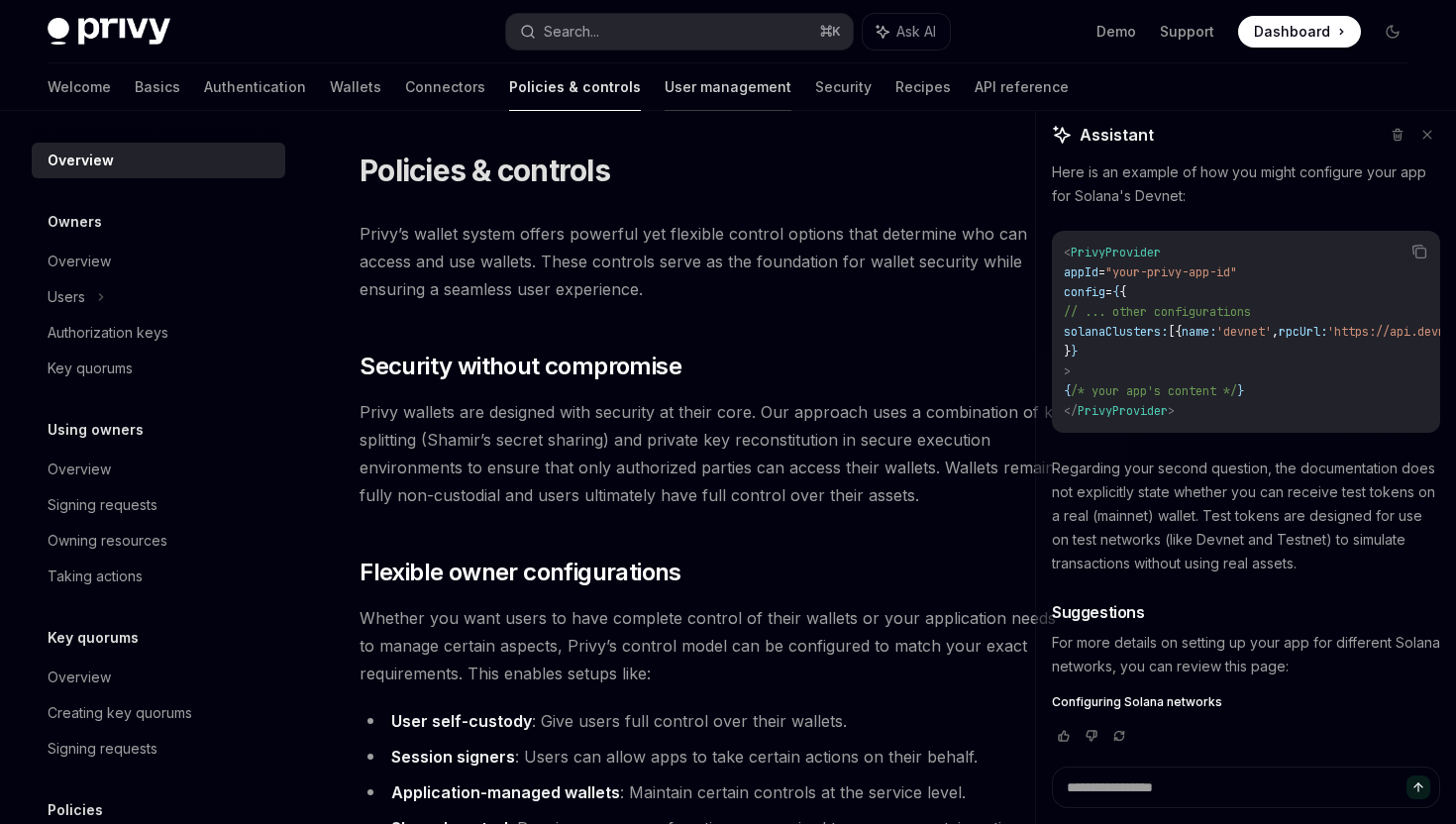 click on "User management" at bounding box center (728, 87) 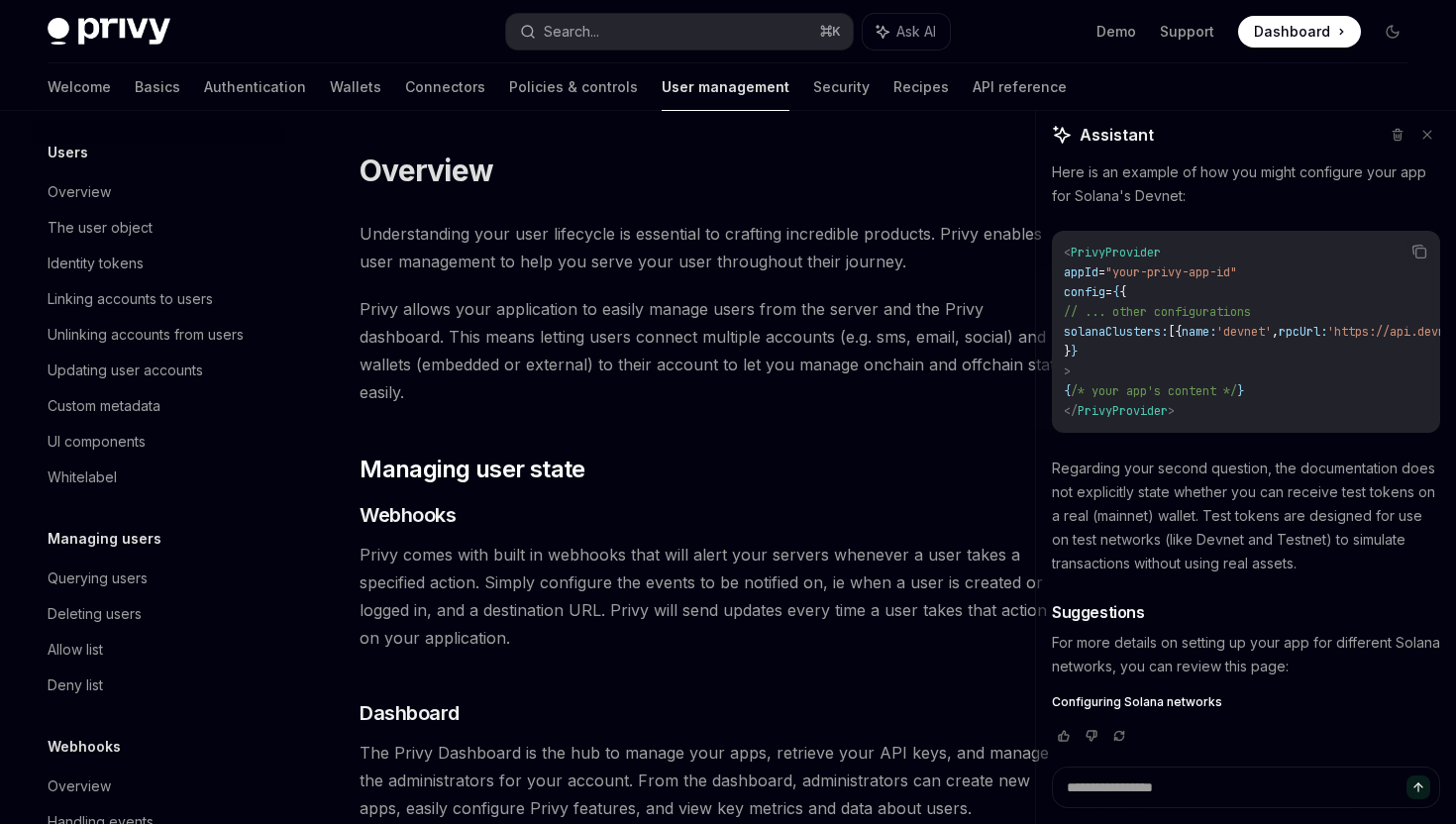 scroll, scrollTop: 297, scrollLeft: 0, axis: vertical 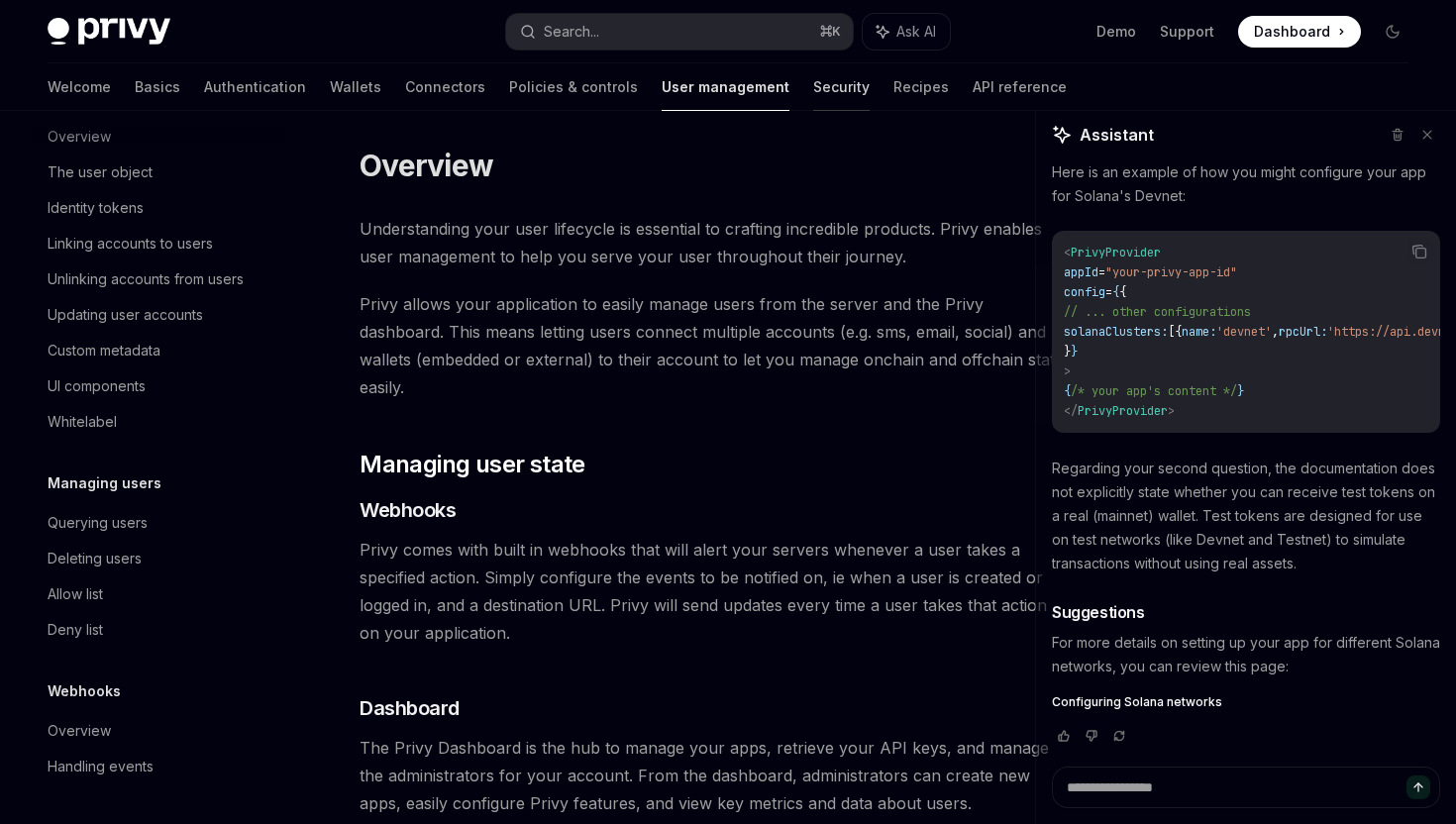 click on "Security" at bounding box center (841, 87) 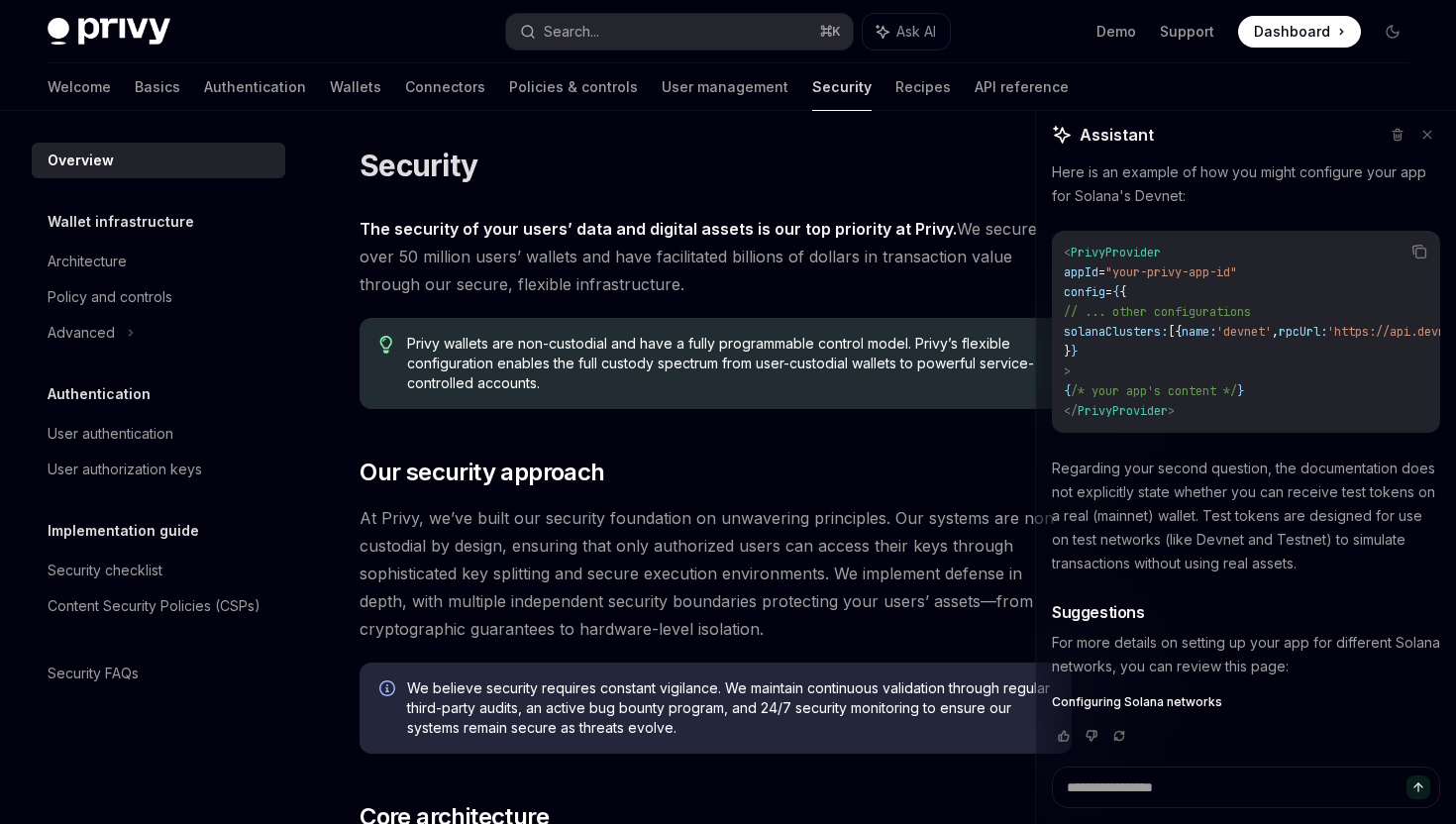 scroll, scrollTop: 0, scrollLeft: 0, axis: both 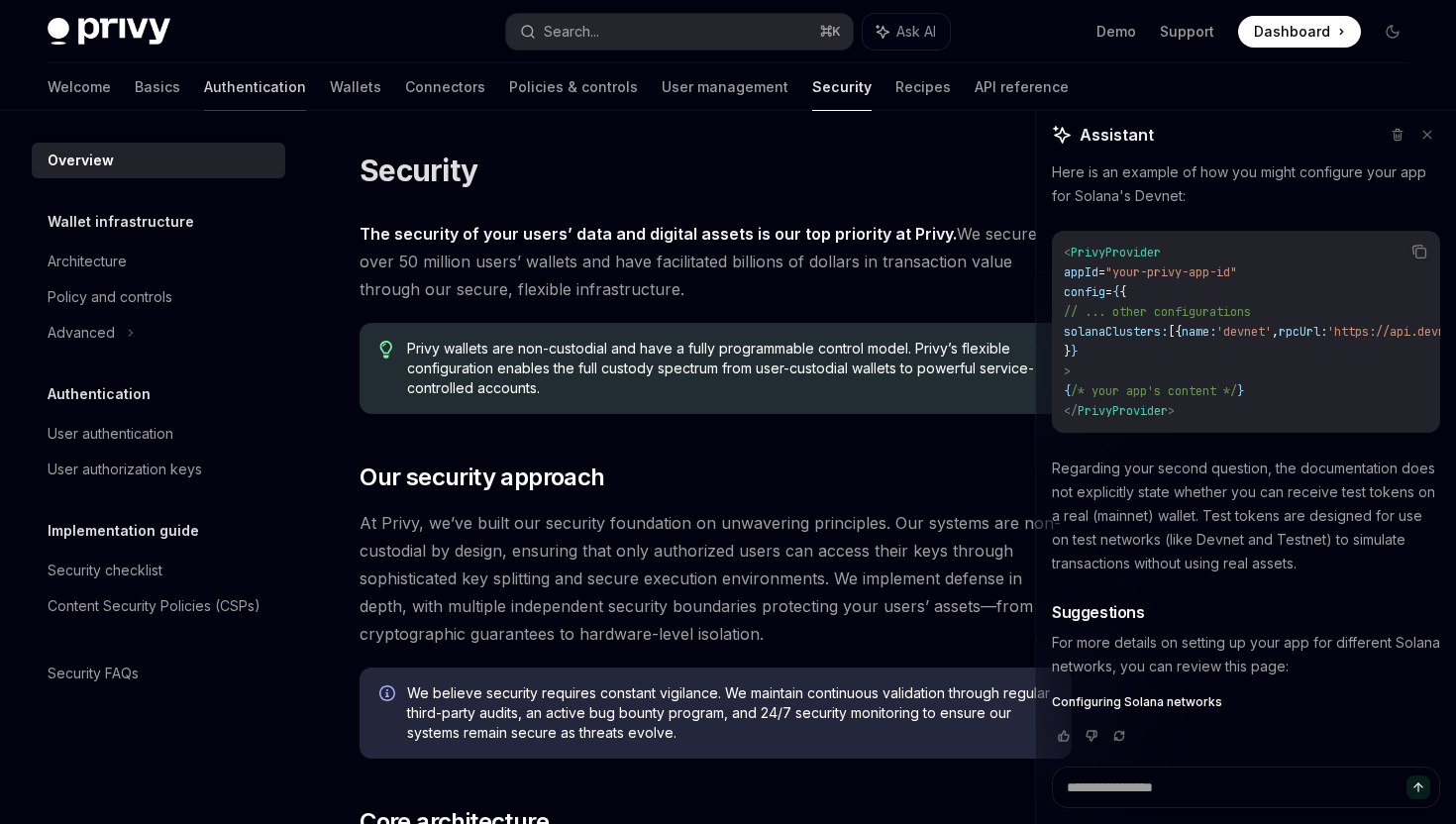 click on "Authentication" at bounding box center (255, 87) 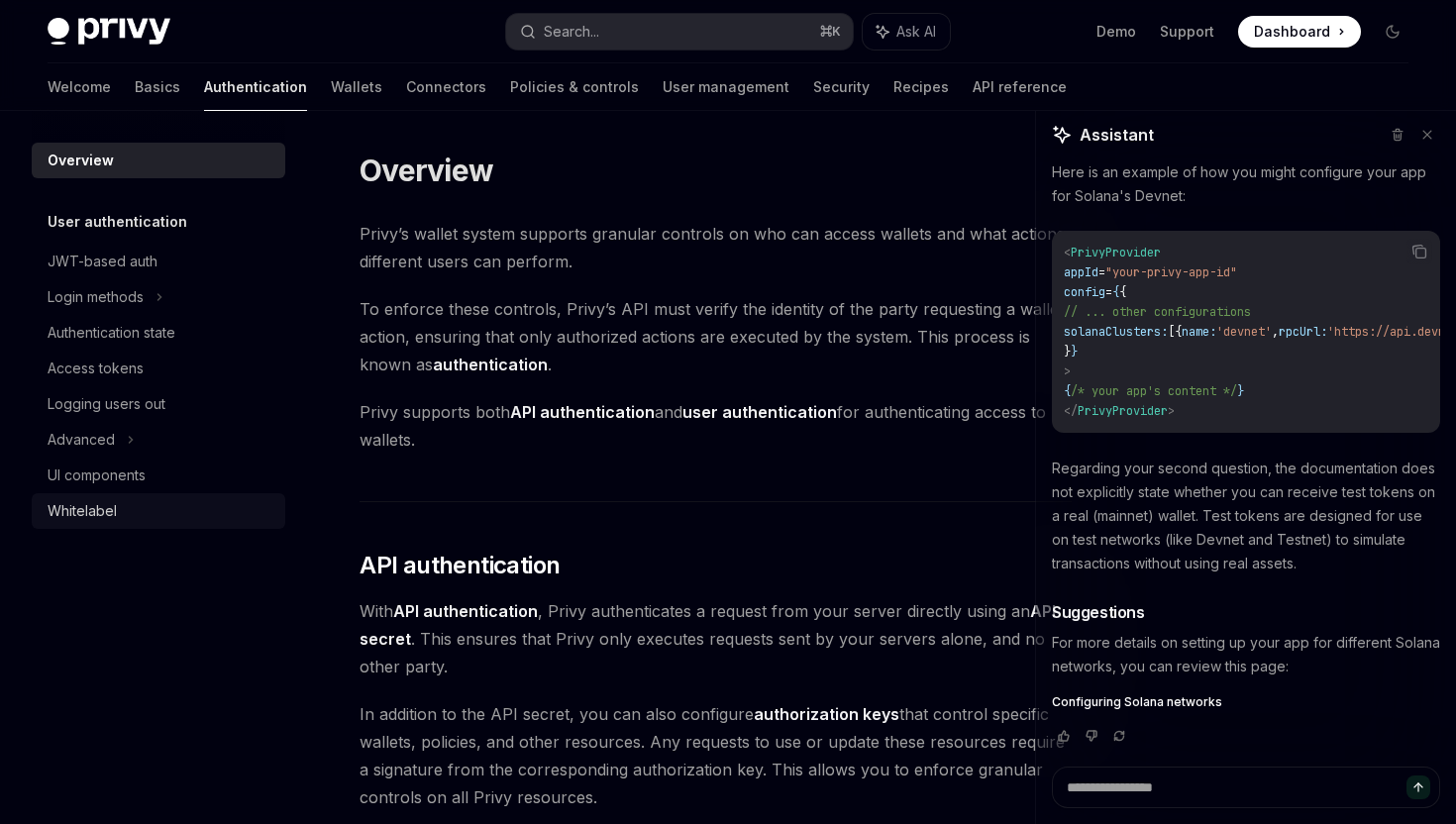 click on "Whitelabel" at bounding box center [82, 511] 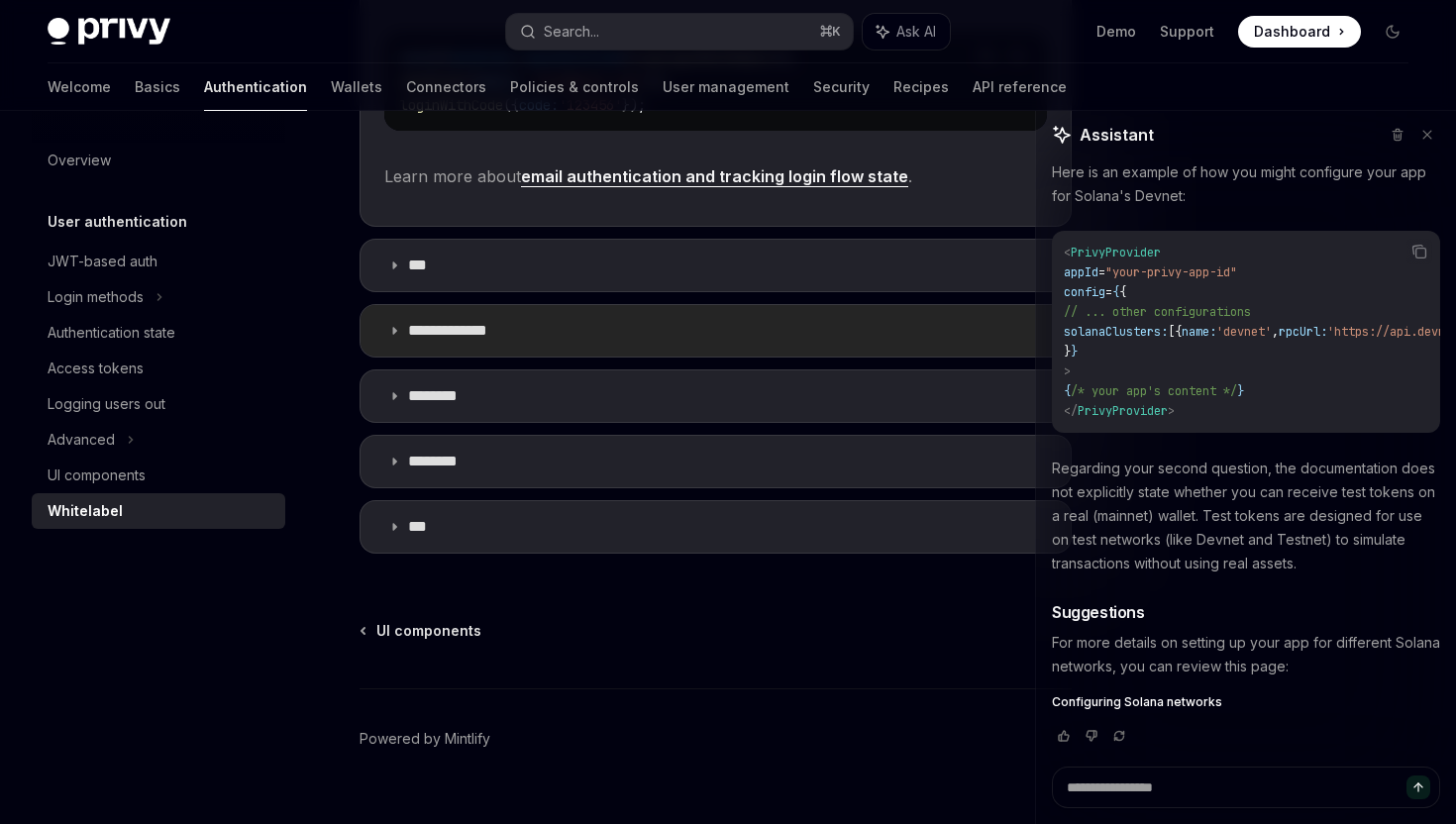 scroll, scrollTop: 770, scrollLeft: 0, axis: vertical 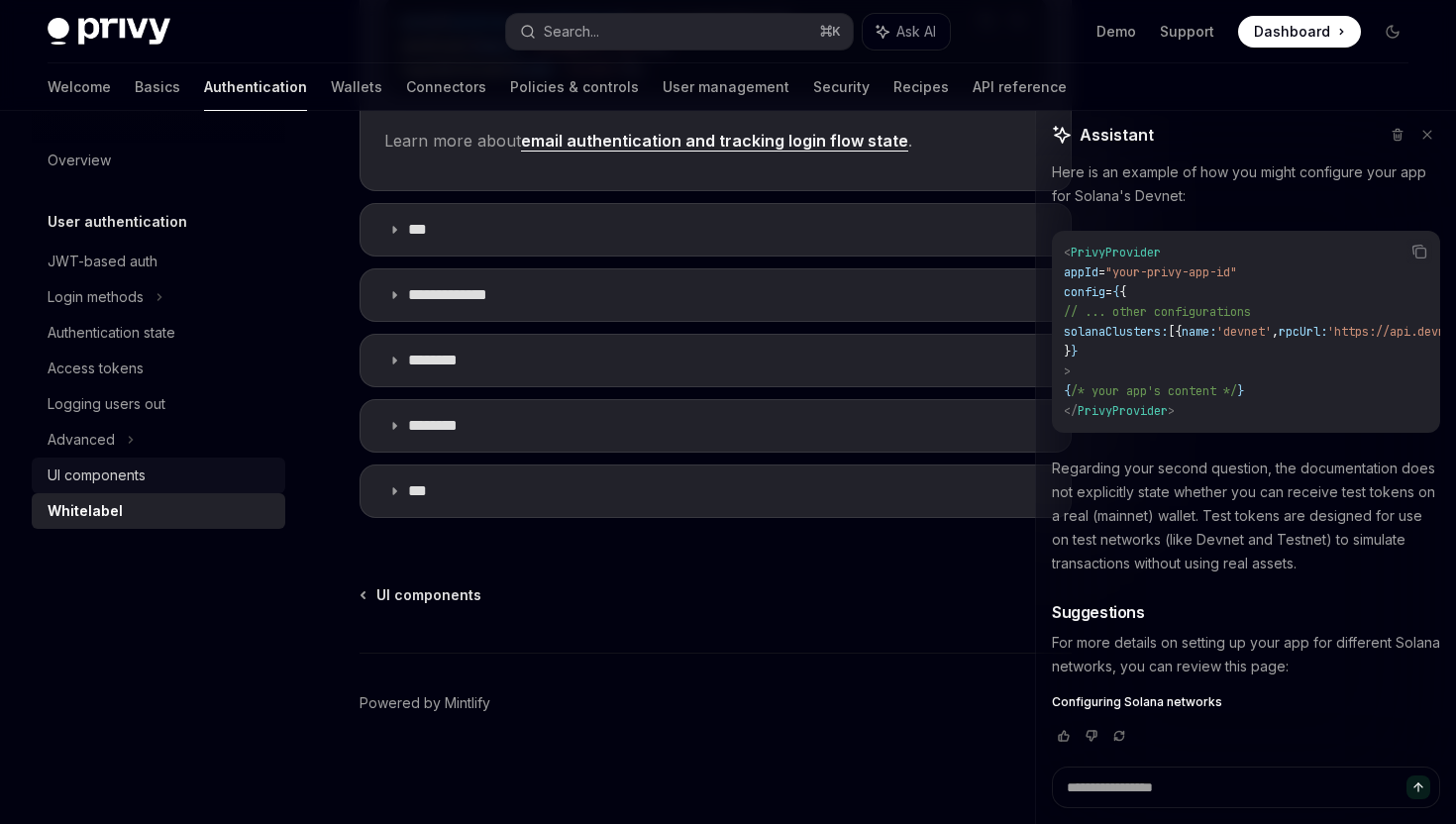 click on "UI components" at bounding box center [96, 475] 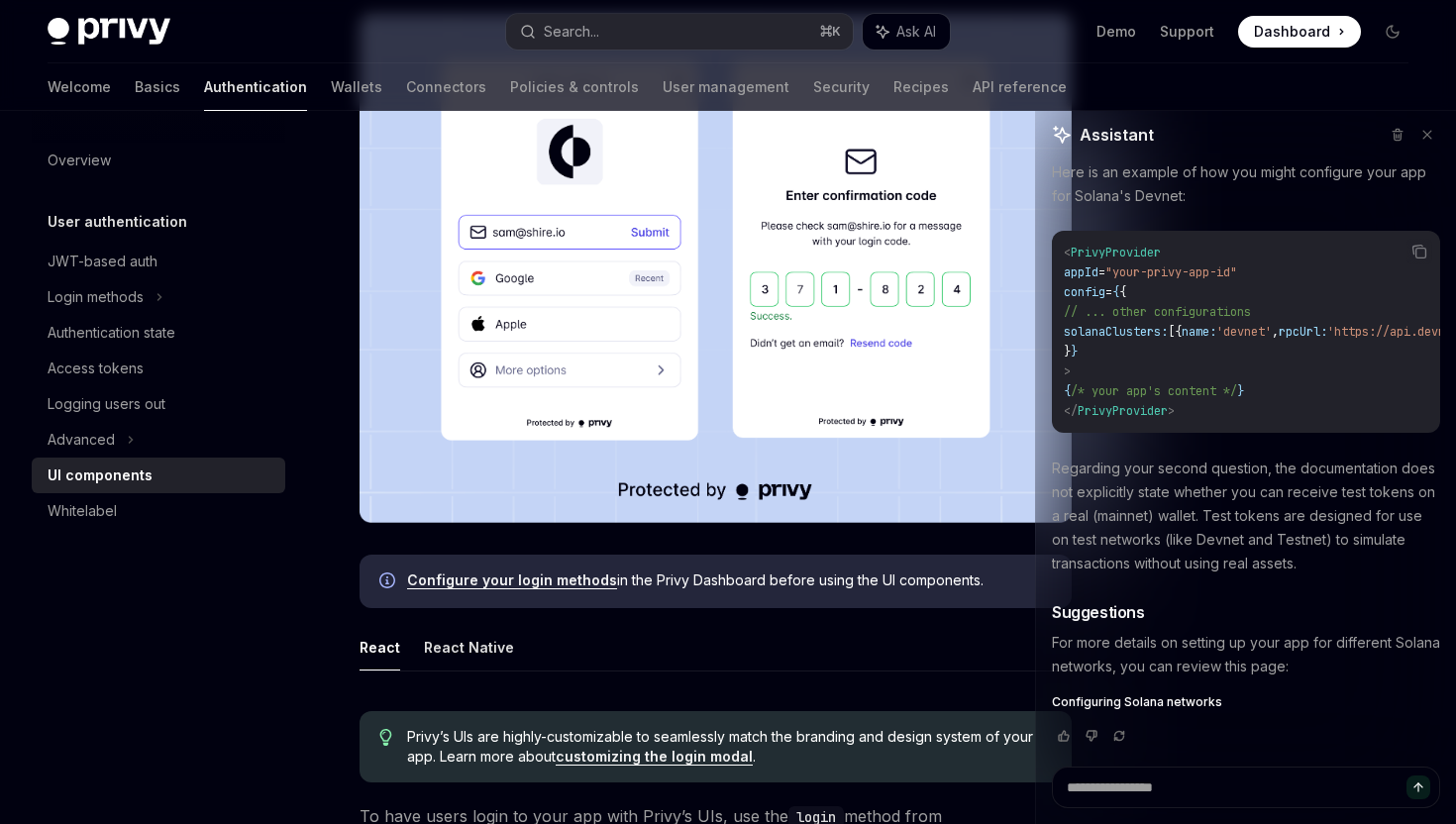 scroll, scrollTop: 493, scrollLeft: 0, axis: vertical 